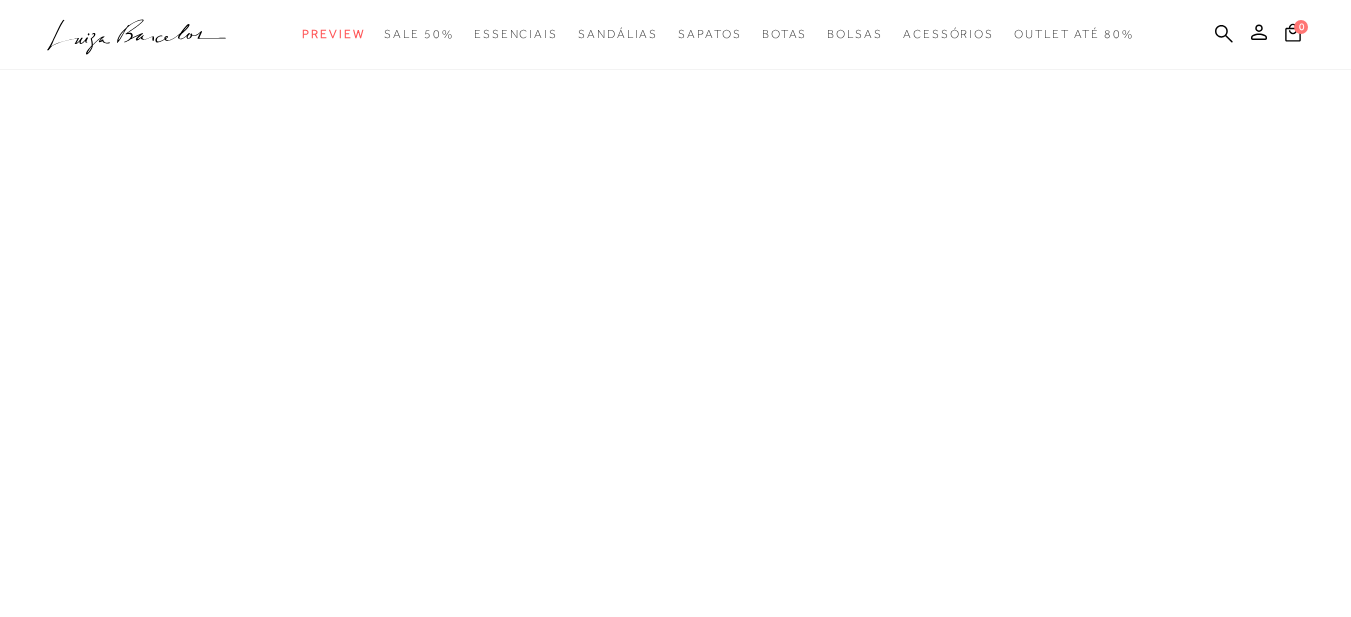 scroll, scrollTop: 0, scrollLeft: 0, axis: both 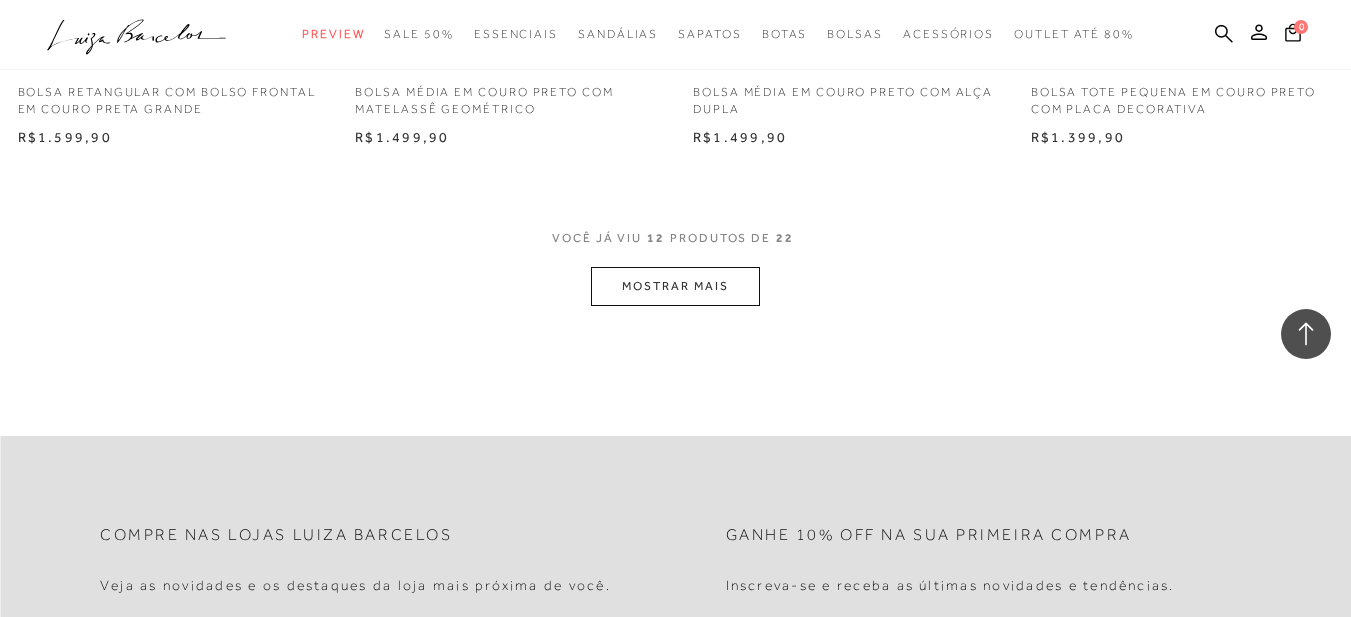 click on "MOSTRAR MAIS" at bounding box center (675, 286) 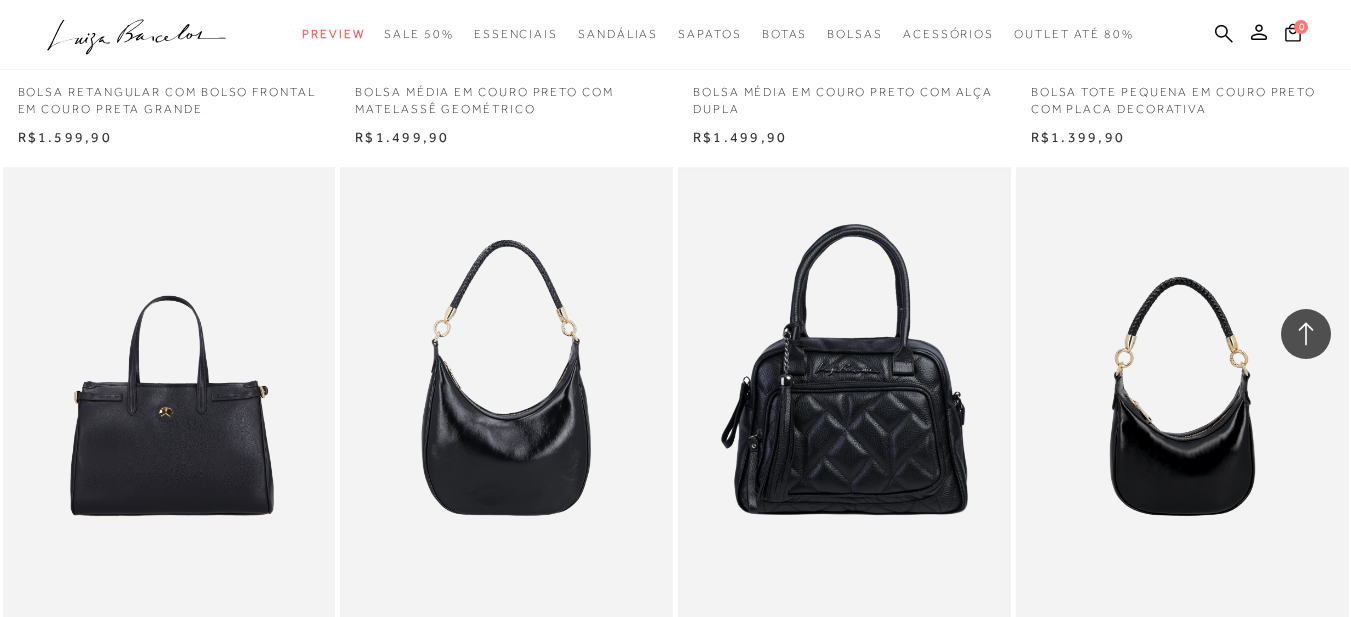 click at bounding box center (844, 416) 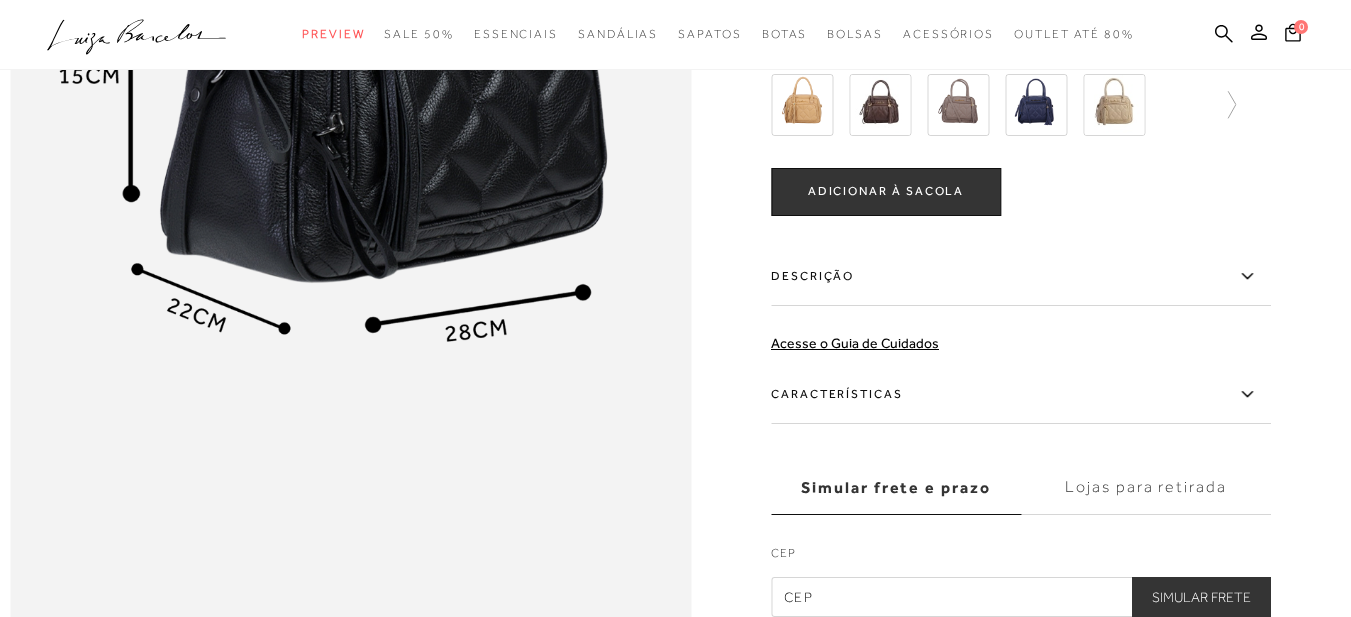 scroll, scrollTop: 1500, scrollLeft: 0, axis: vertical 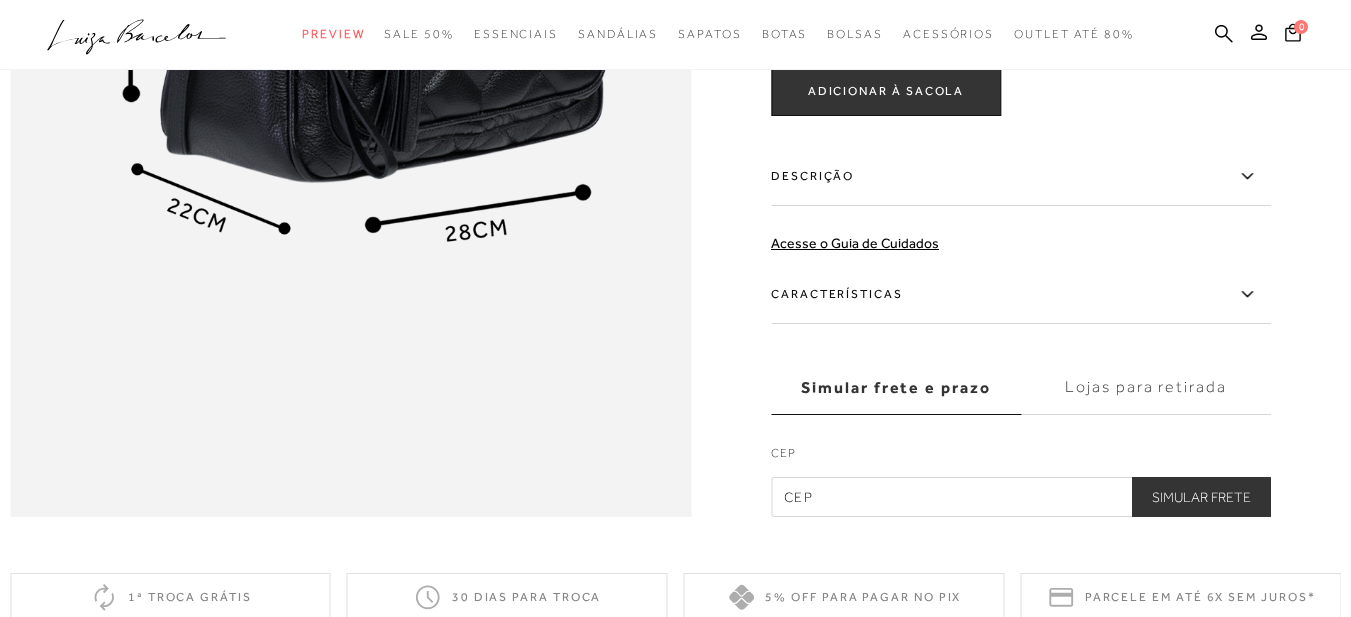 click 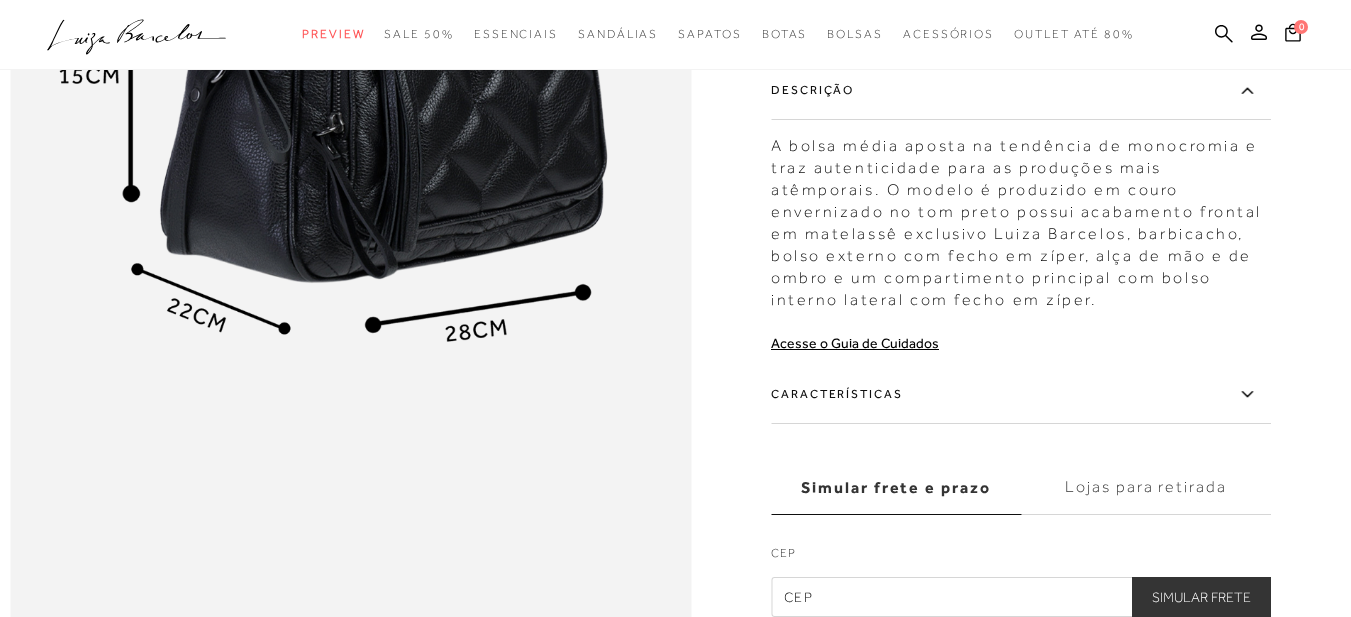 scroll, scrollTop: 1300, scrollLeft: 0, axis: vertical 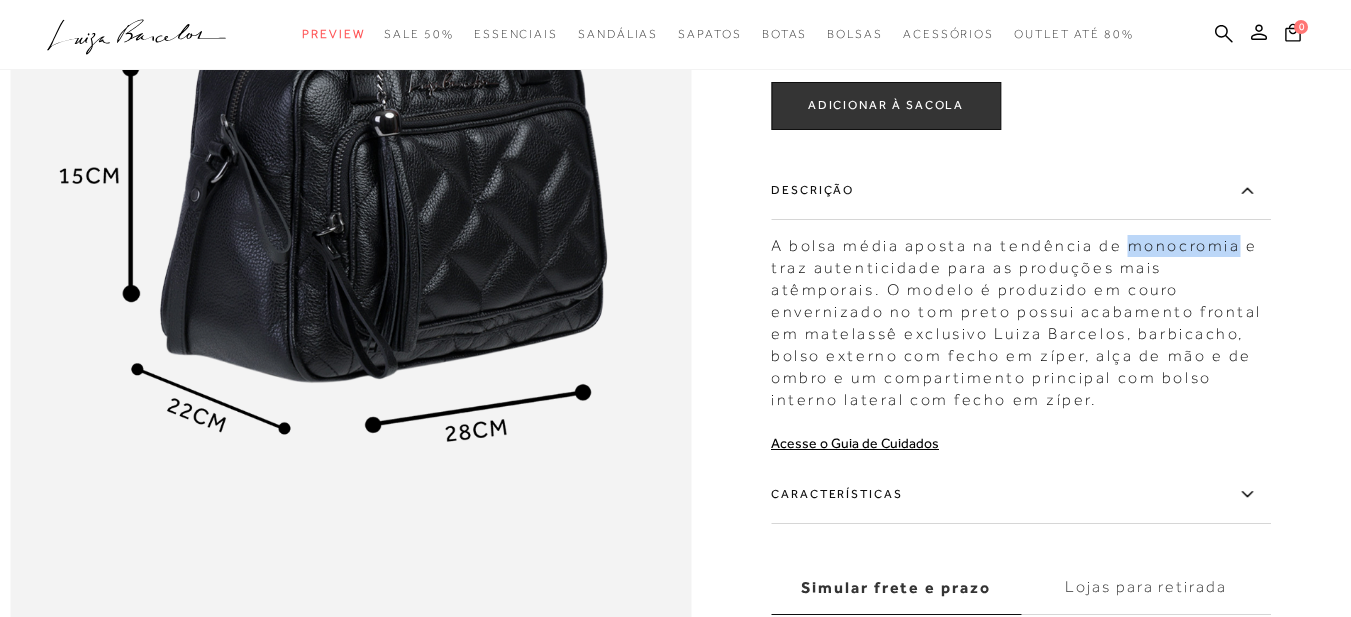 drag, startPoint x: 1128, startPoint y: 288, endPoint x: 1239, endPoint y: 289, distance: 111.0045 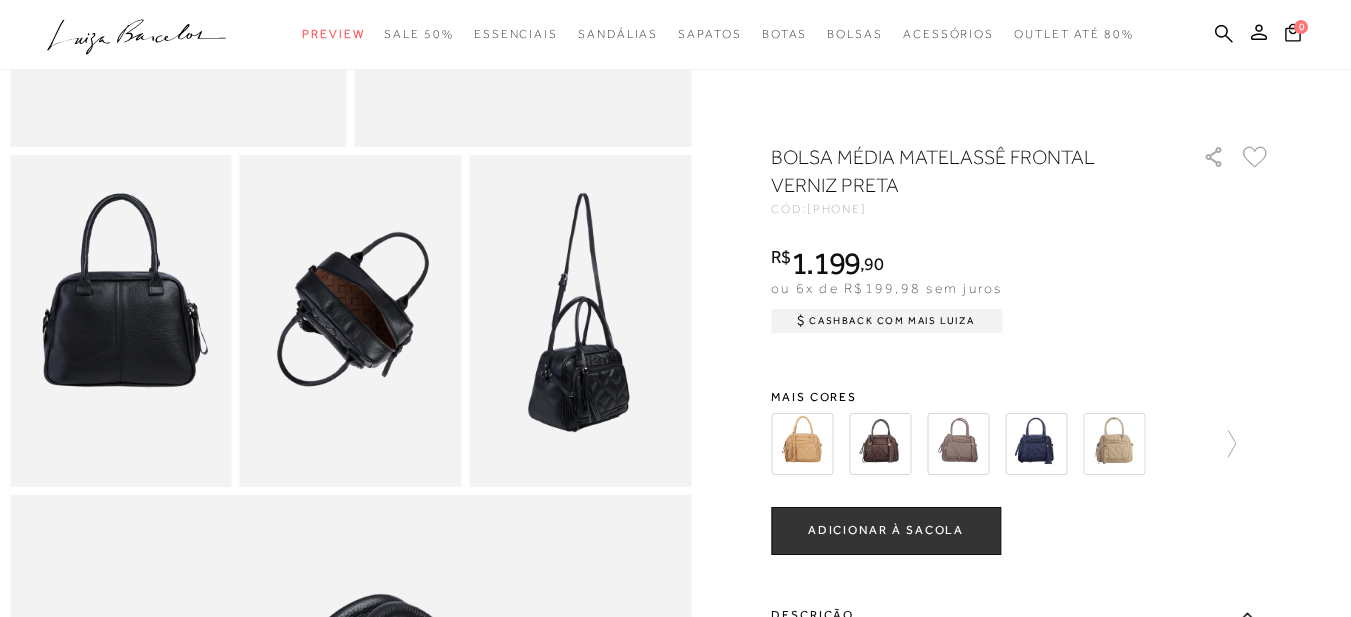 scroll, scrollTop: 0, scrollLeft: 0, axis: both 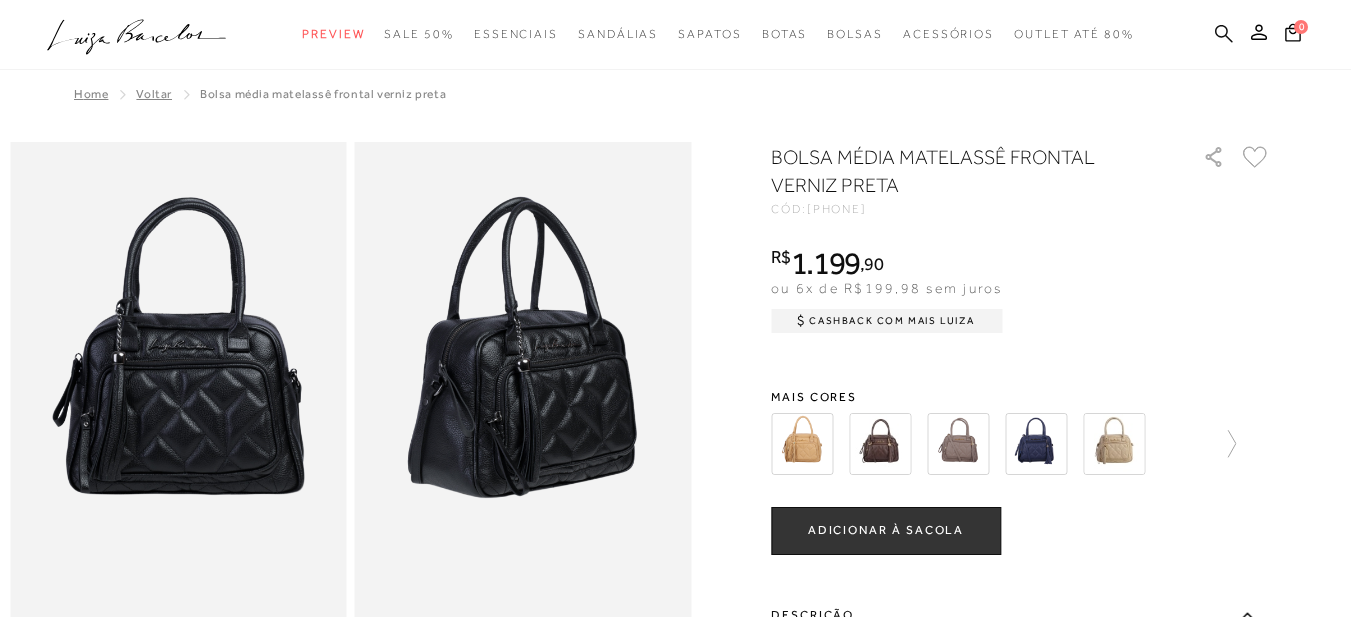 click 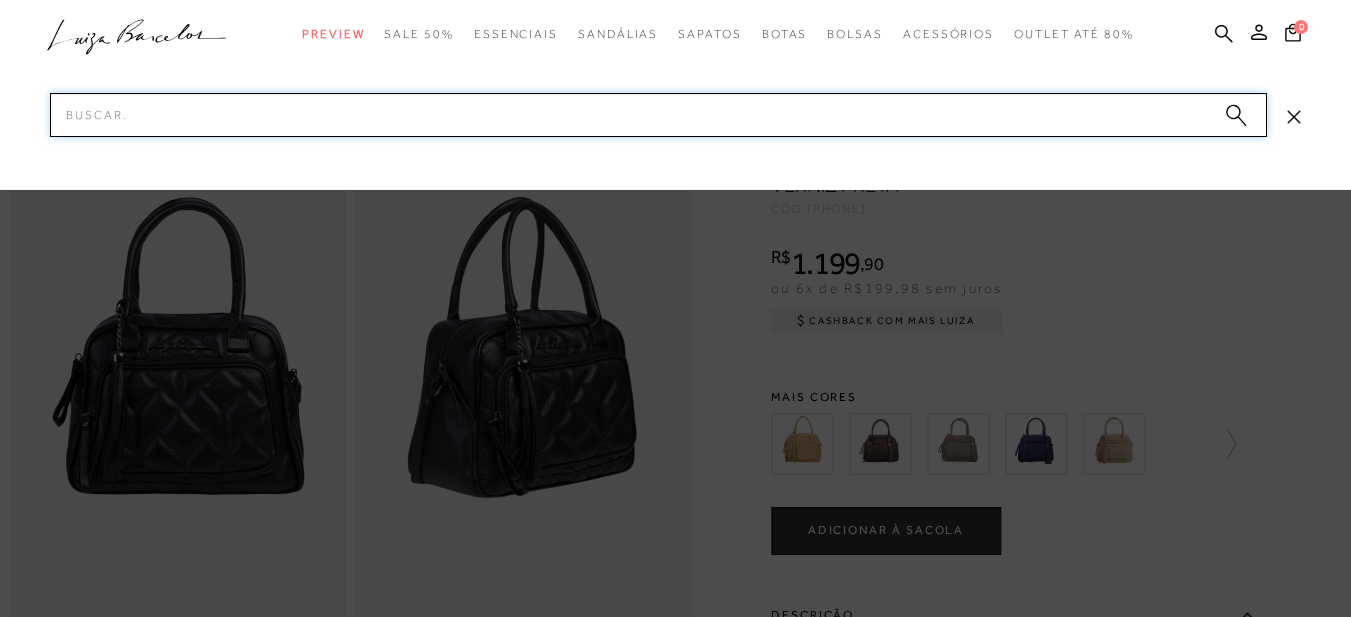 paste on "monocromia" 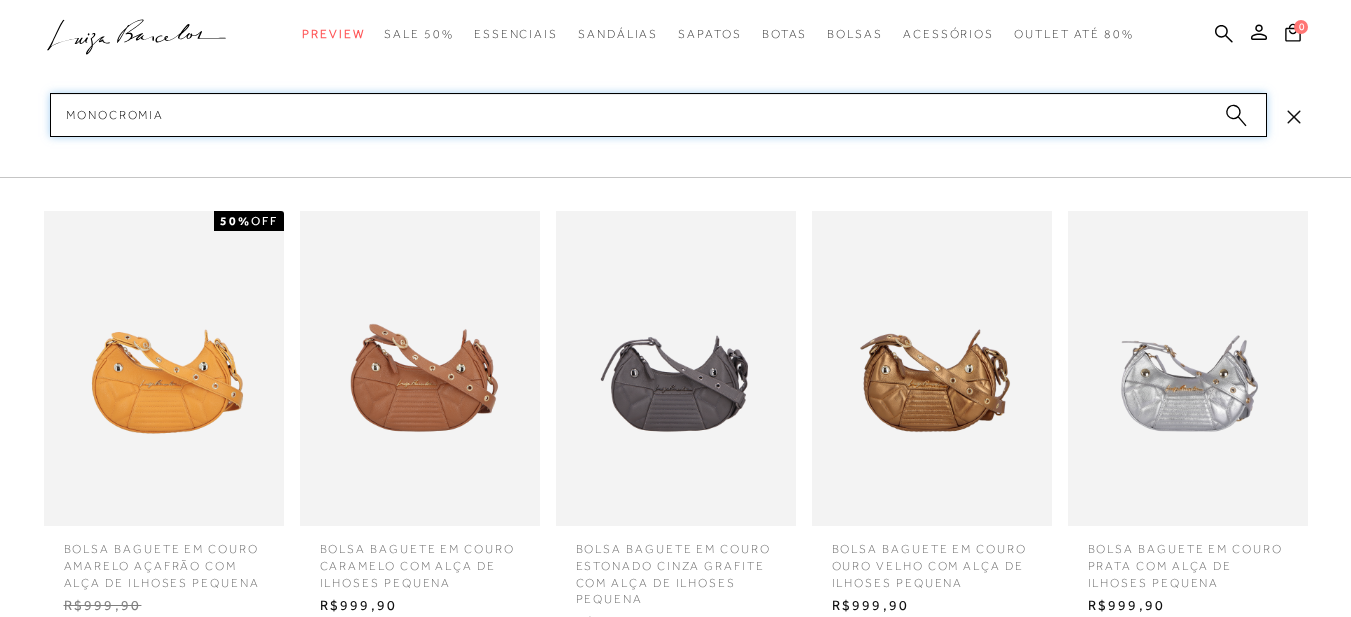 click on "monocromia" at bounding box center (658, 115) 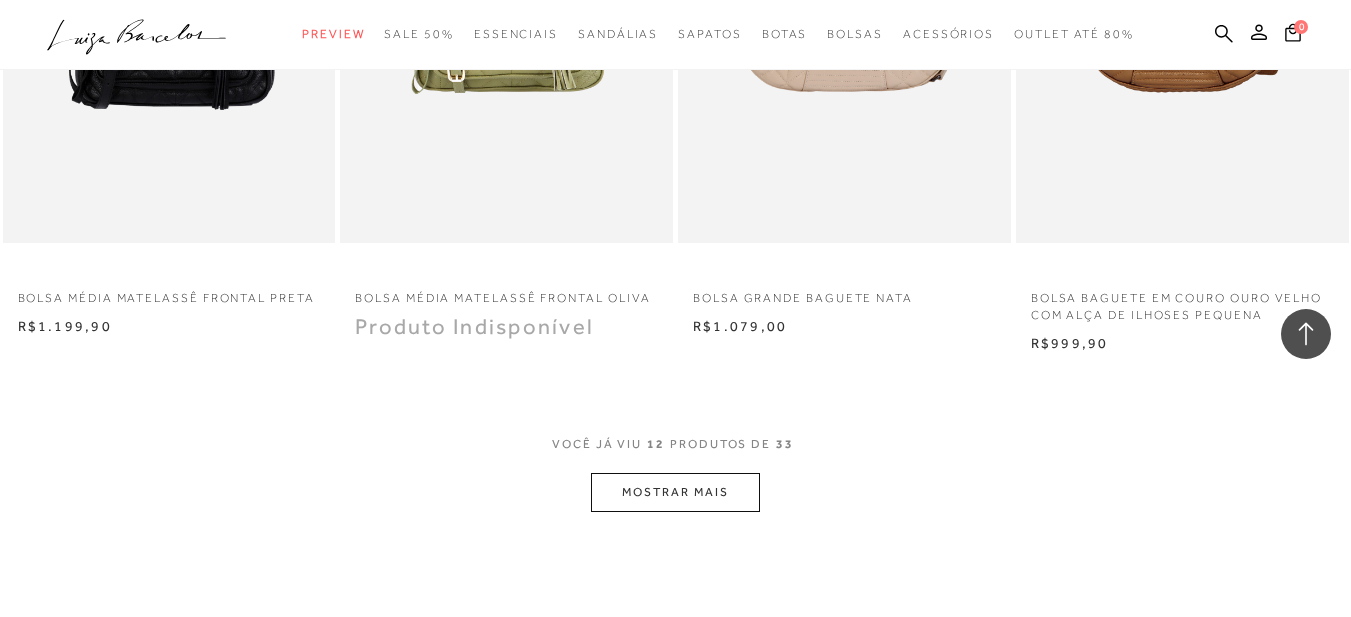scroll, scrollTop: 1900, scrollLeft: 0, axis: vertical 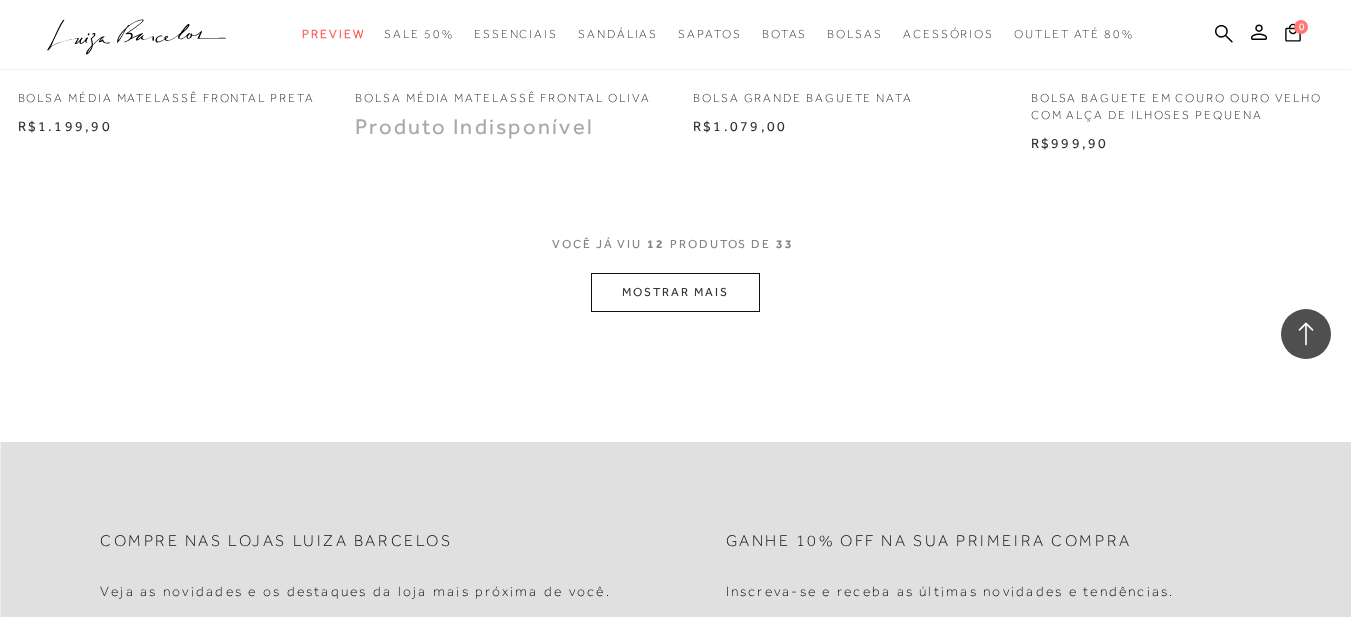 click on "MOSTRAR MAIS" at bounding box center (675, 292) 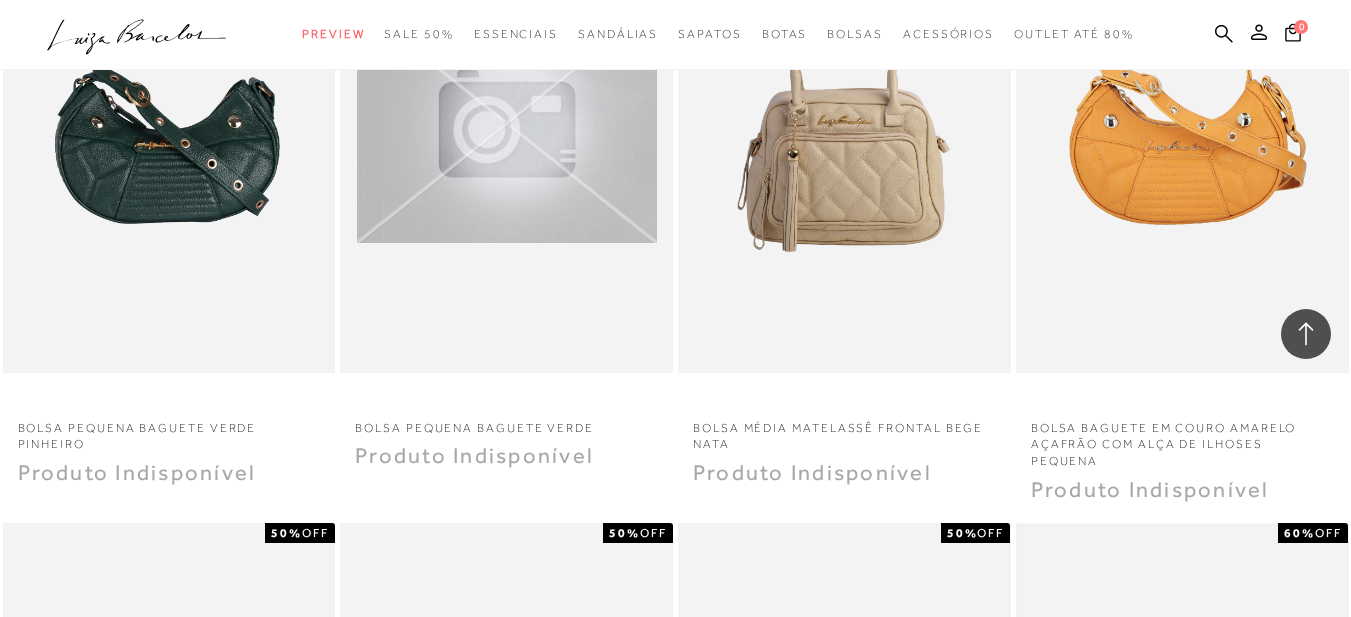 scroll, scrollTop: 2000, scrollLeft: 0, axis: vertical 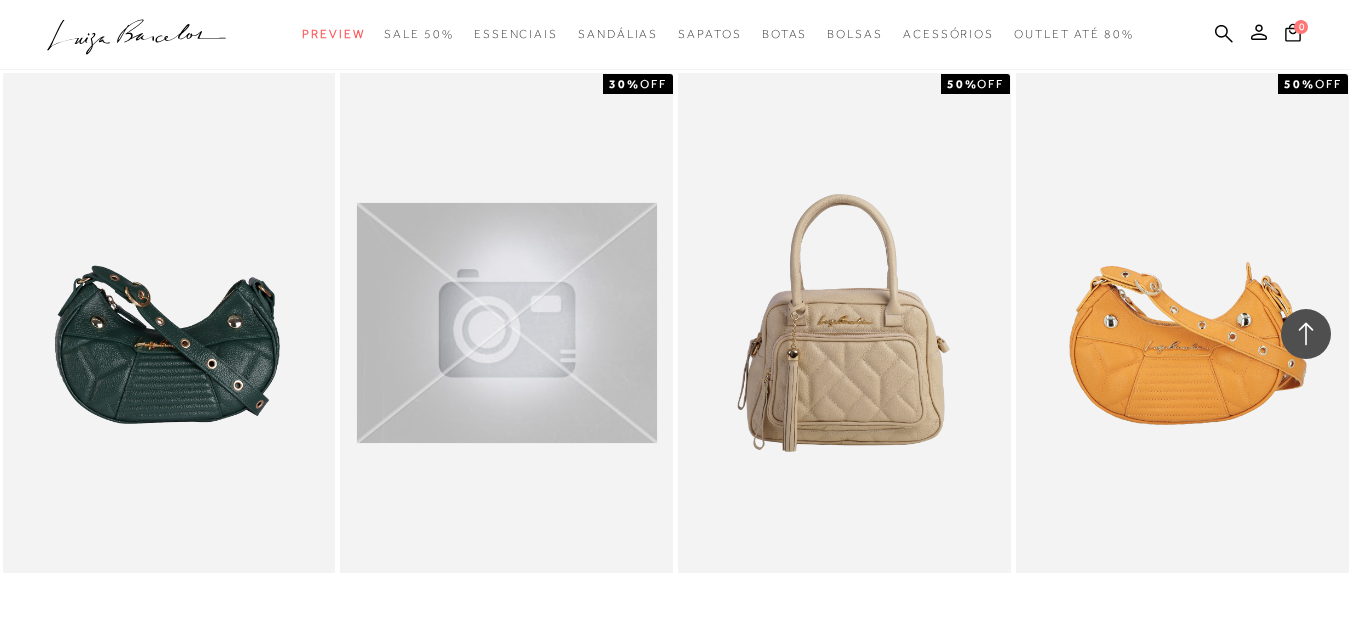click at bounding box center [507, 323] 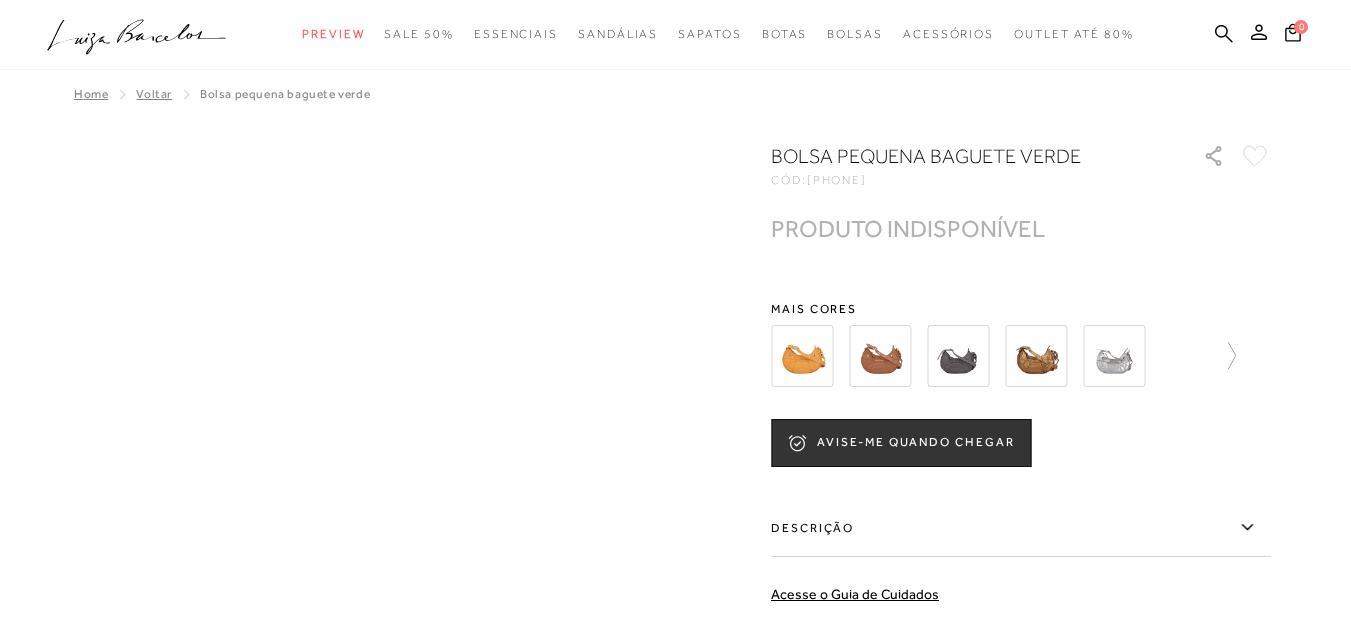 scroll, scrollTop: 0, scrollLeft: 0, axis: both 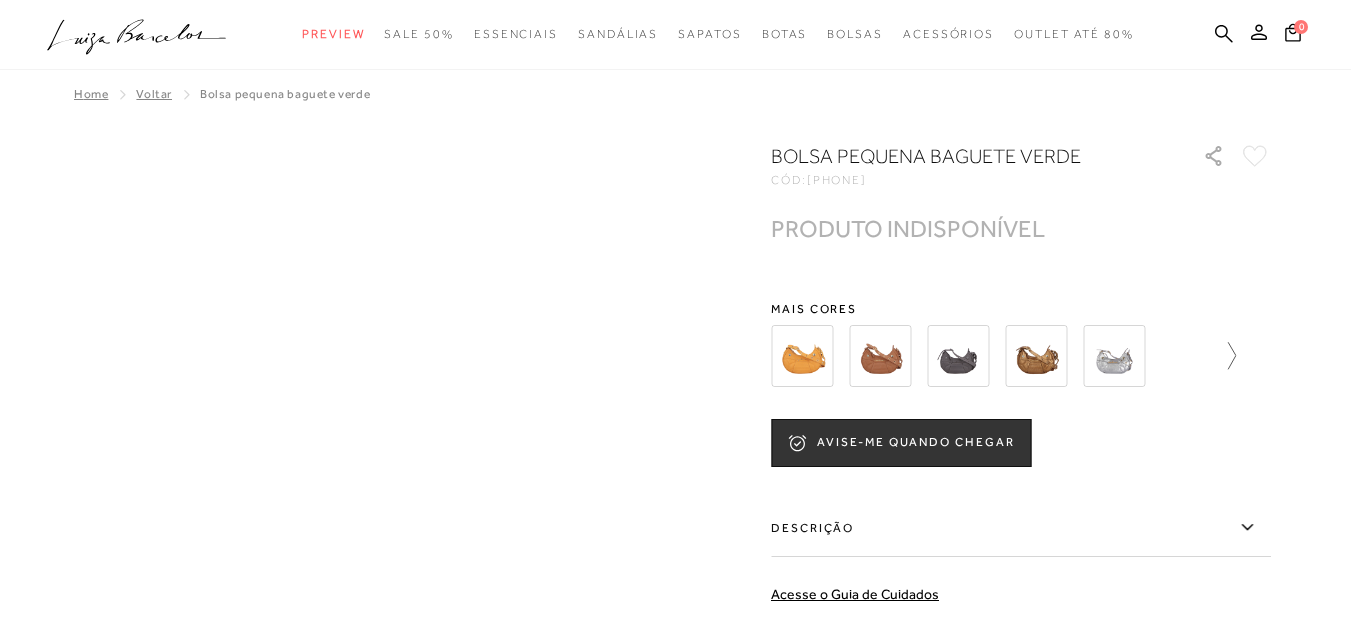 click 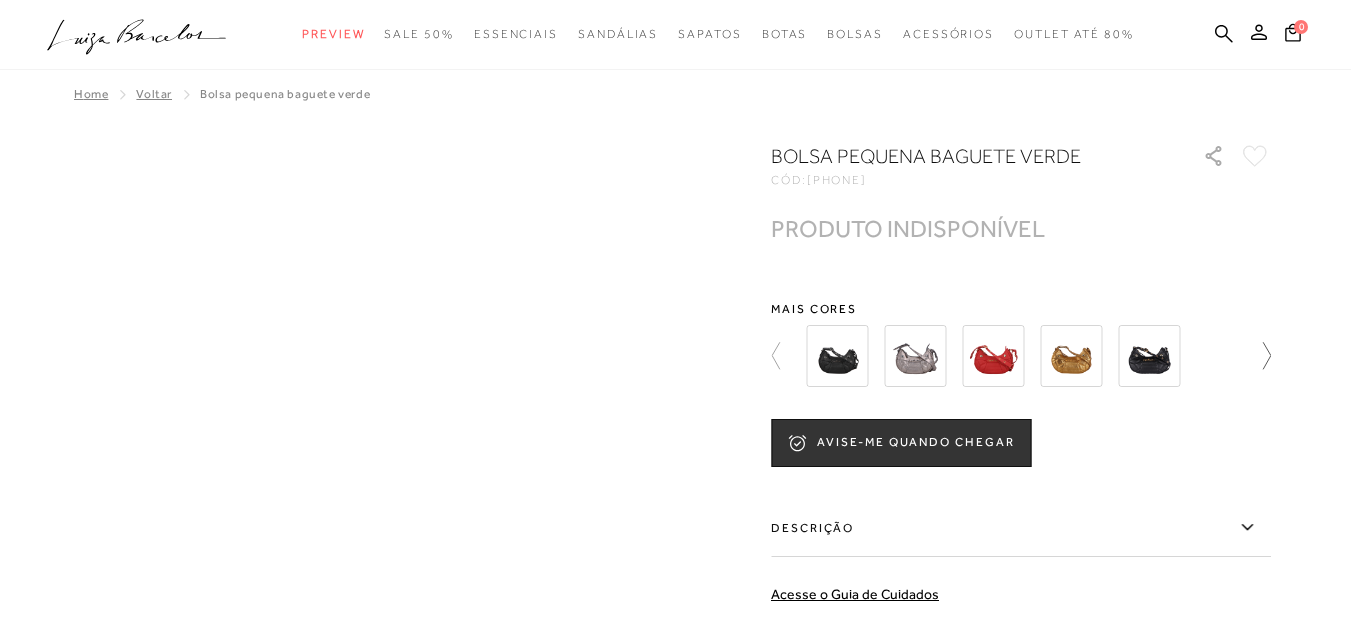 click 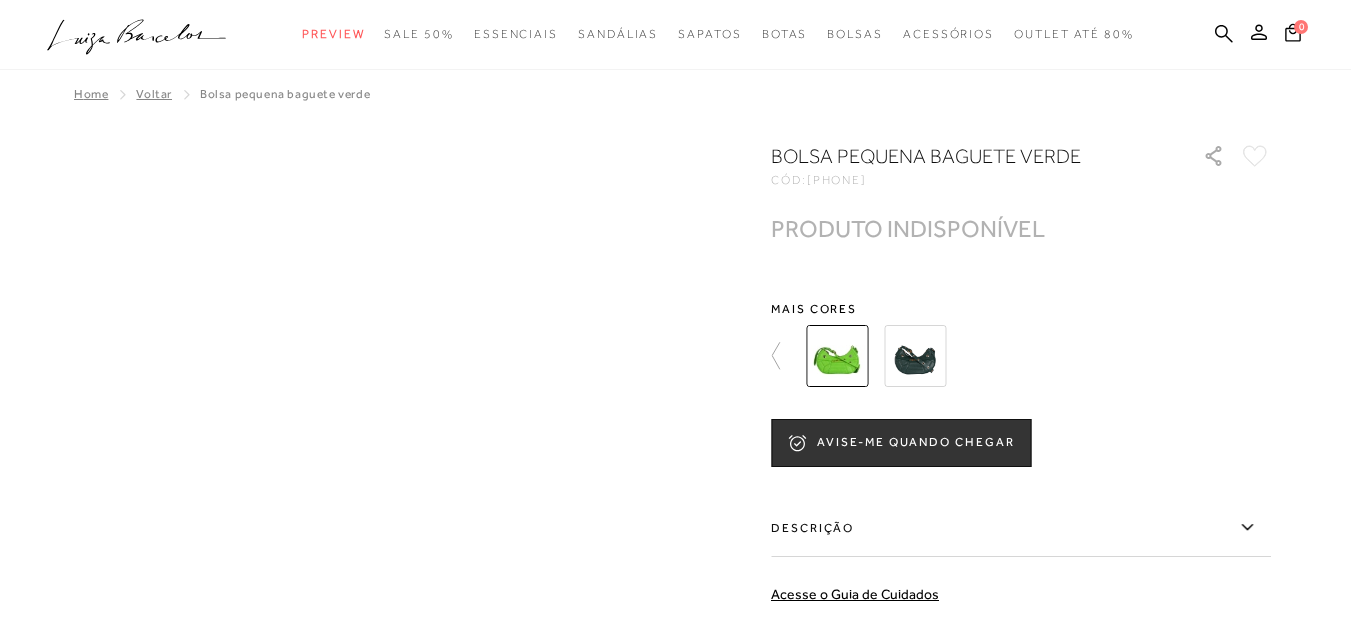 click at bounding box center [915, 356] 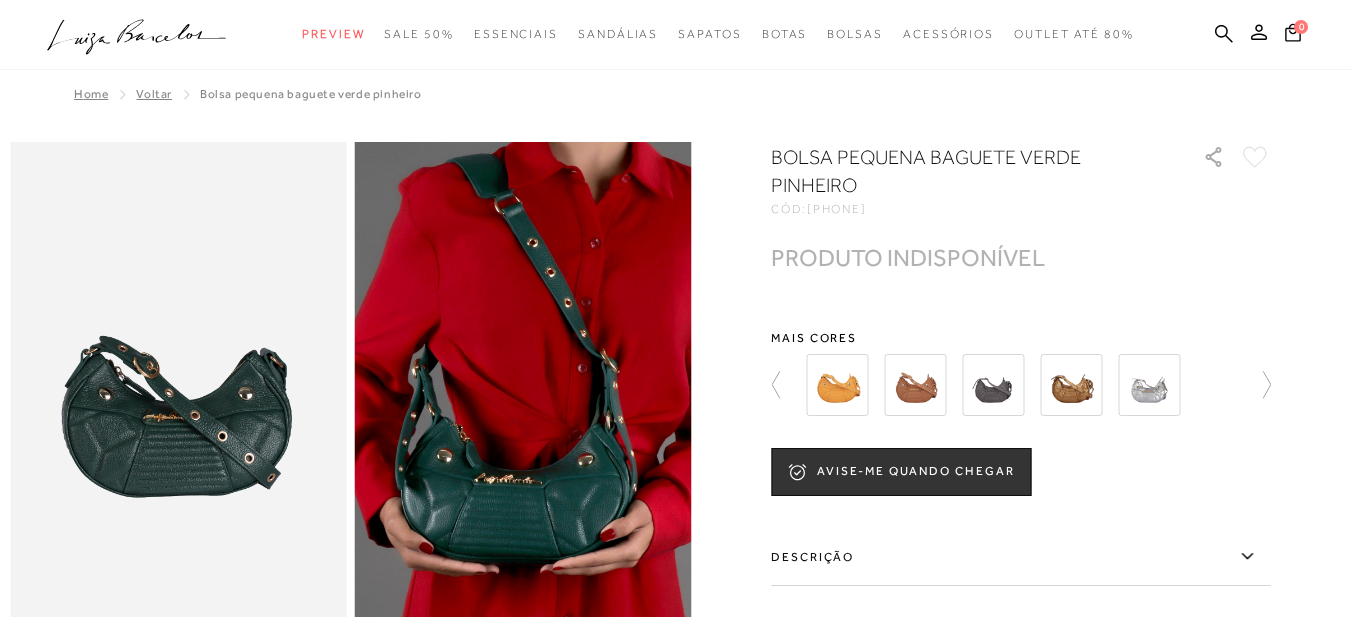 scroll, scrollTop: 0, scrollLeft: 0, axis: both 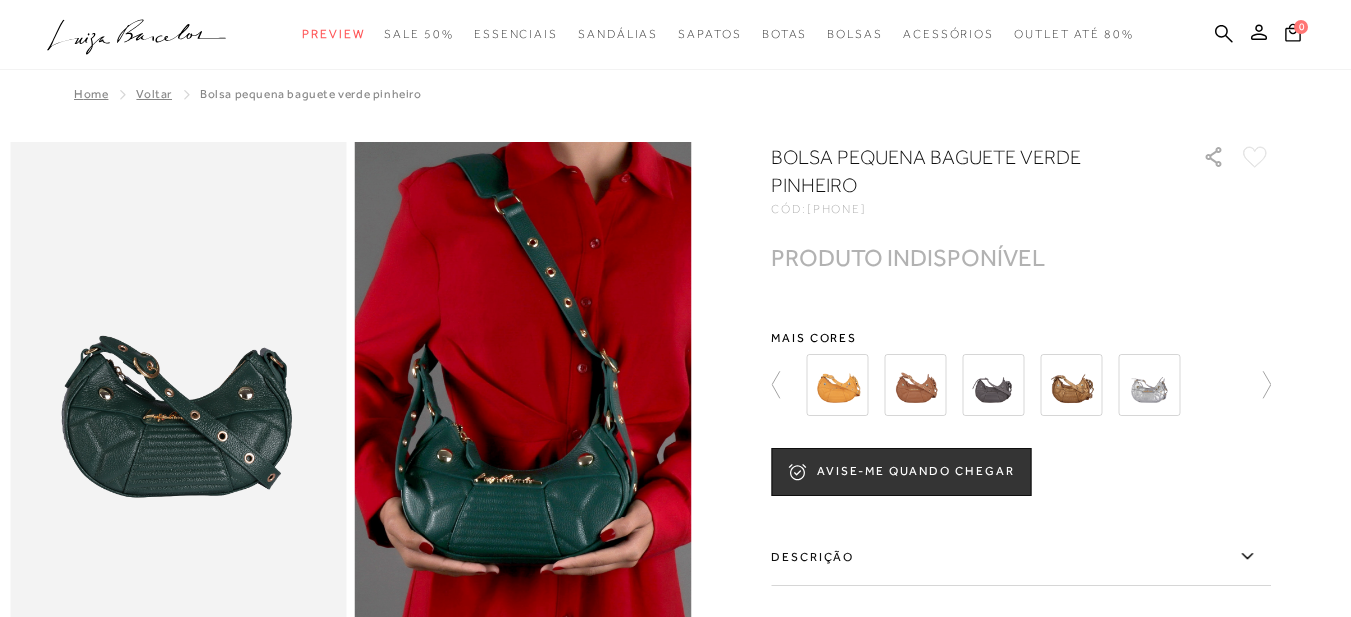 click at bounding box center [1149, 385] 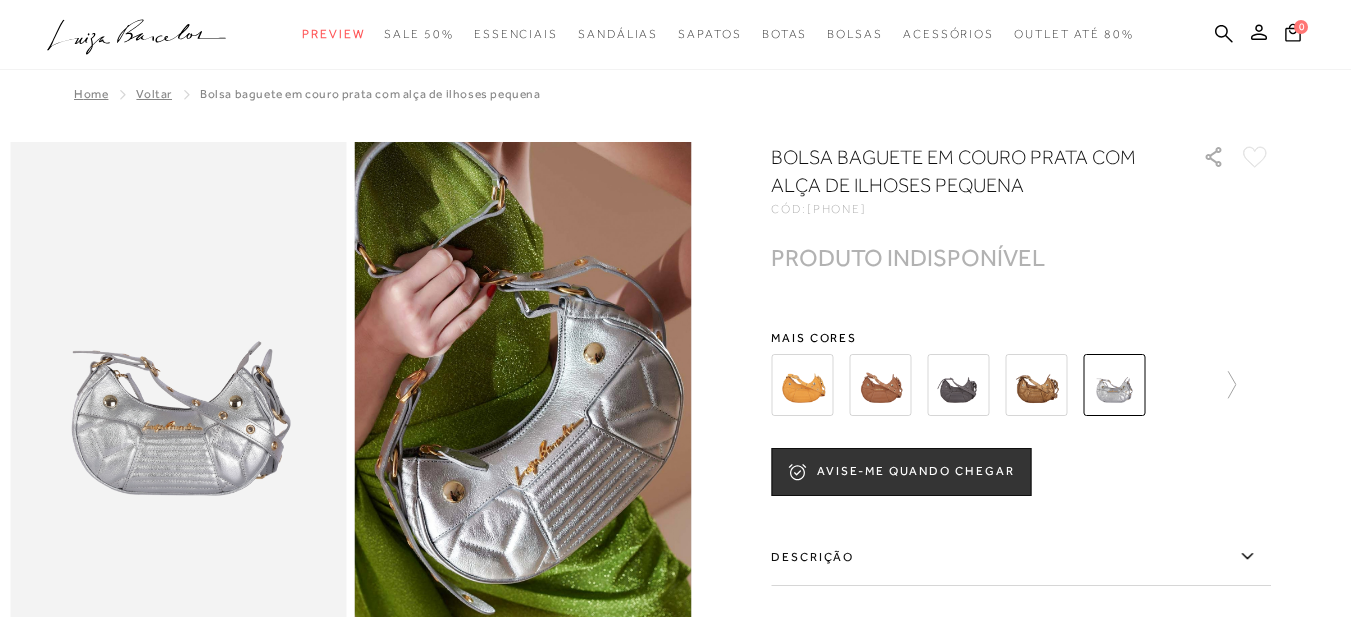 scroll, scrollTop: 0, scrollLeft: 0, axis: both 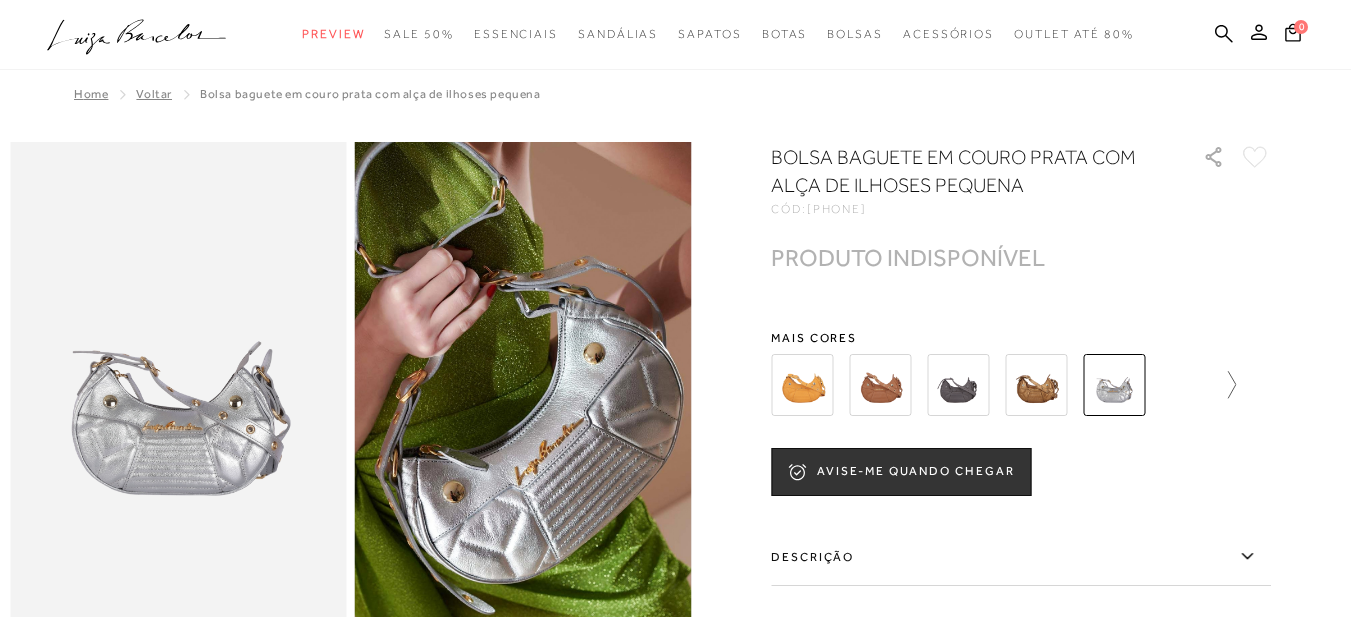 click 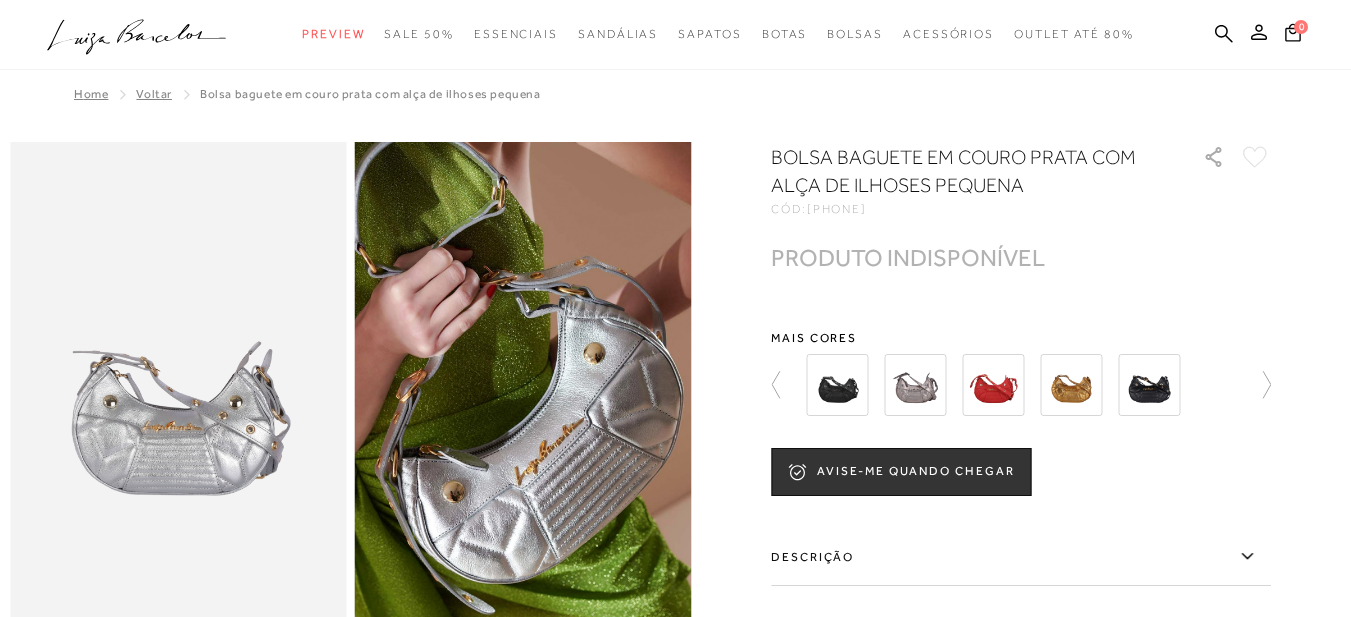click at bounding box center [915, 385] 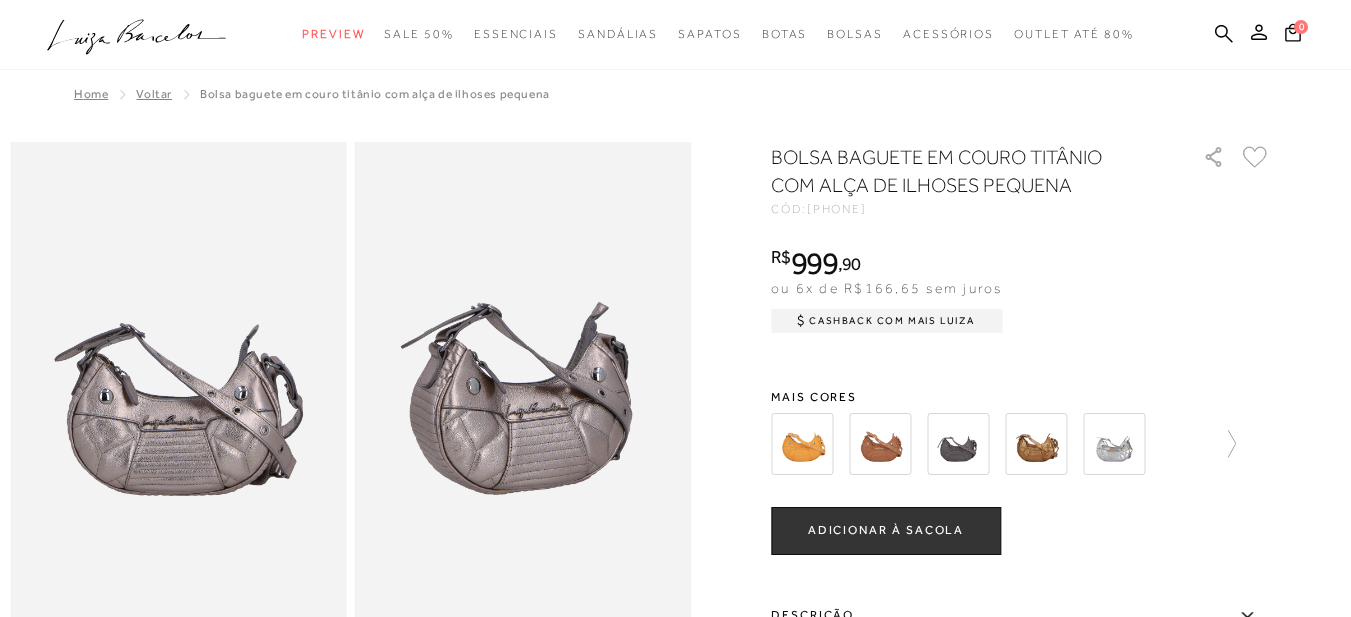 scroll, scrollTop: 0, scrollLeft: 0, axis: both 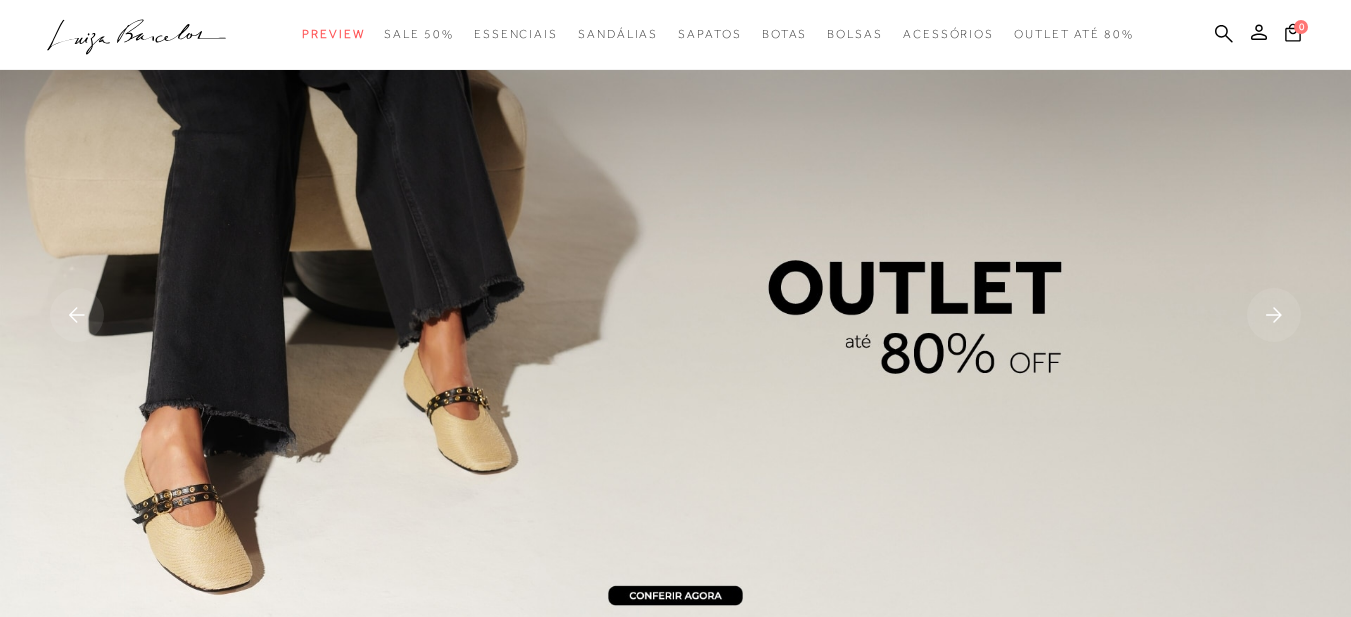 click 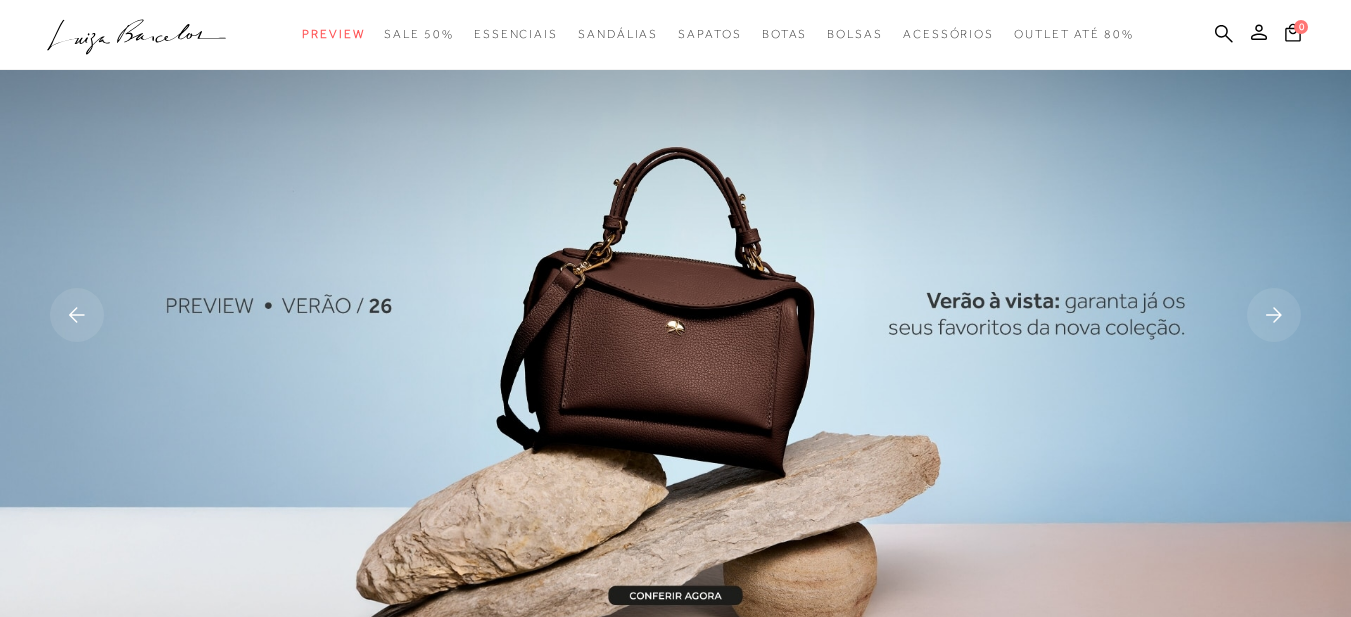 click 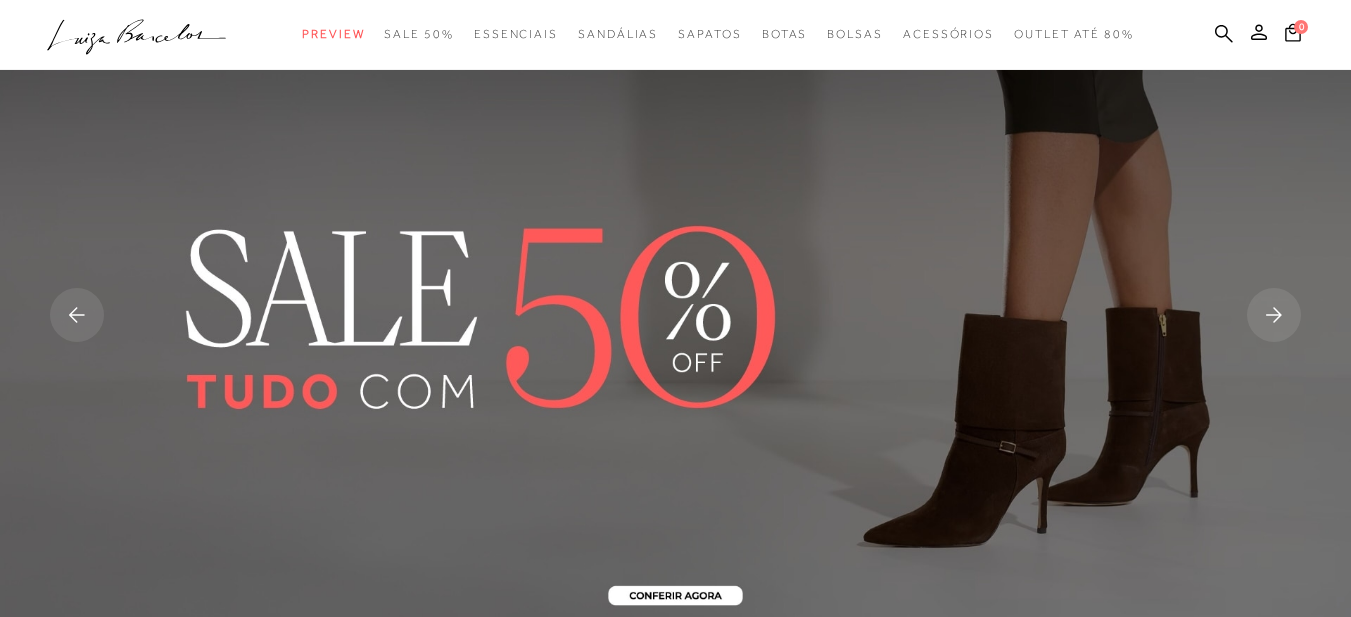 click 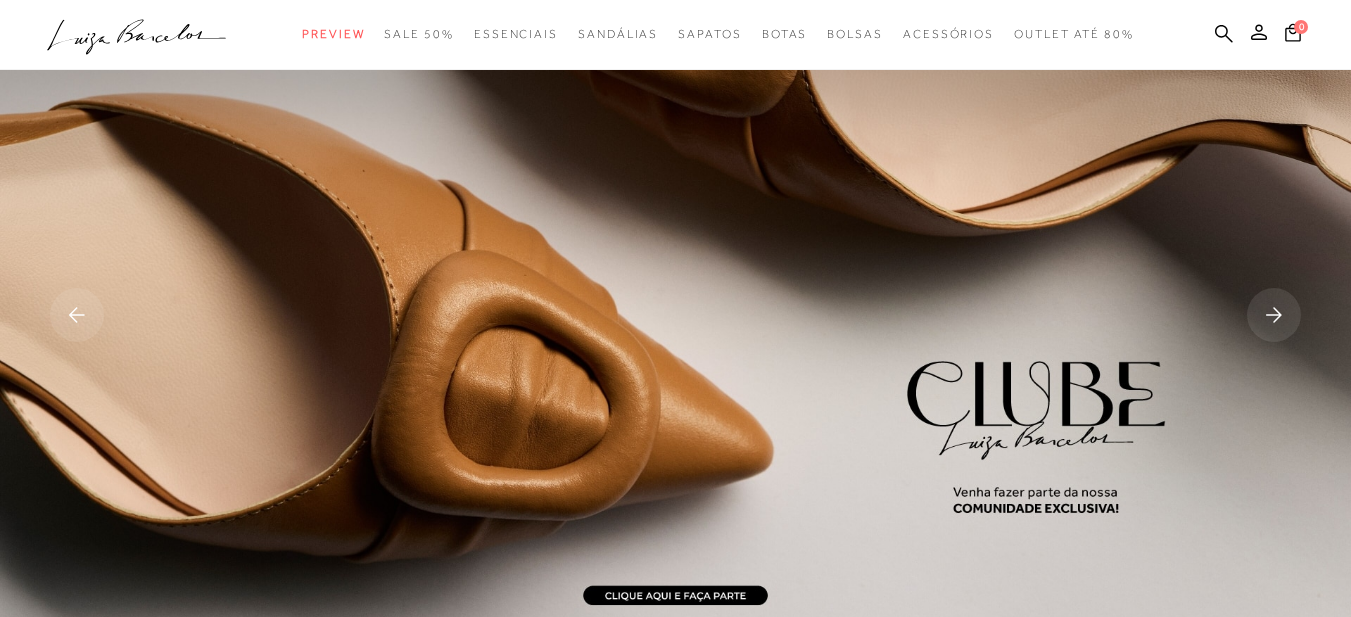 click 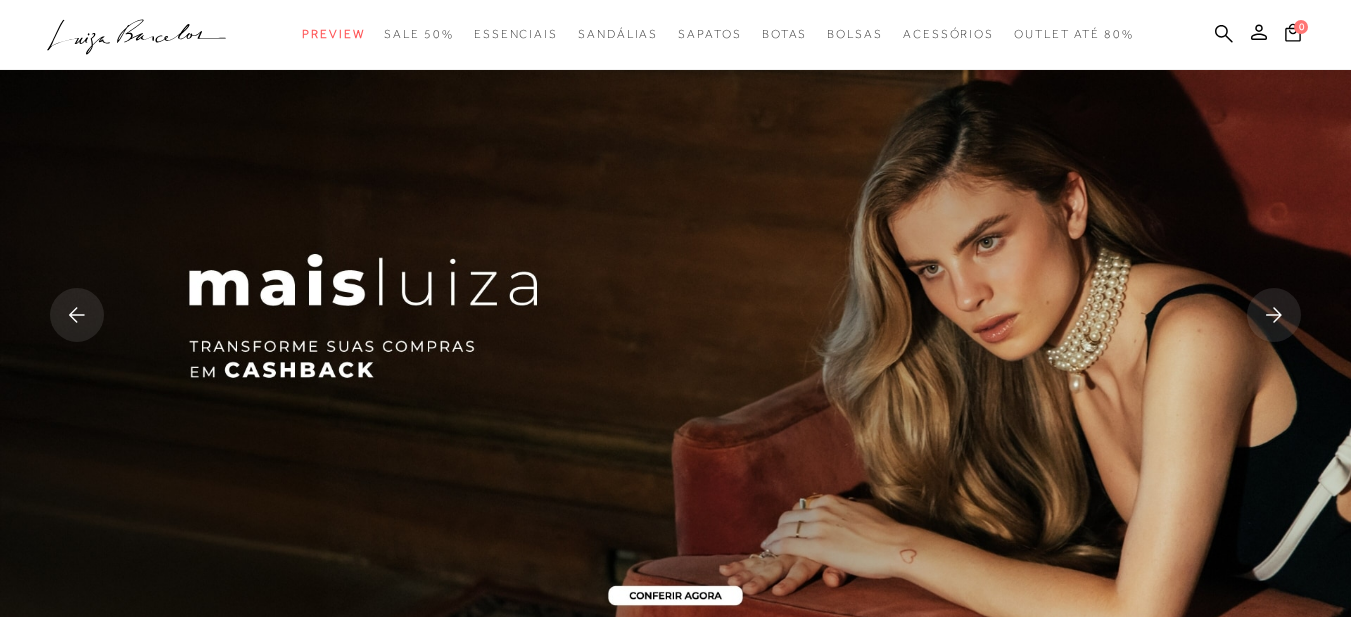 click 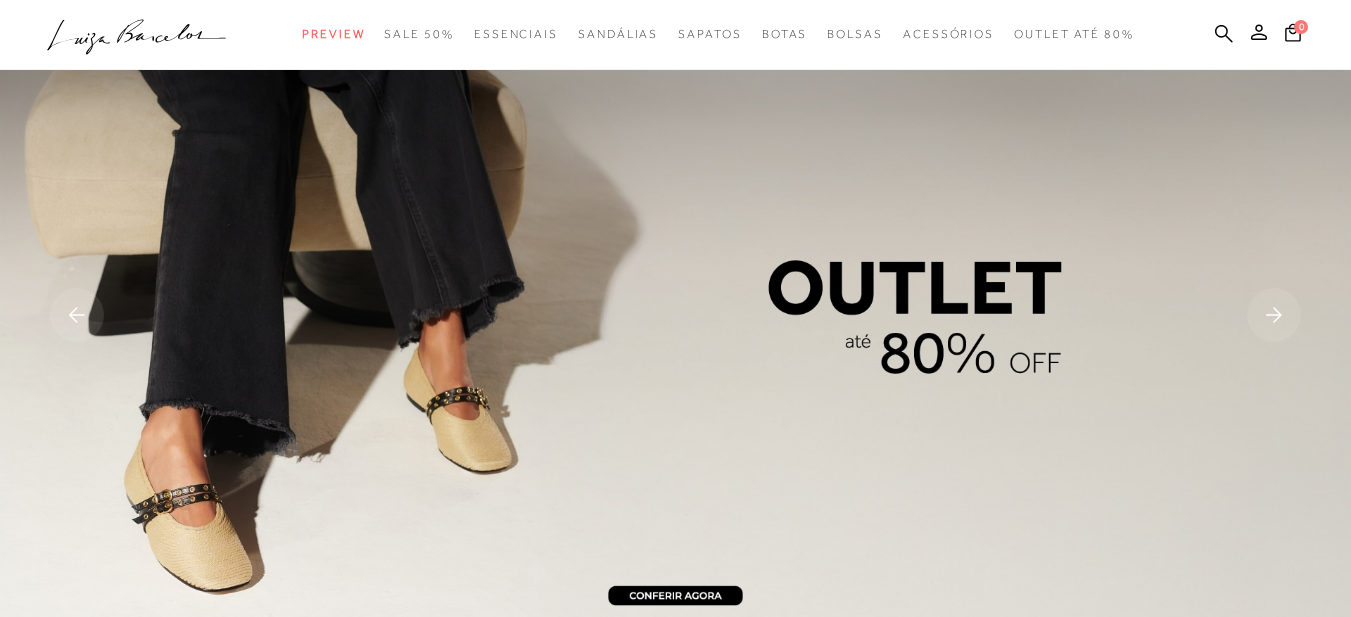 click 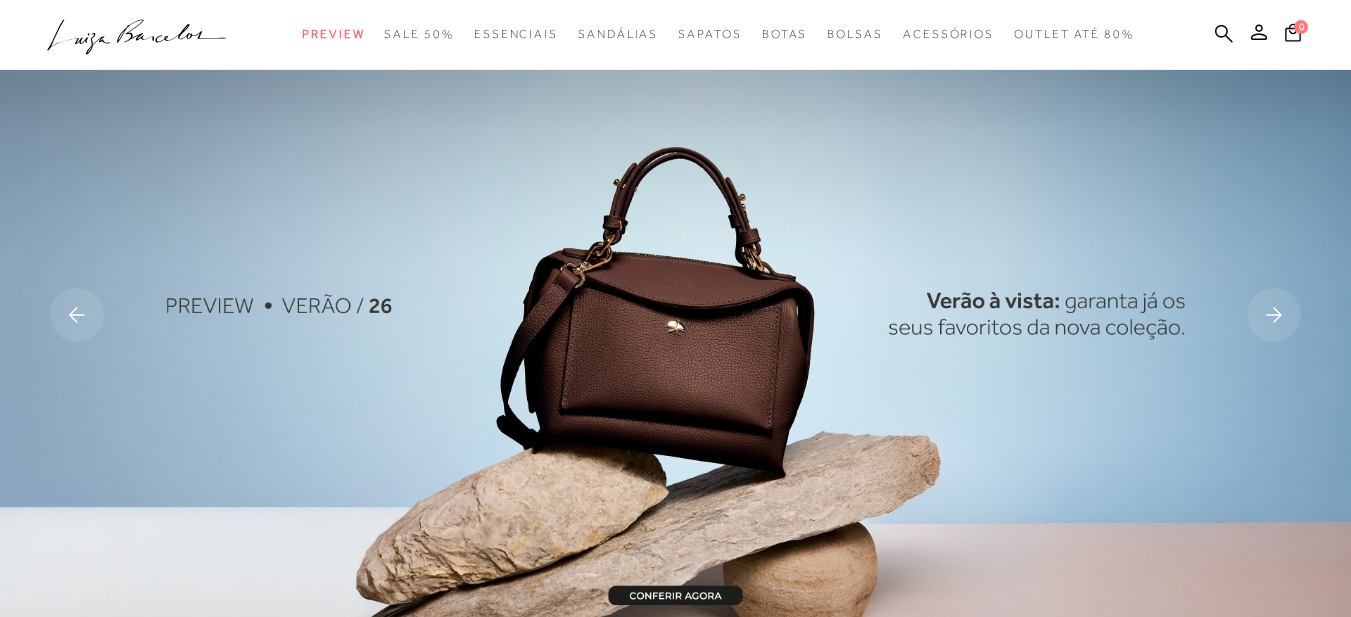 click 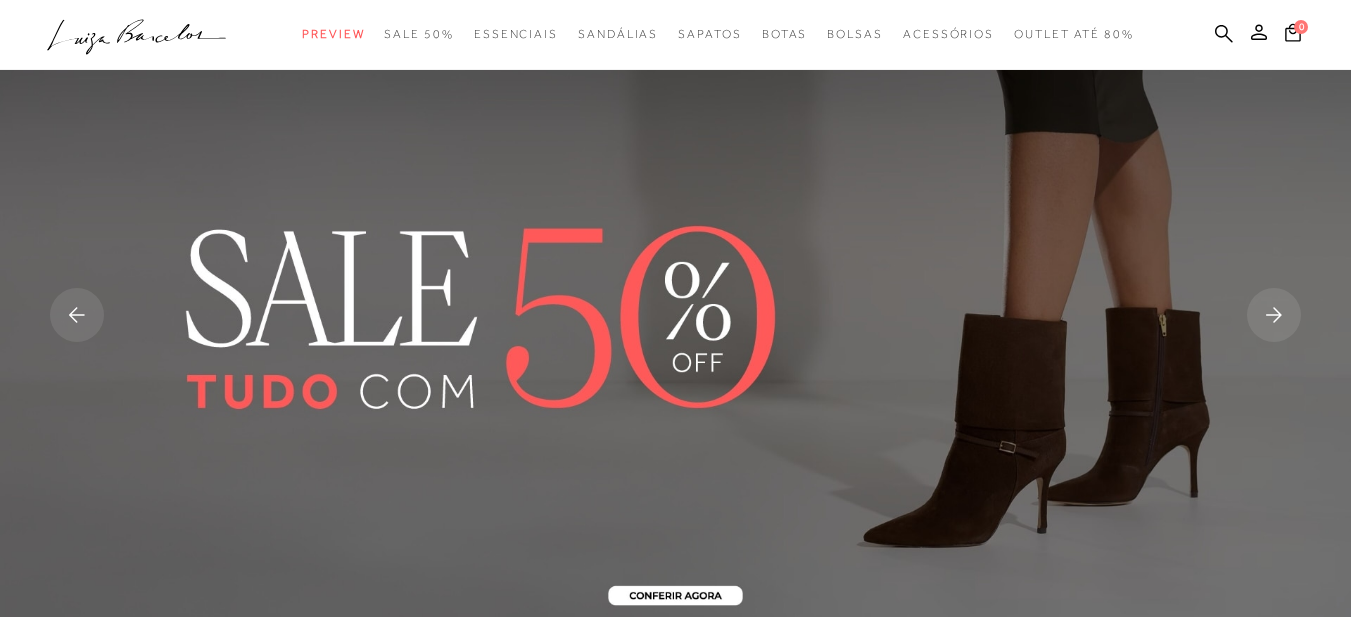 click 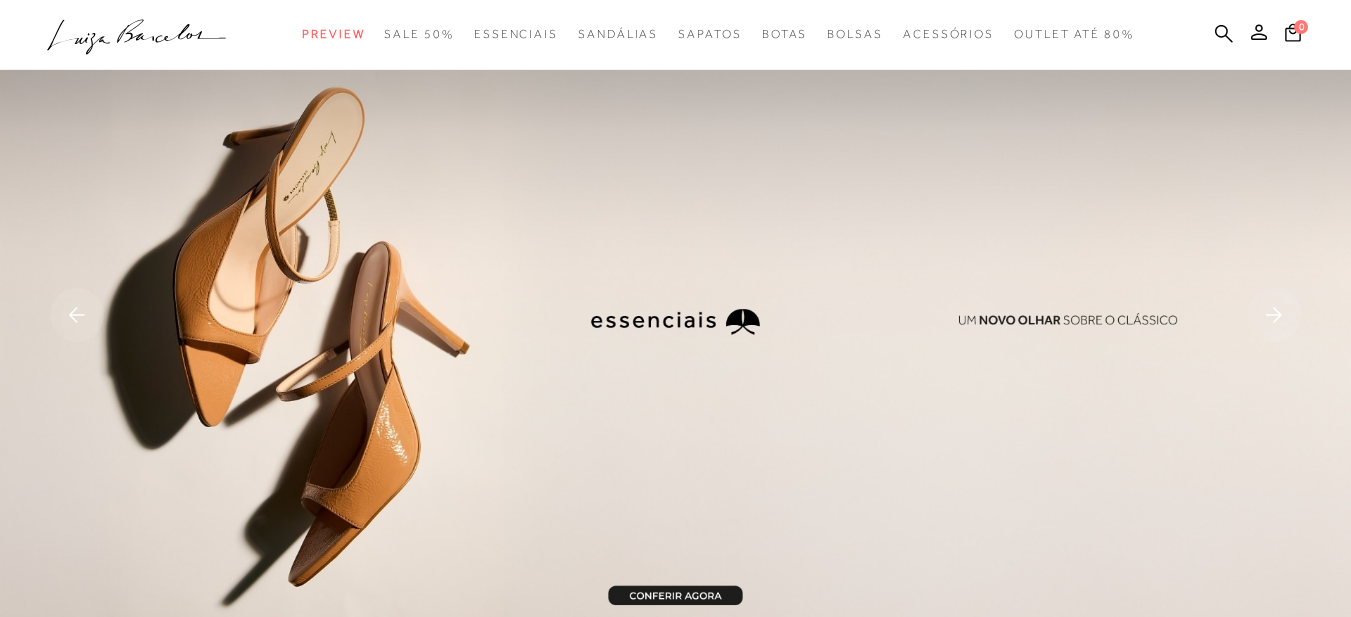 click 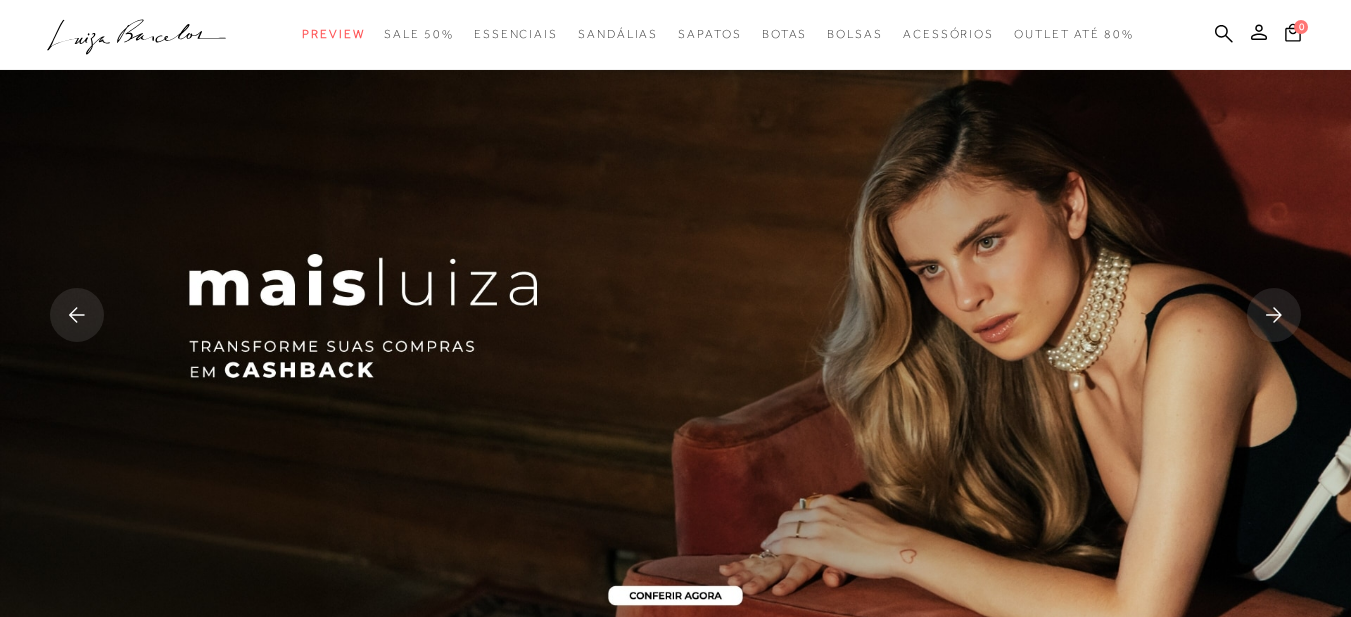 click on ".a{fill-rule:evenodd;}" 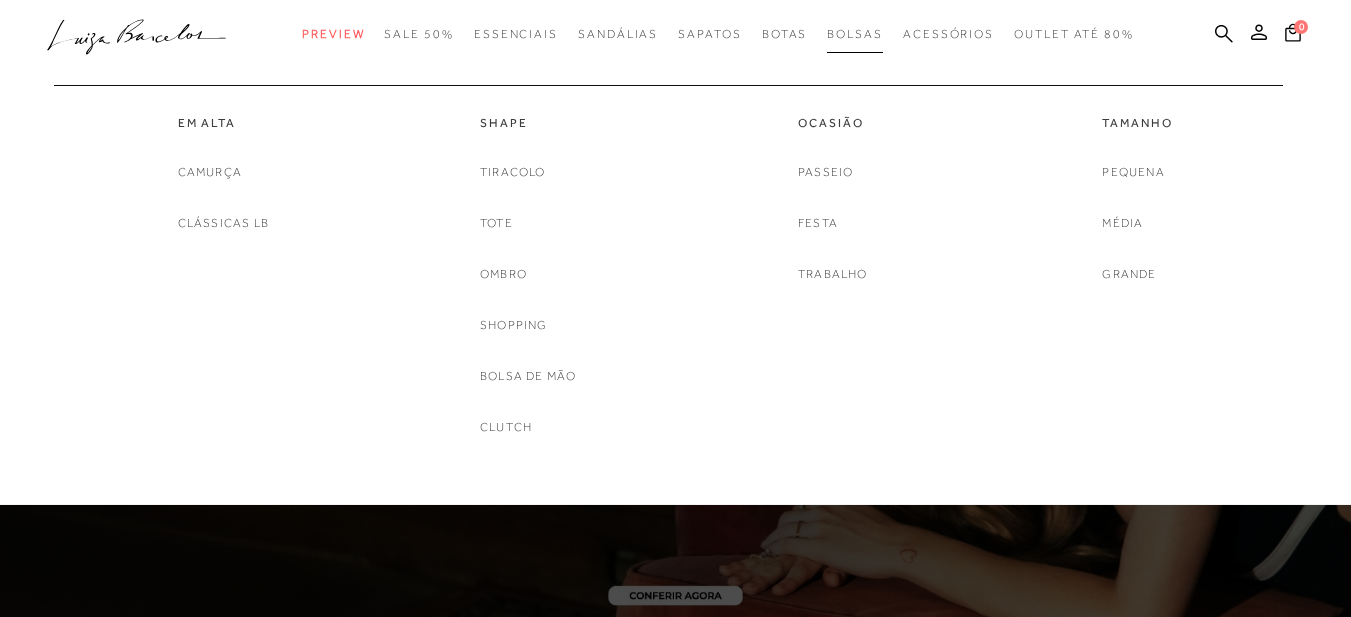 click on "Bolsas" at bounding box center (855, 34) 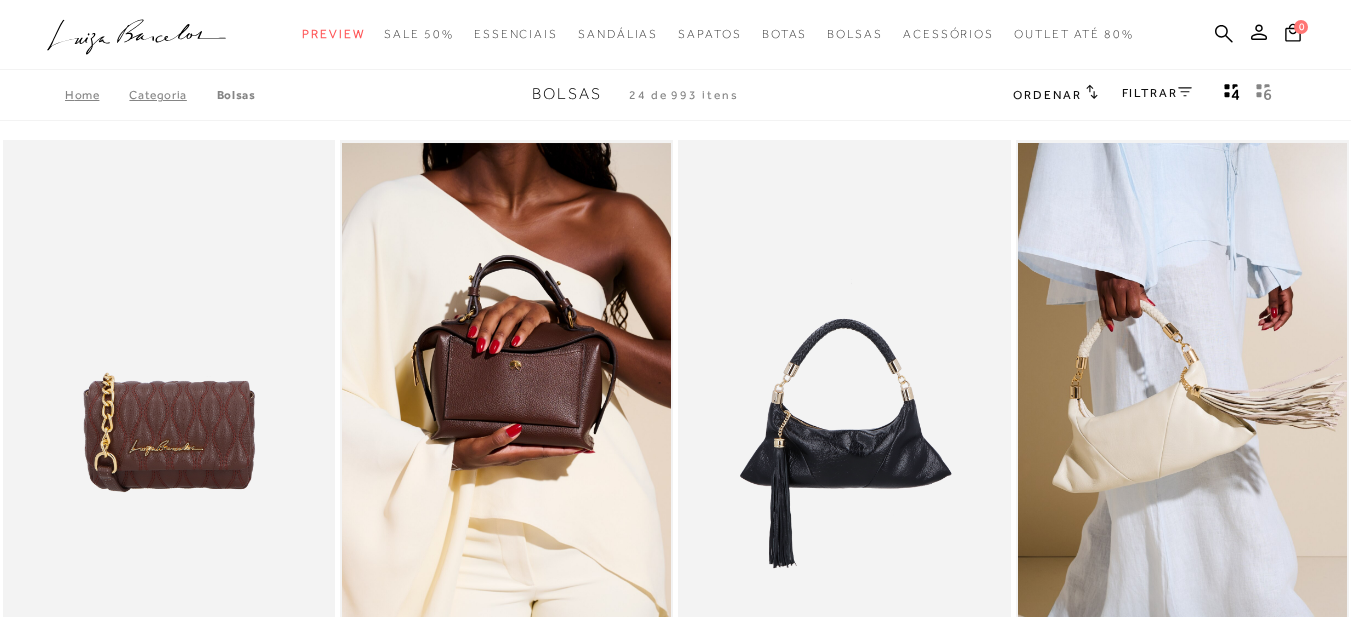 scroll, scrollTop: 0, scrollLeft: 0, axis: both 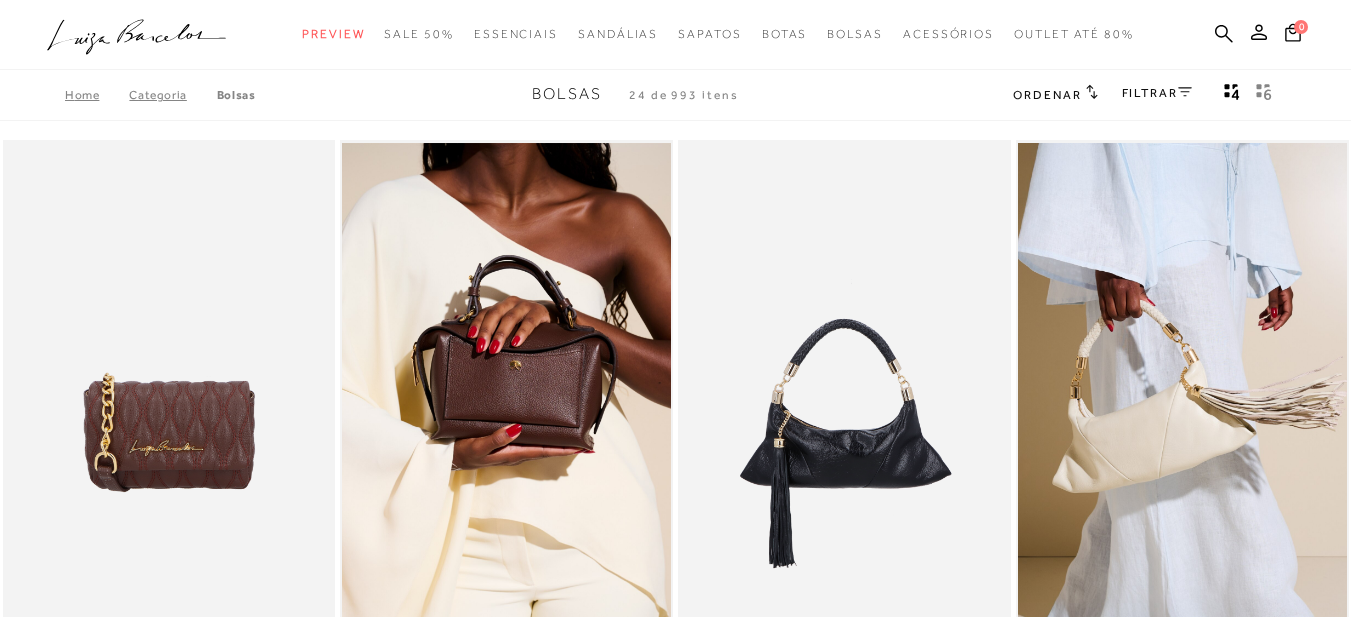 click on "Ordenar" at bounding box center [1047, 95] 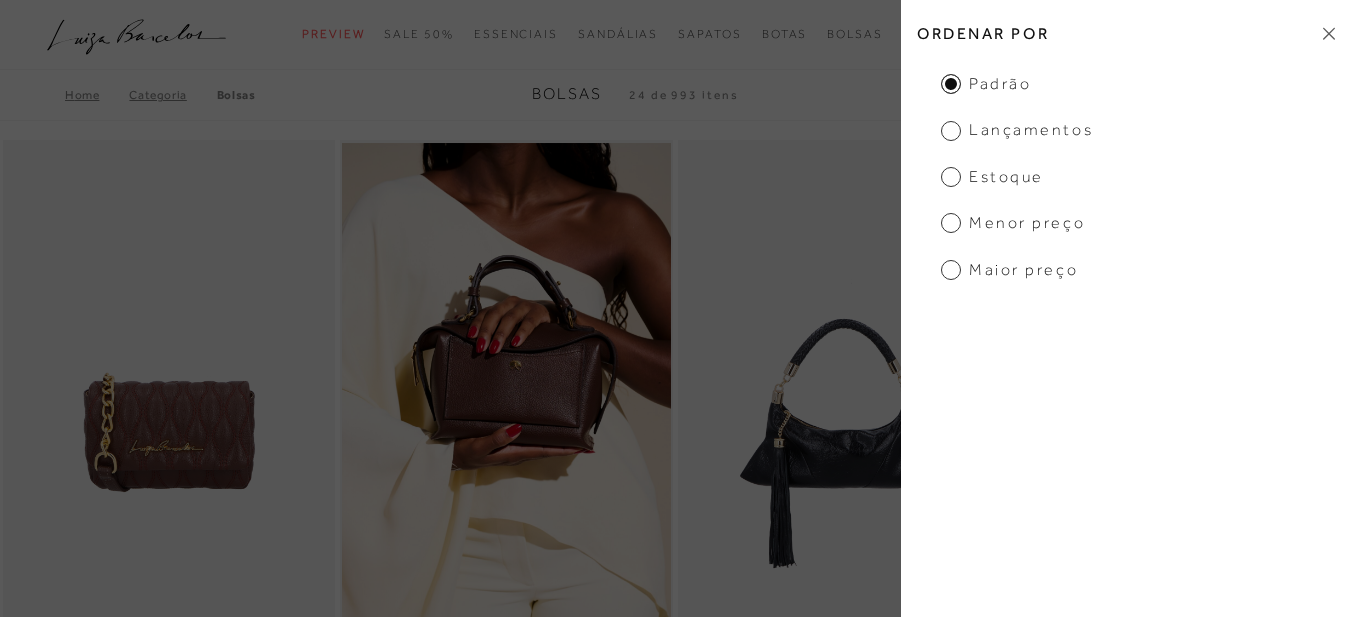 click on "Maior preço" at bounding box center (1009, 270) 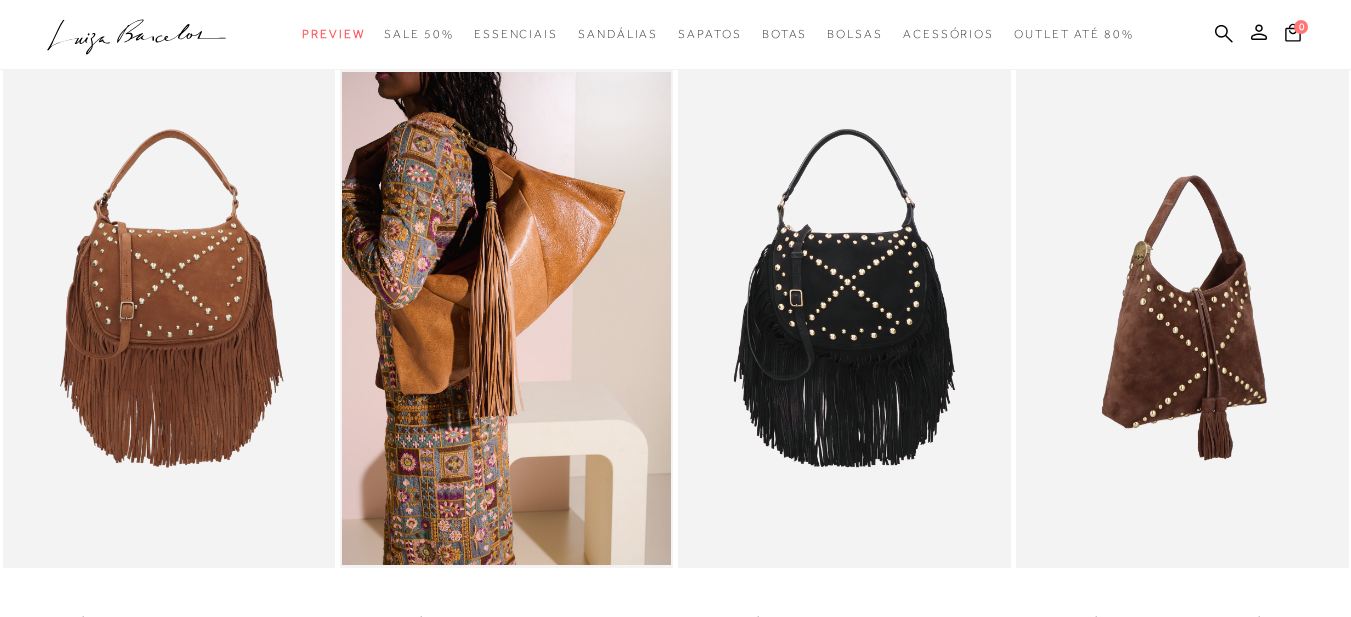scroll, scrollTop: 0, scrollLeft: 0, axis: both 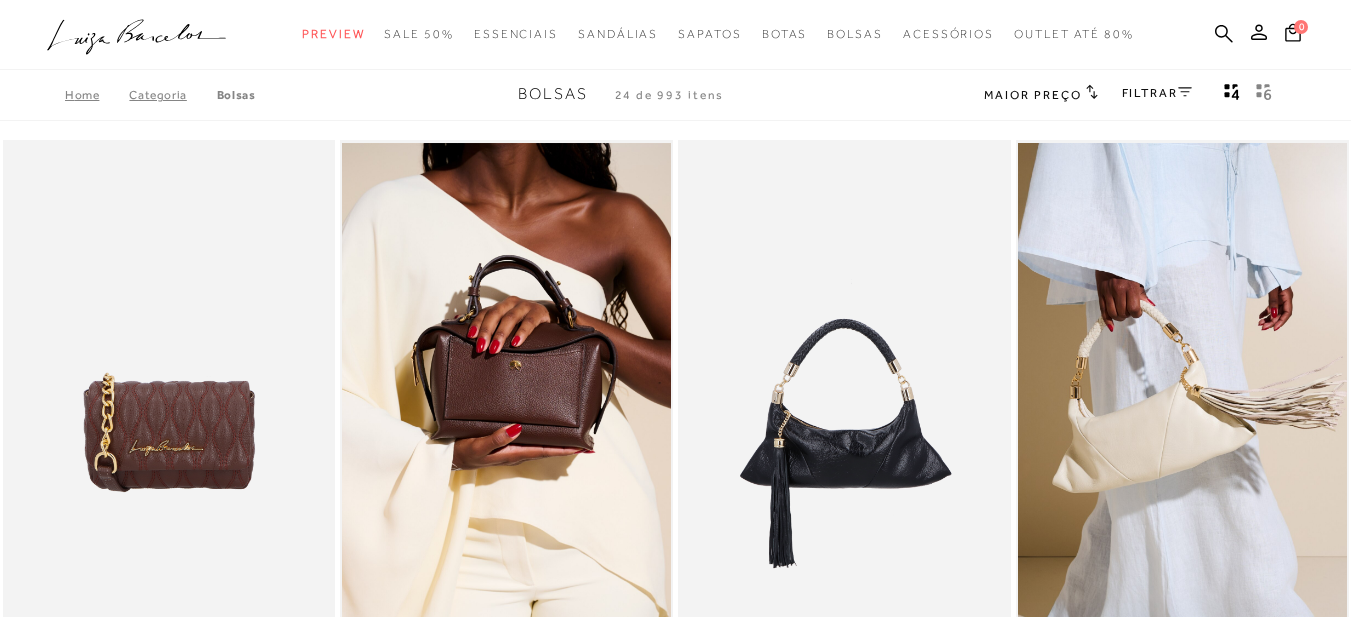 click on "Maior preço" at bounding box center (1032, 95) 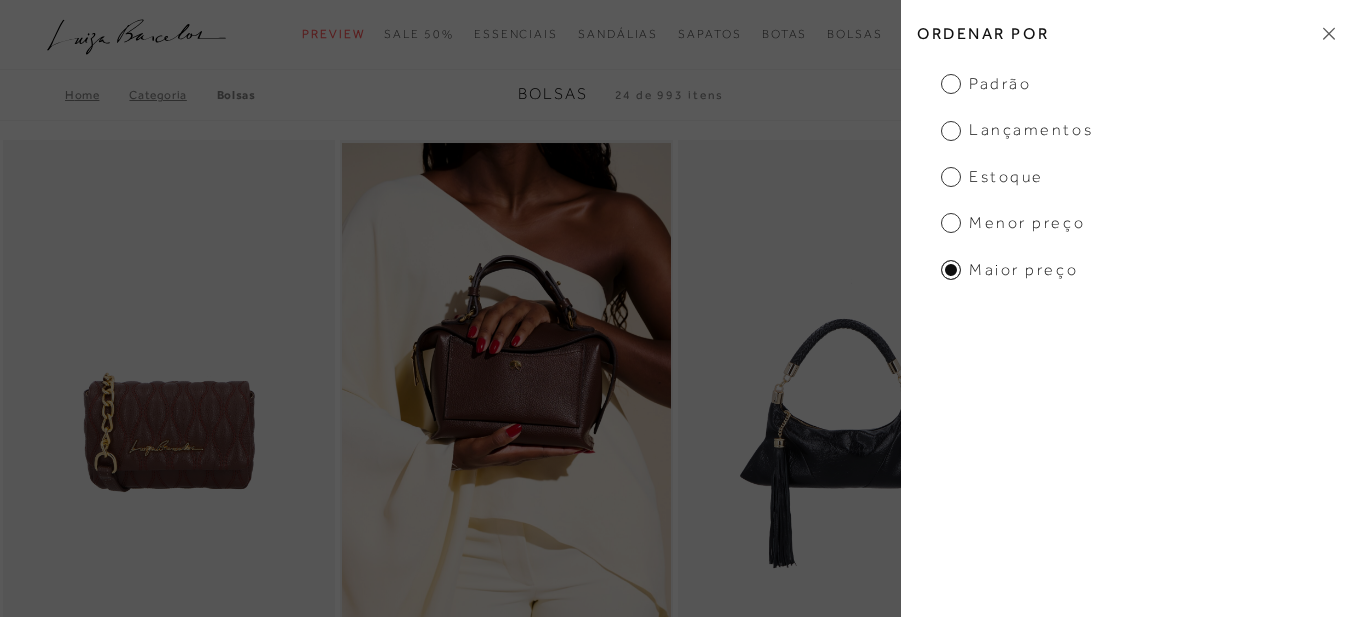 click on "Menor preço" at bounding box center (1013, 223) 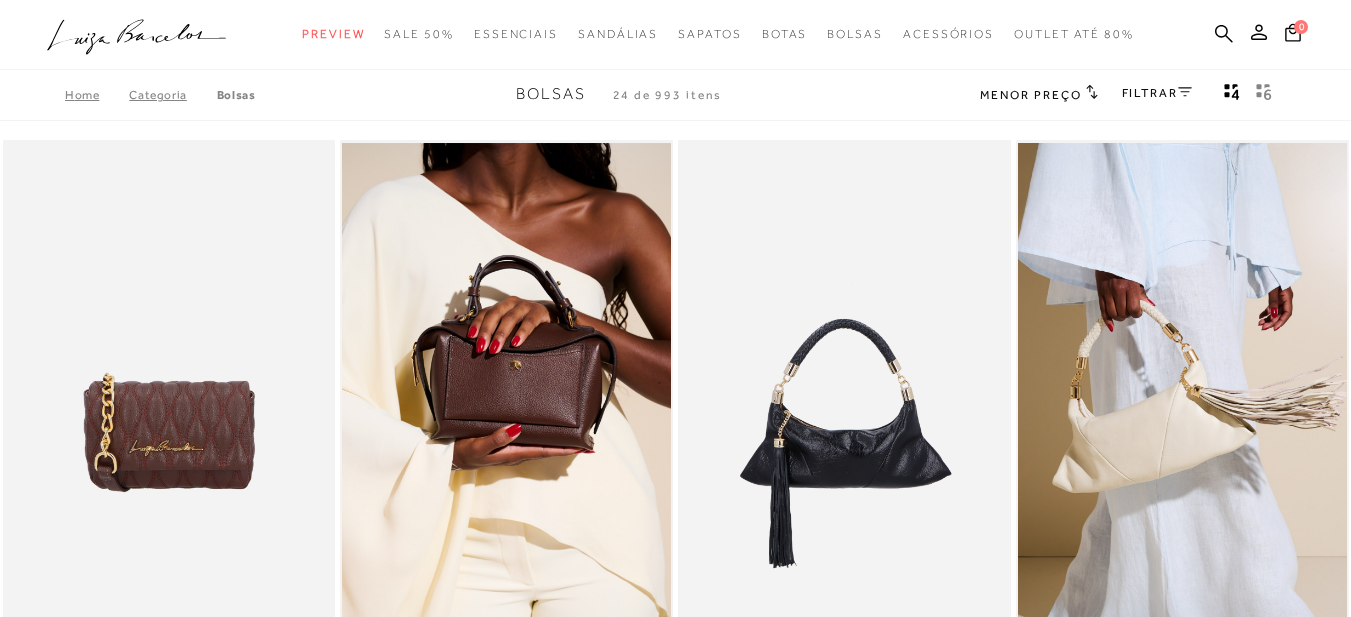 click on "Menor preço" at bounding box center (1030, 95) 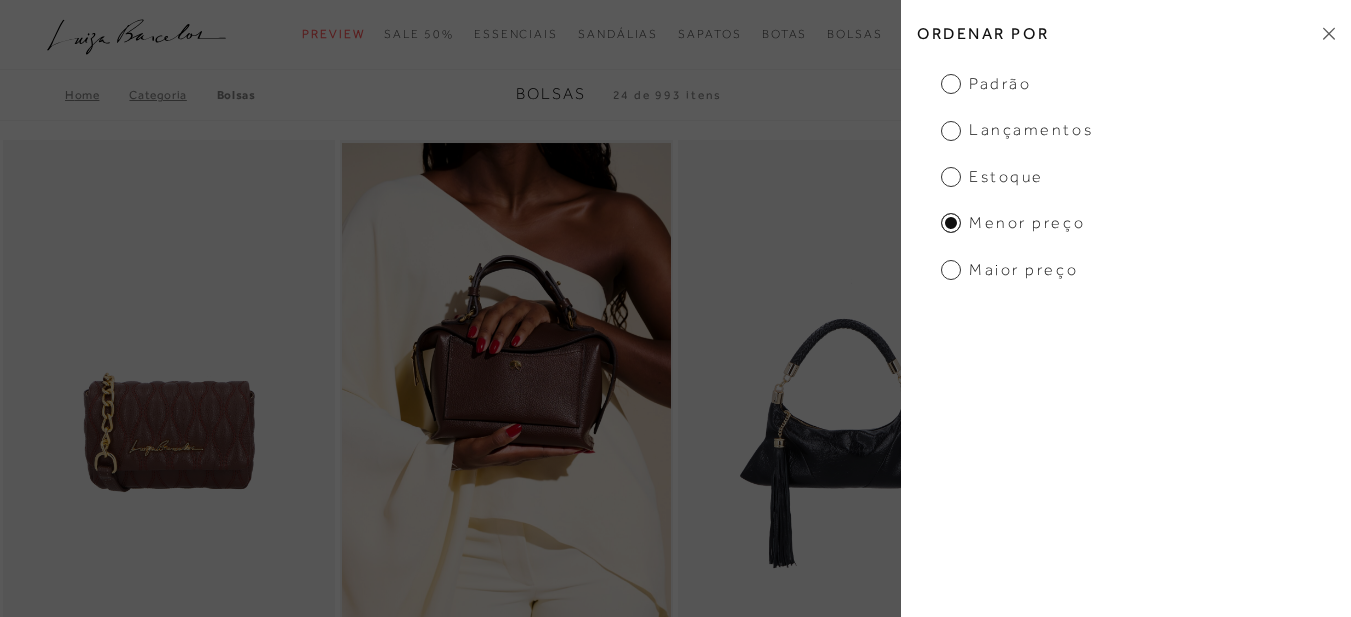 click on "Maior preço" at bounding box center [1009, 270] 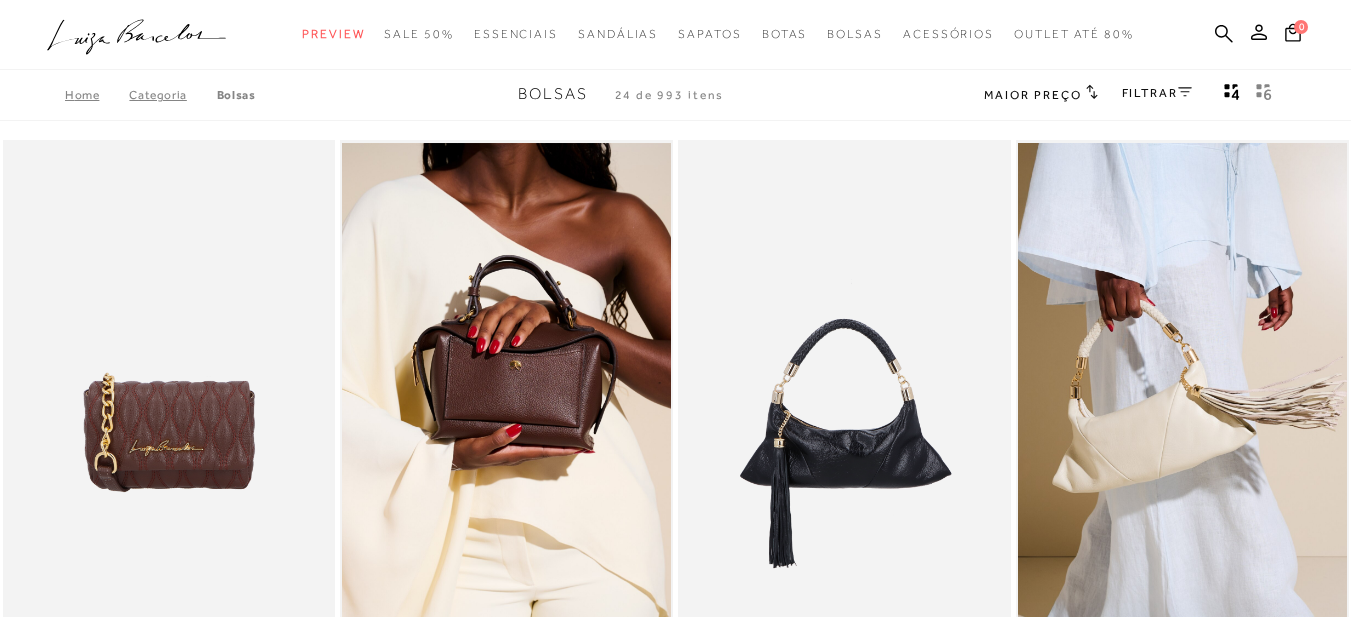 click on "FILTRAR" at bounding box center [1157, 93] 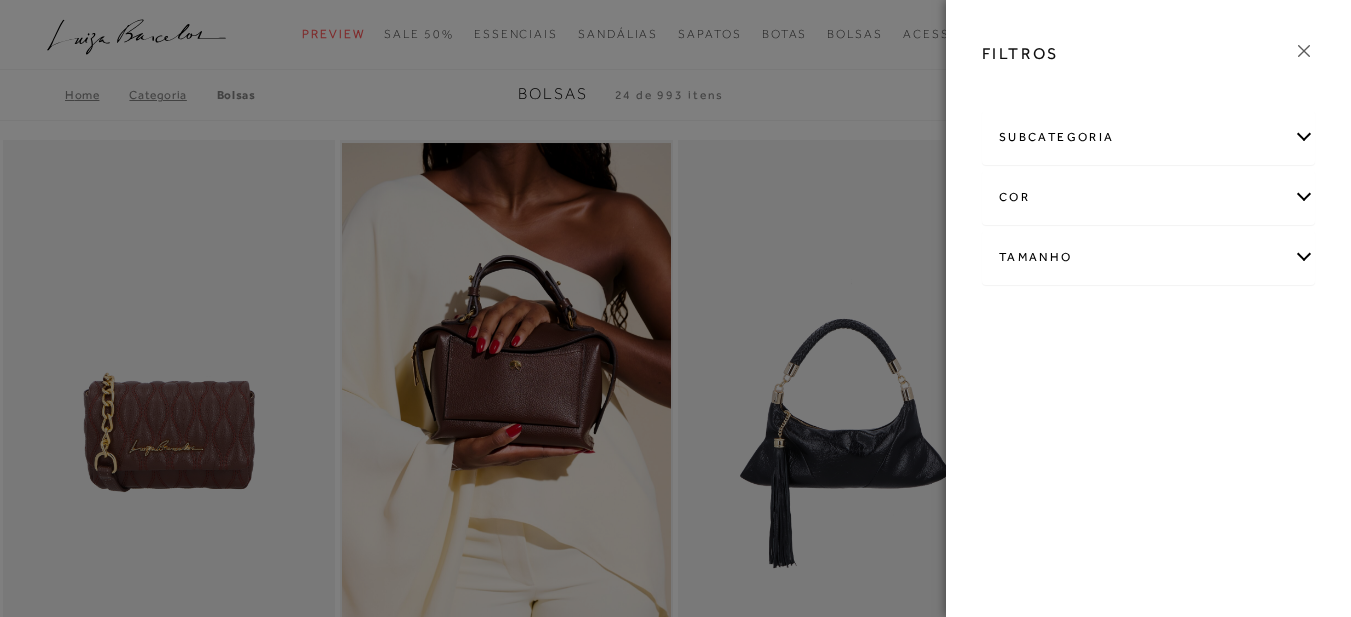 click on "cor" at bounding box center (1148, 197) 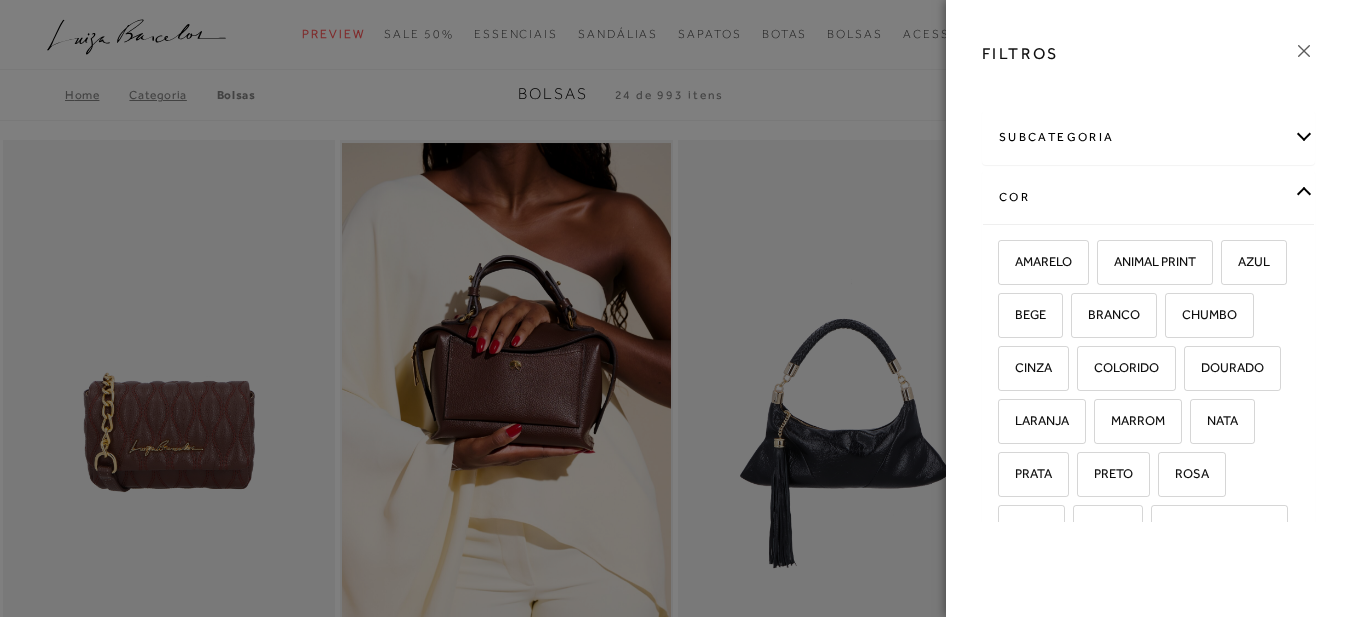 scroll, scrollTop: 200, scrollLeft: 0, axis: vertical 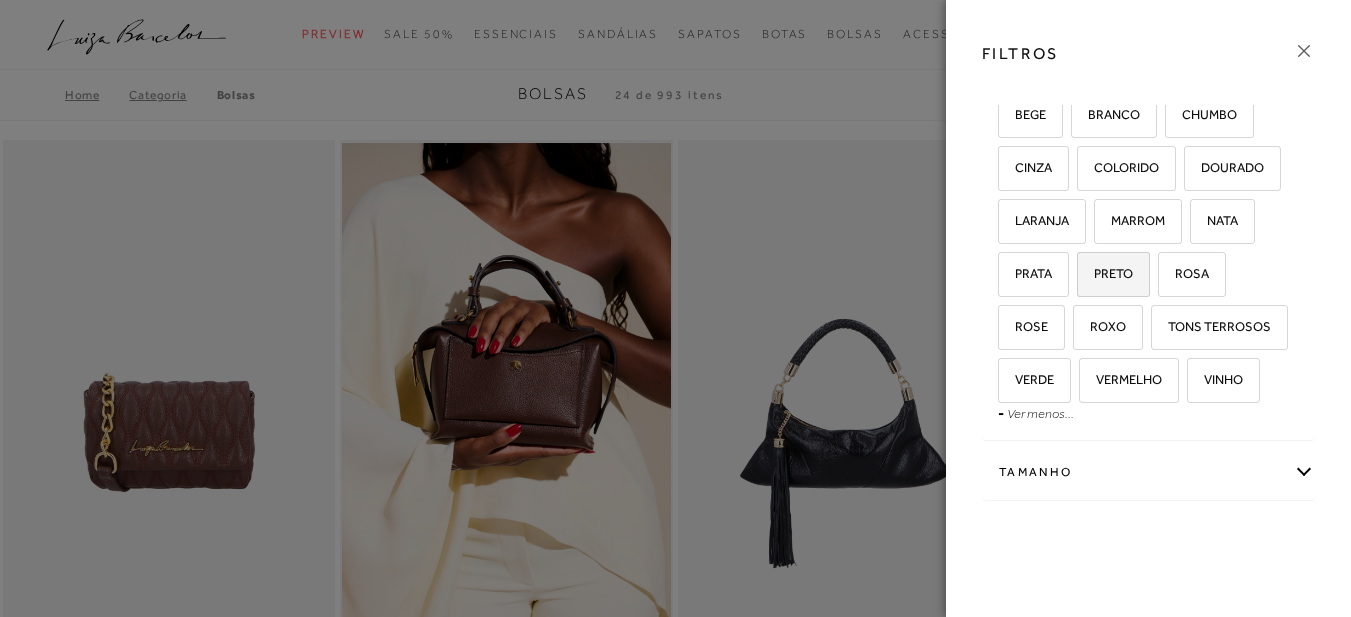 click on "PRETO" at bounding box center [1106, 273] 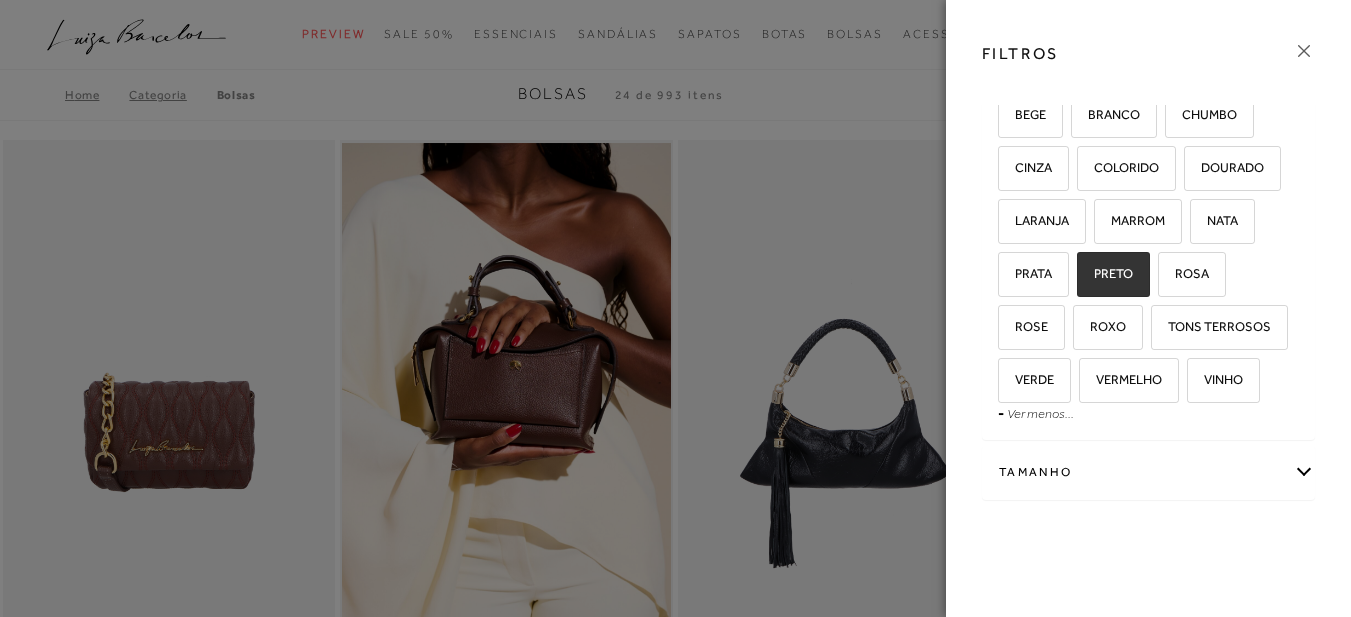 checkbox on "true" 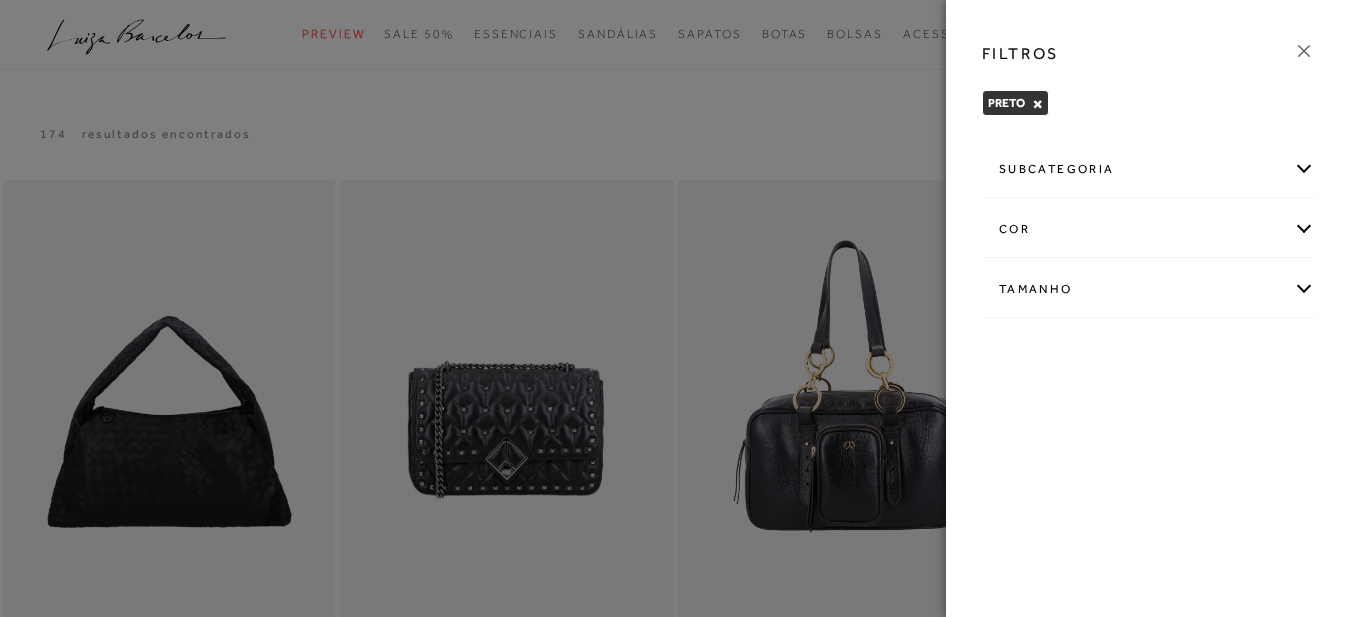 click on "Tamanho" at bounding box center (1148, 289) 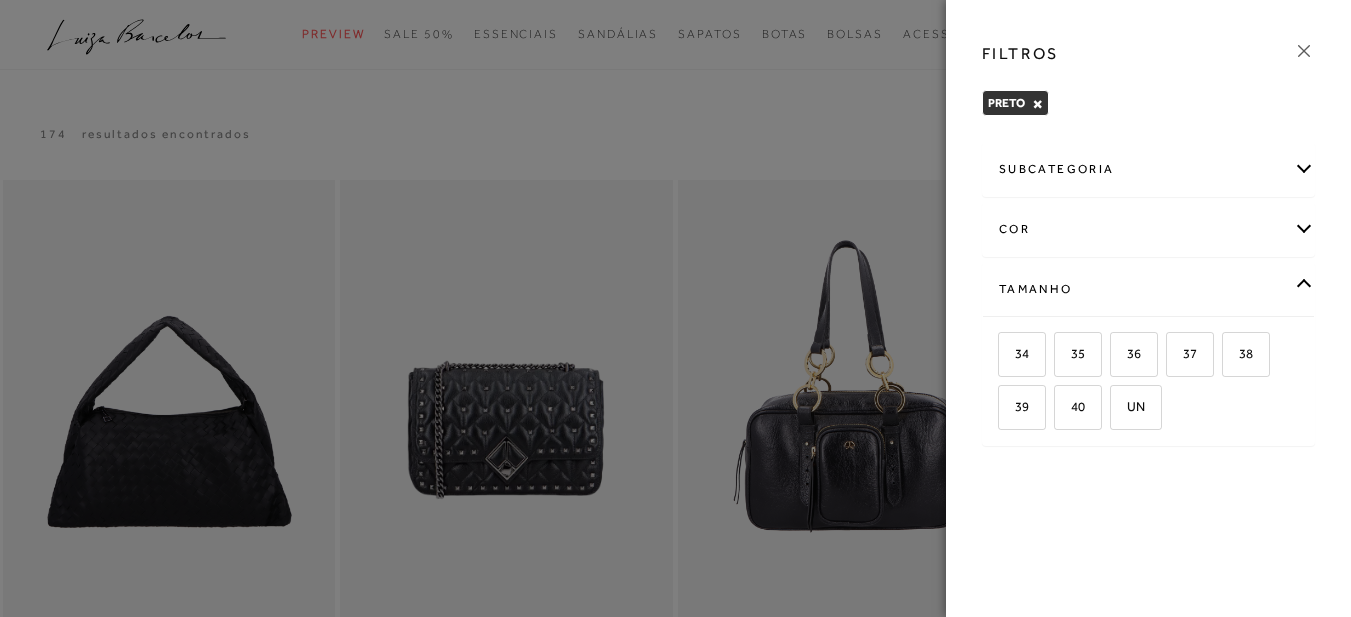 click on "Tamanho" at bounding box center (1148, 289) 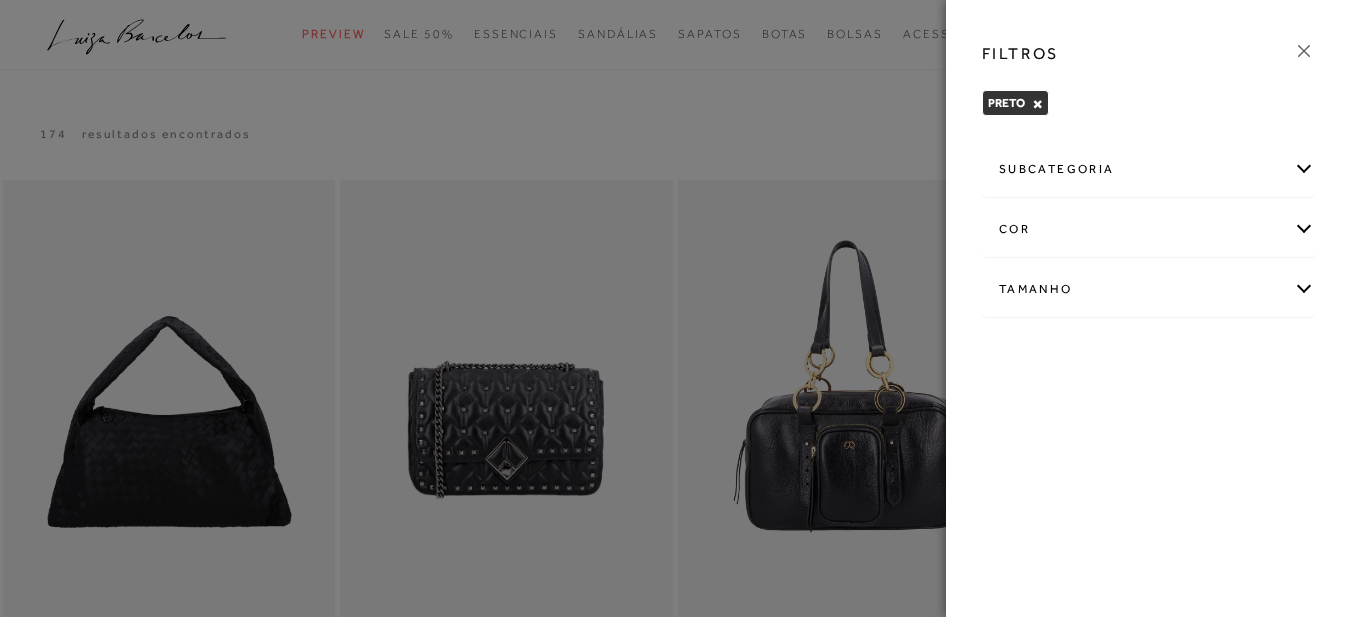 click on "subcategoria" at bounding box center (1148, 169) 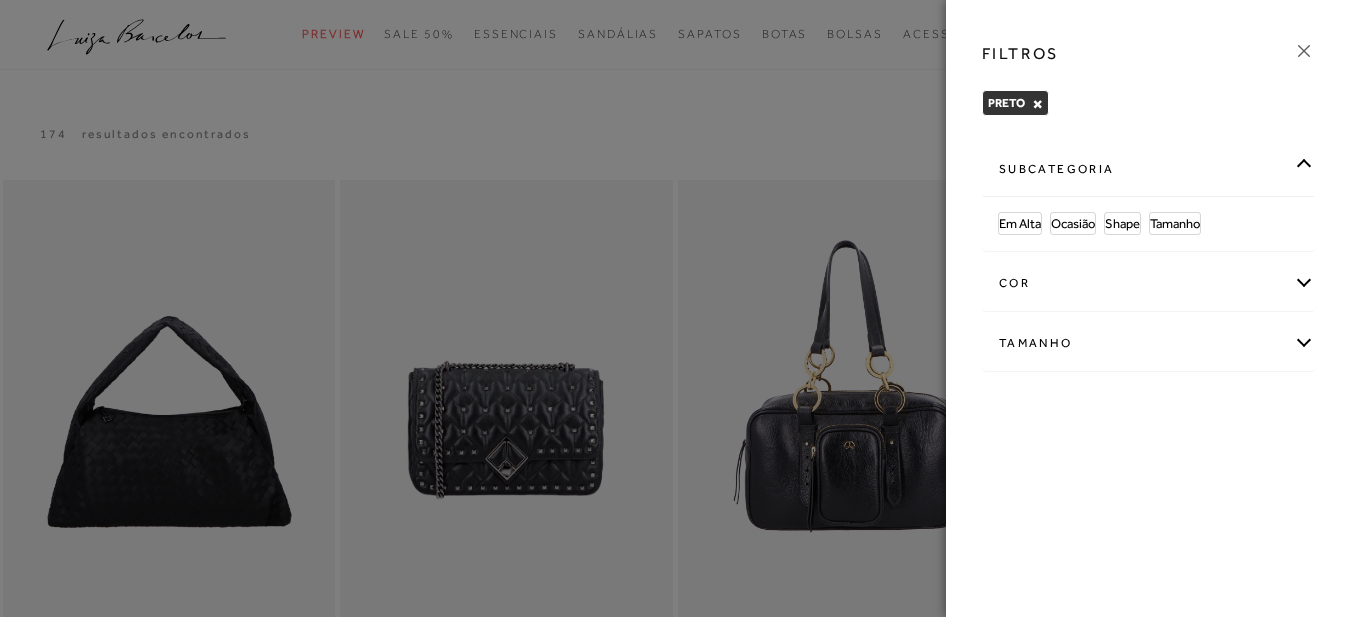 click on "subcategoria" at bounding box center (1148, 169) 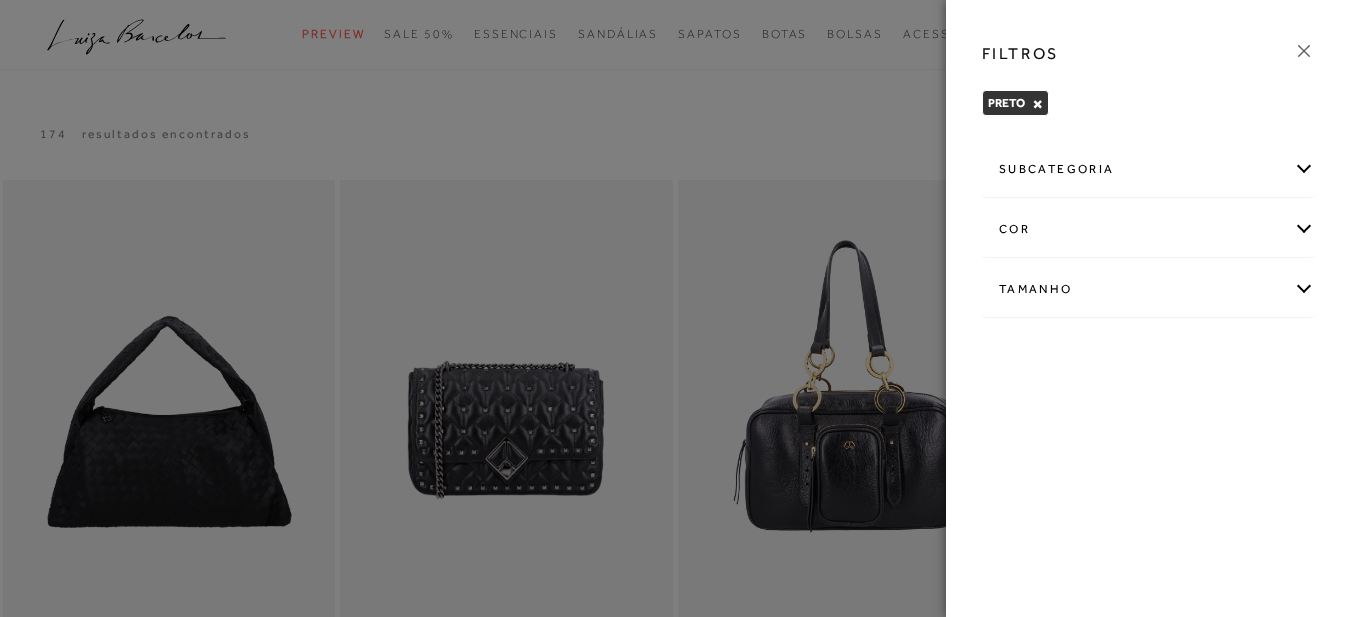 click 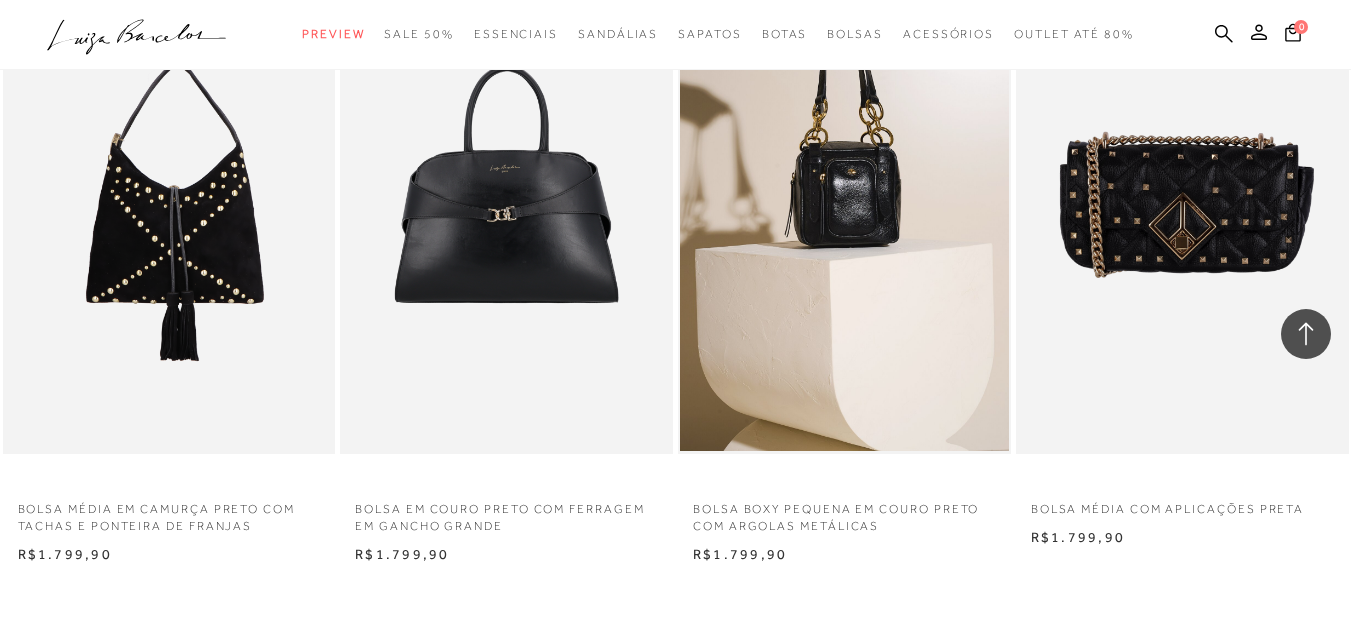 scroll, scrollTop: 1800, scrollLeft: 0, axis: vertical 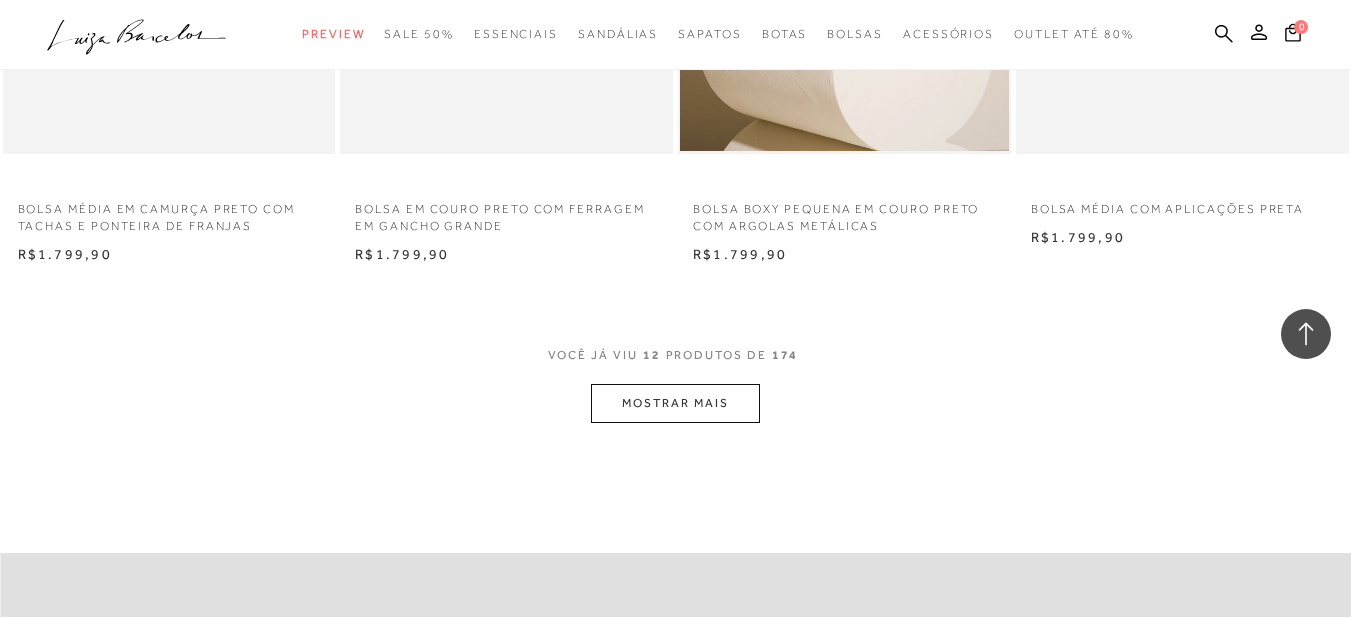click on "MOSTRAR MAIS" at bounding box center [675, 403] 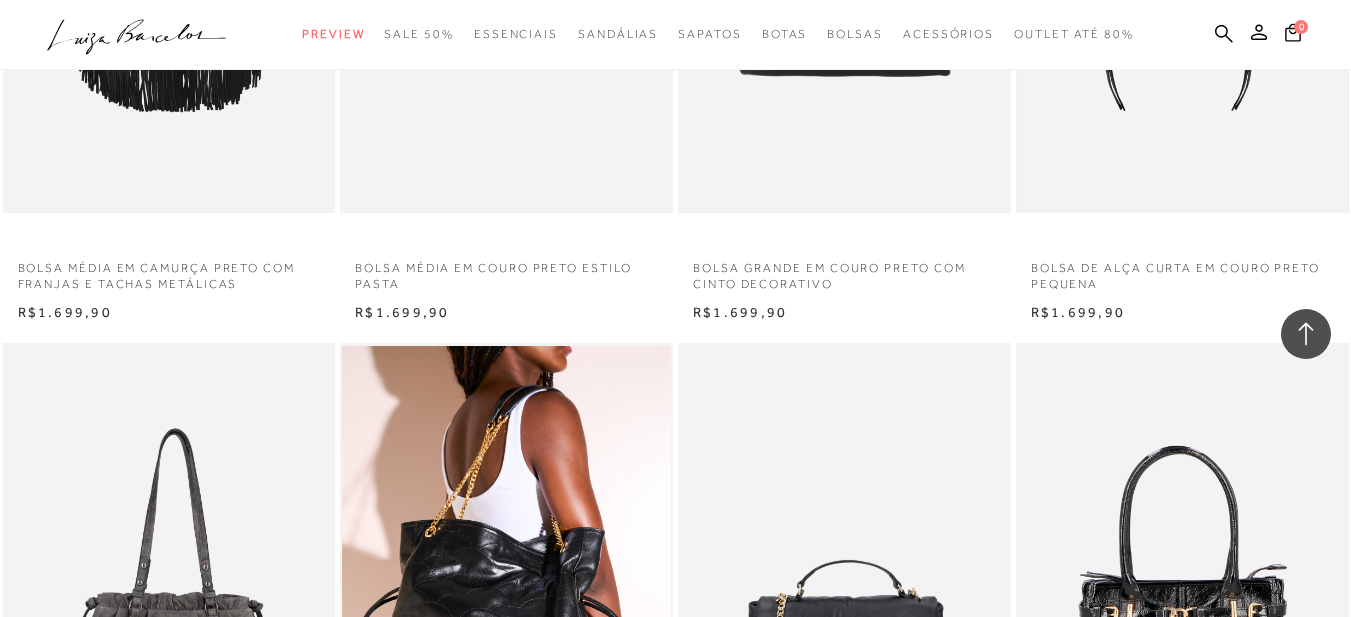 scroll, scrollTop: 3300, scrollLeft: 0, axis: vertical 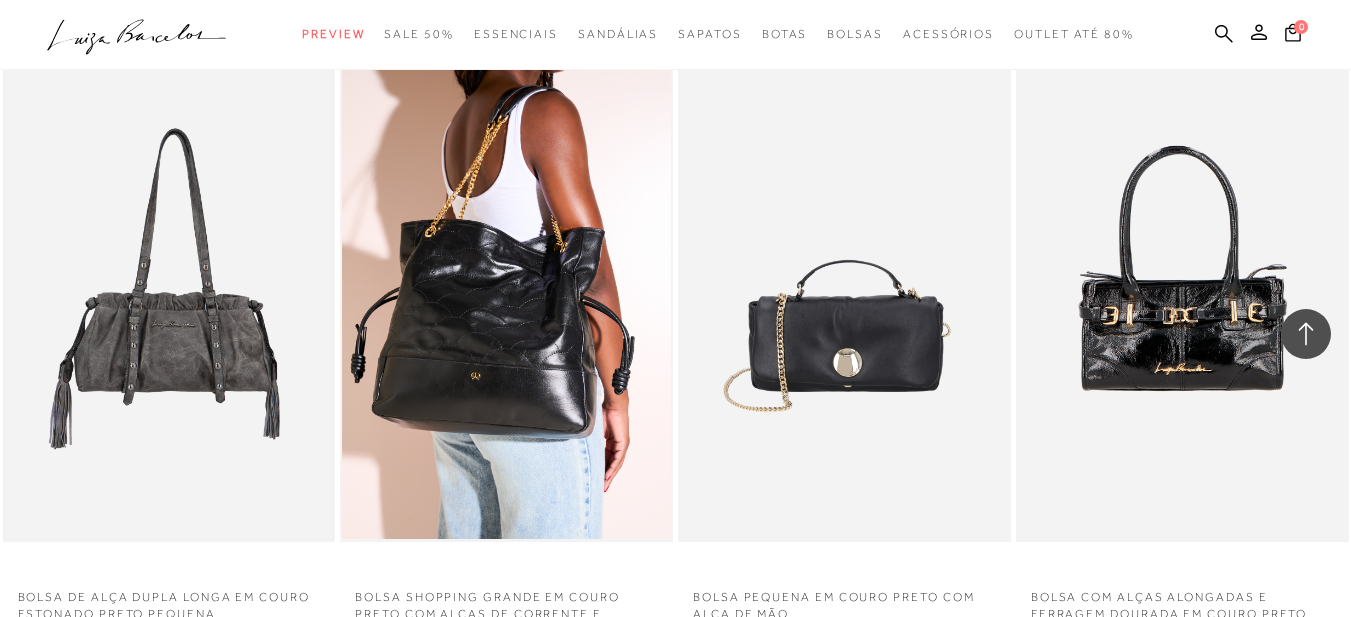 click at bounding box center [169, 292] 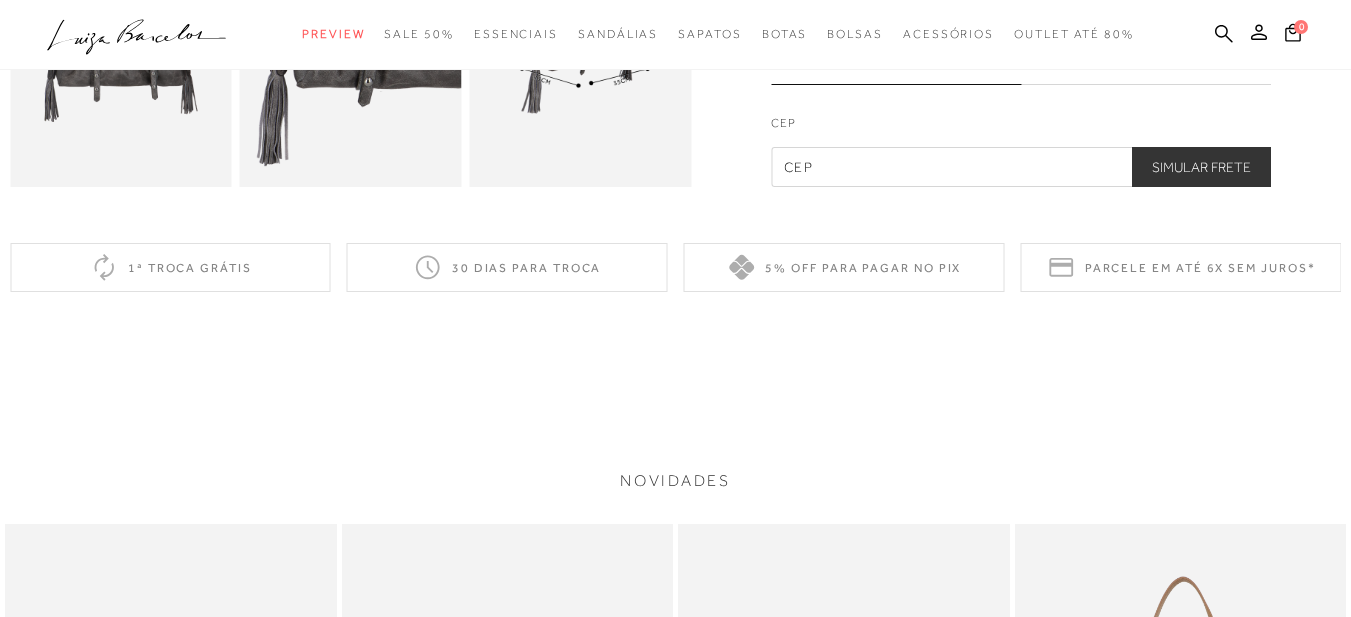 scroll, scrollTop: 400, scrollLeft: 0, axis: vertical 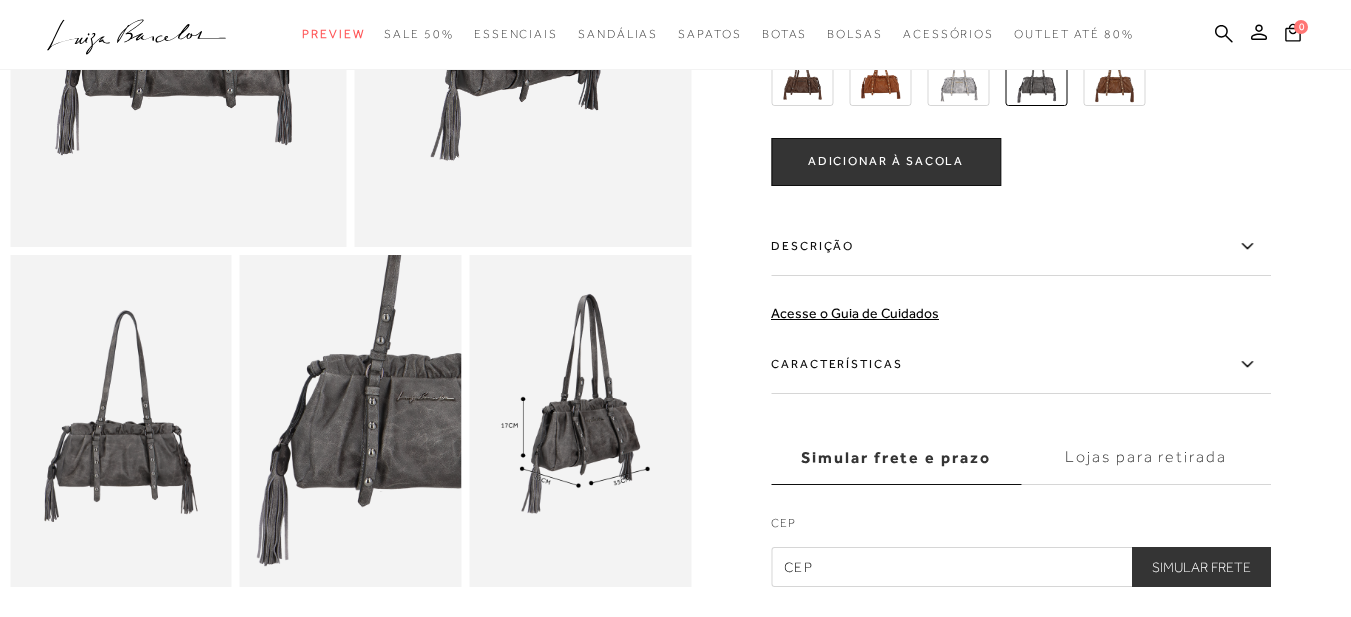 click at bounding box center [580, 421] 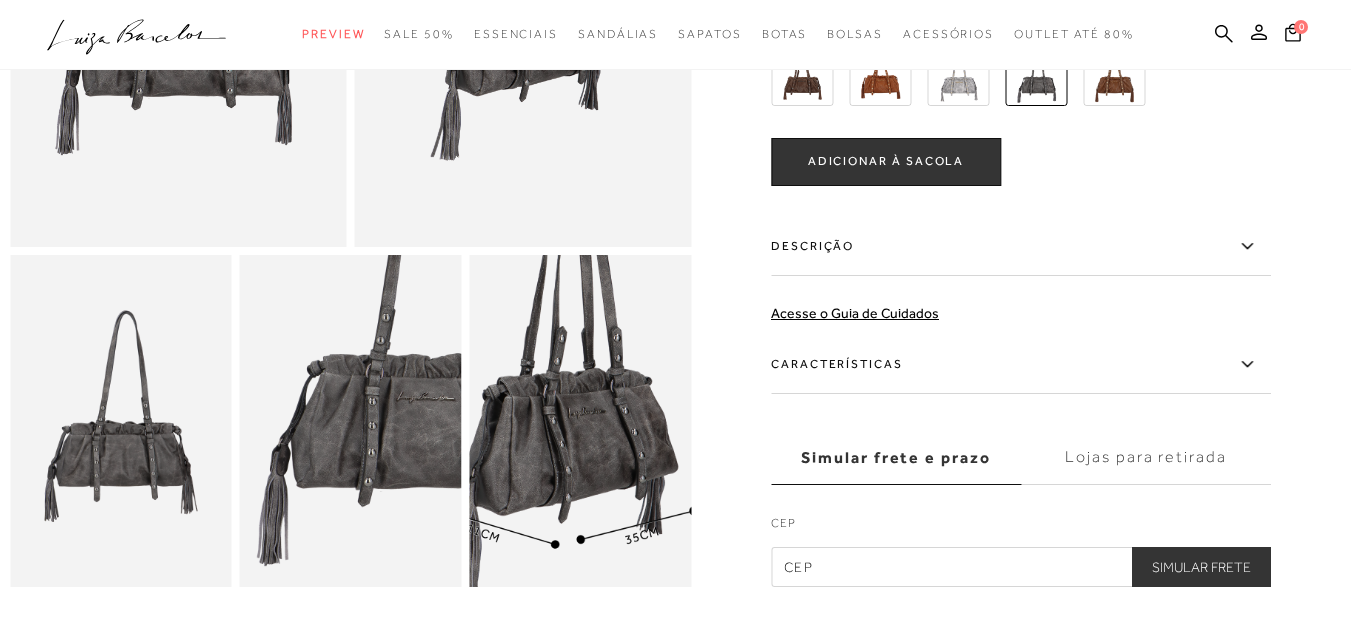click at bounding box center (558, 414) 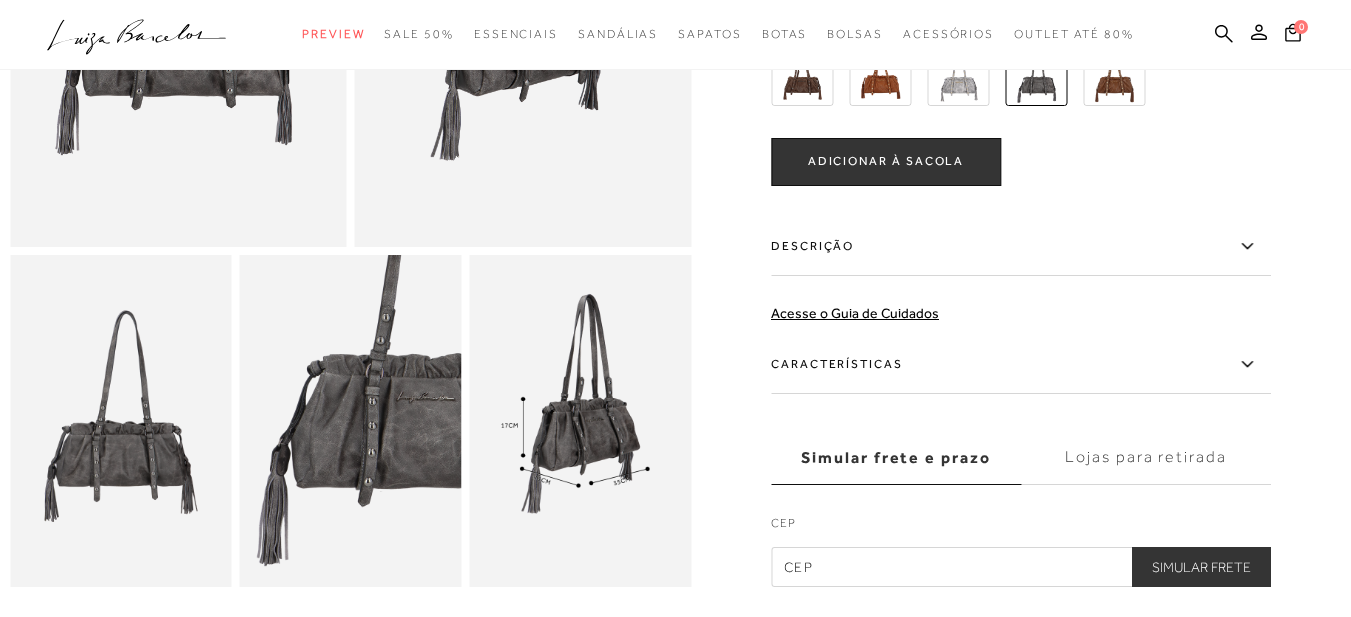 click at bounding box center [351, 421] 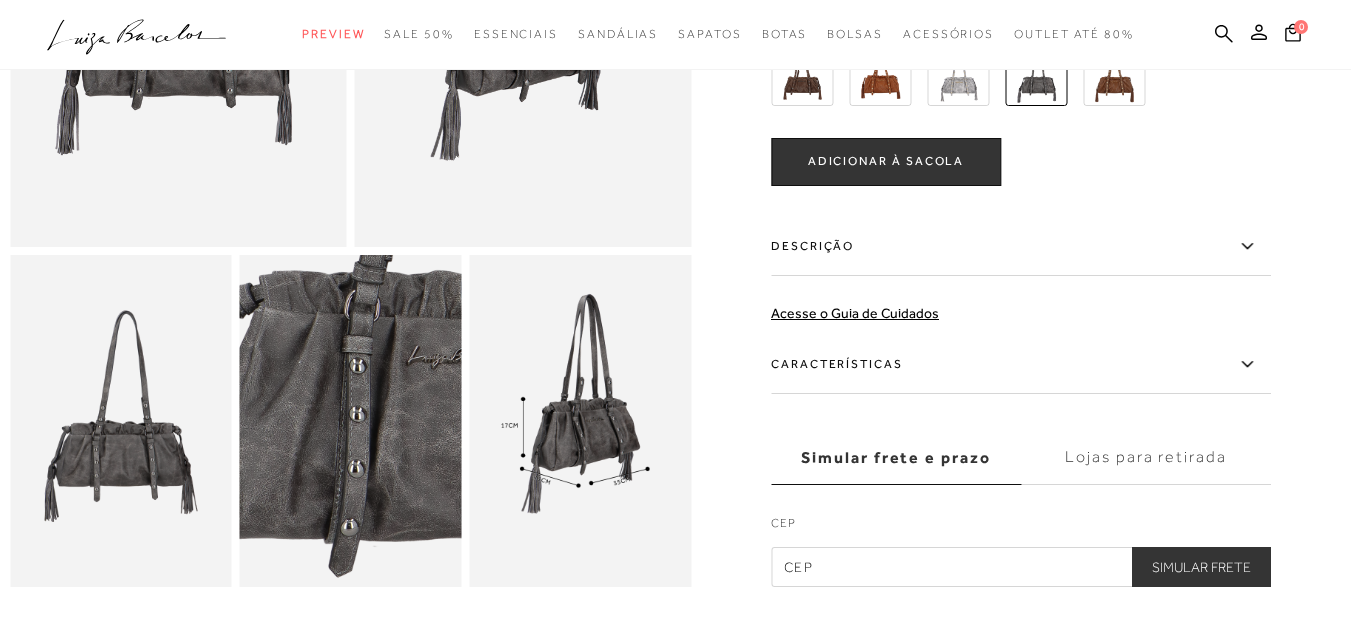 click at bounding box center [313, 404] 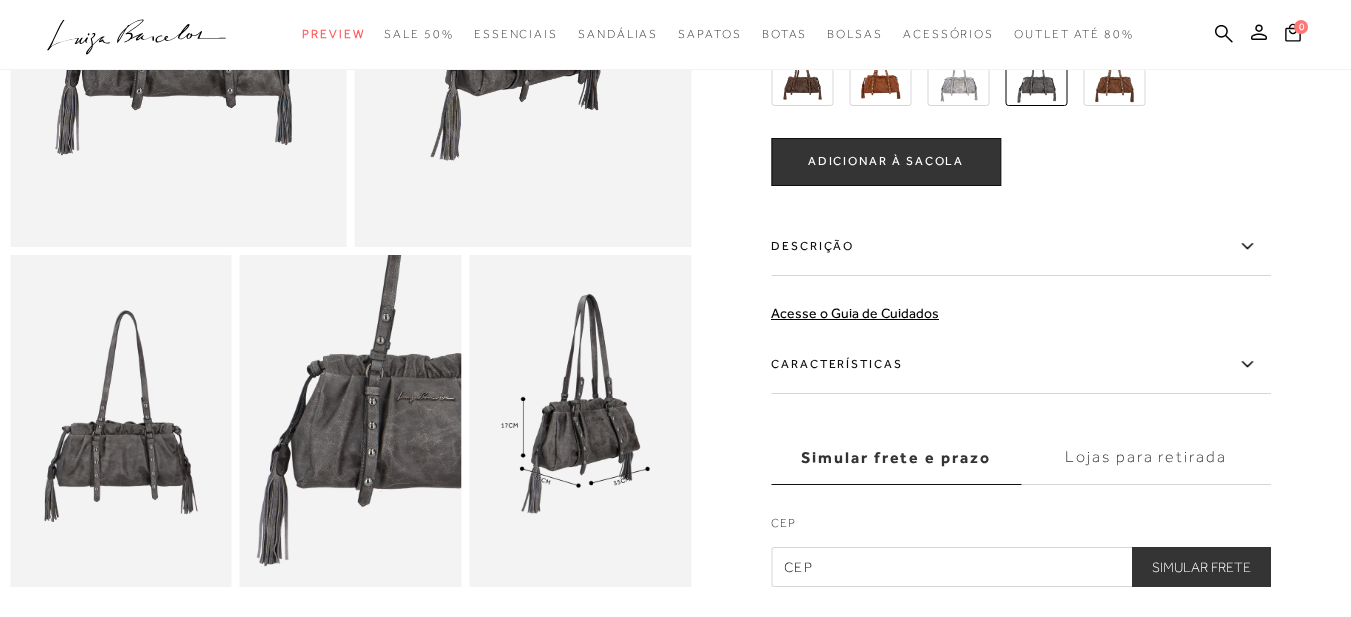 click at bounding box center [121, 421] 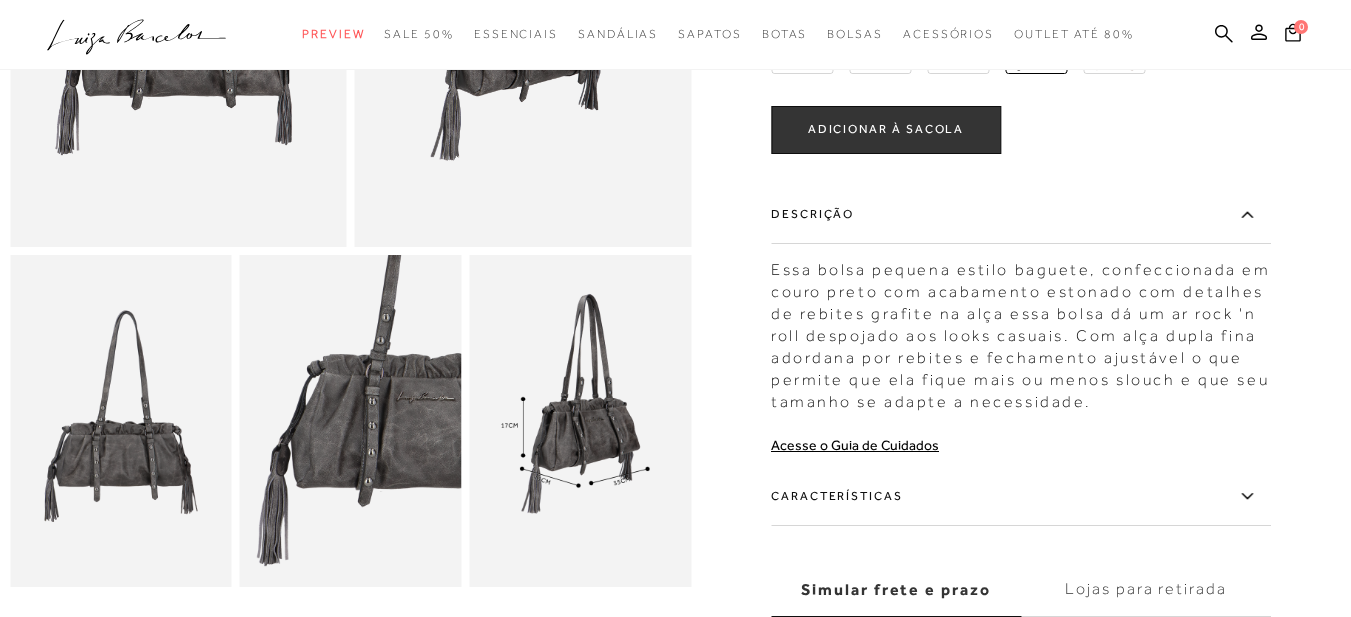 scroll, scrollTop: 500, scrollLeft: 0, axis: vertical 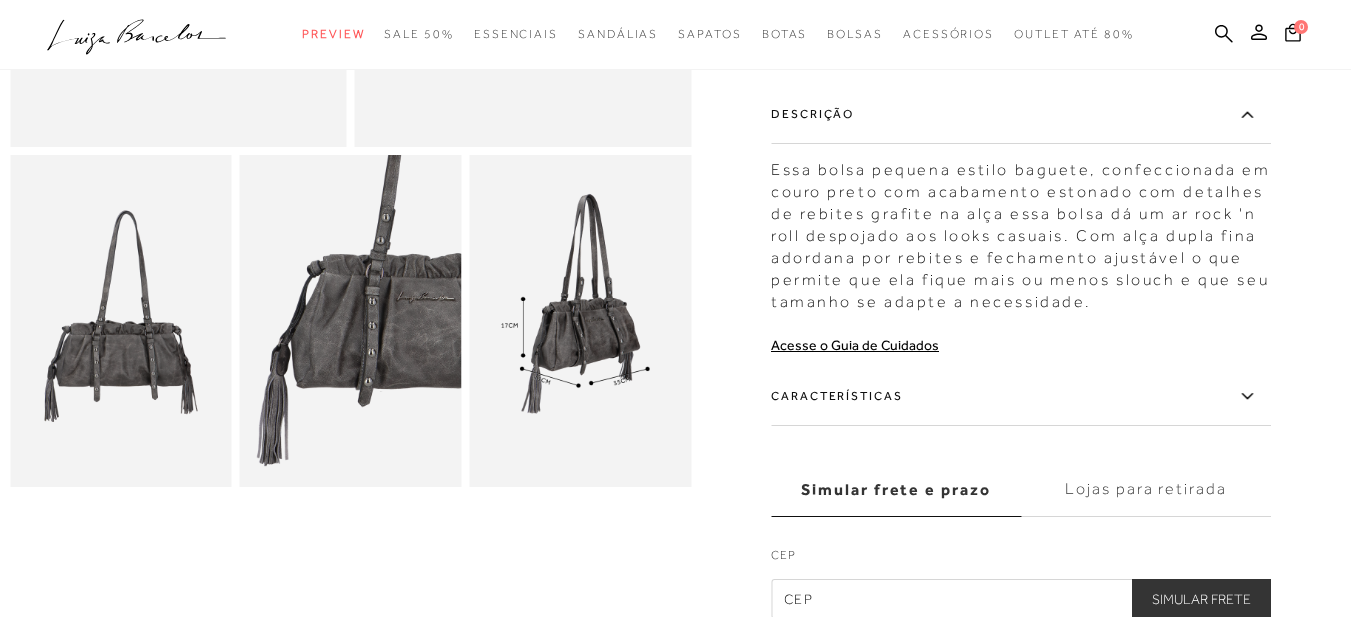 click 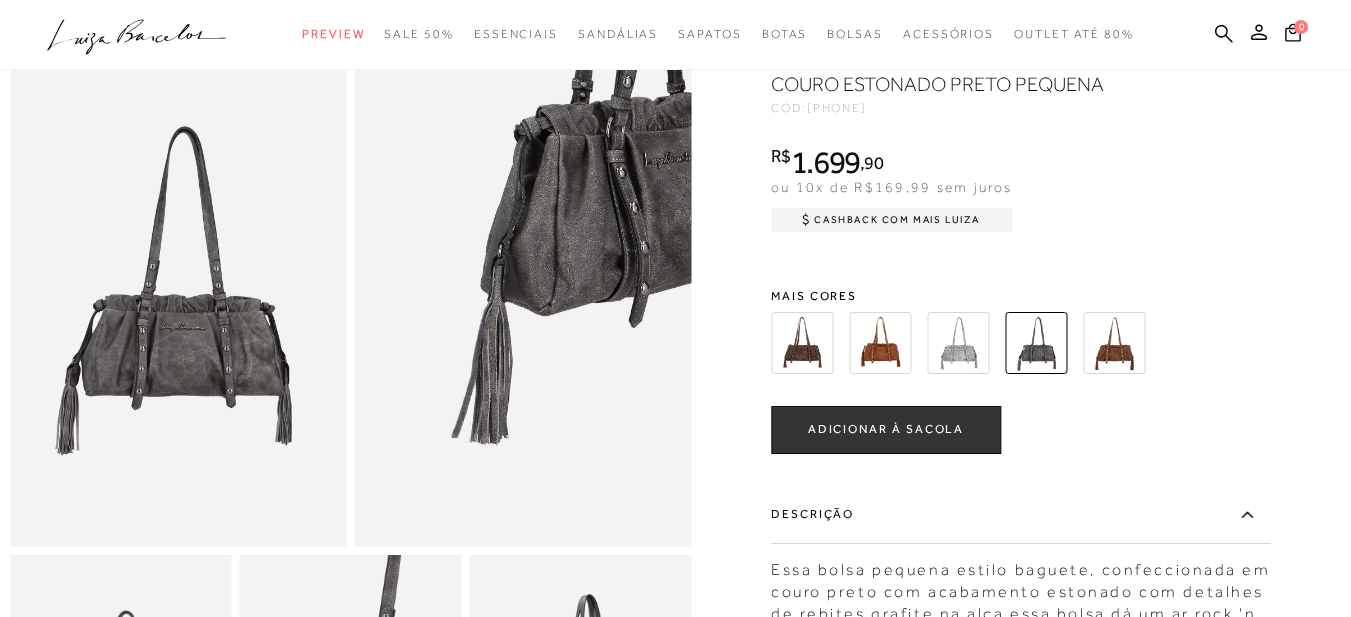 scroll, scrollTop: 0, scrollLeft: 0, axis: both 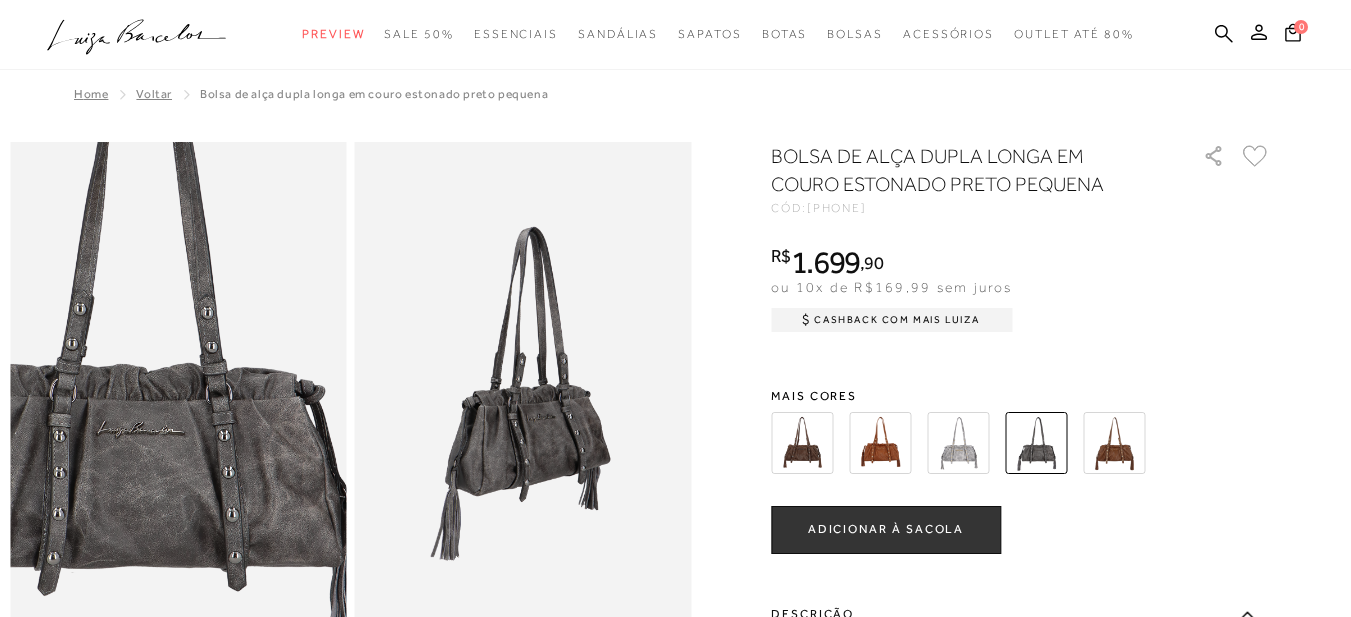 click at bounding box center (130, 364) 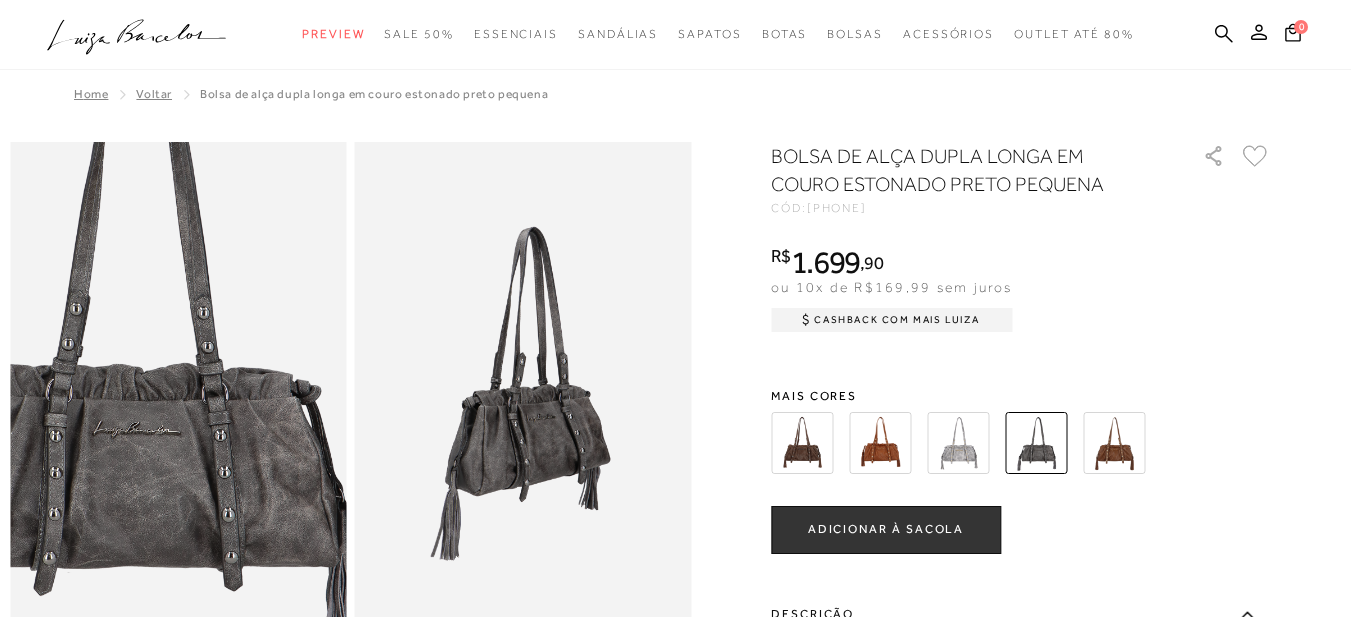 click at bounding box center [126, 364] 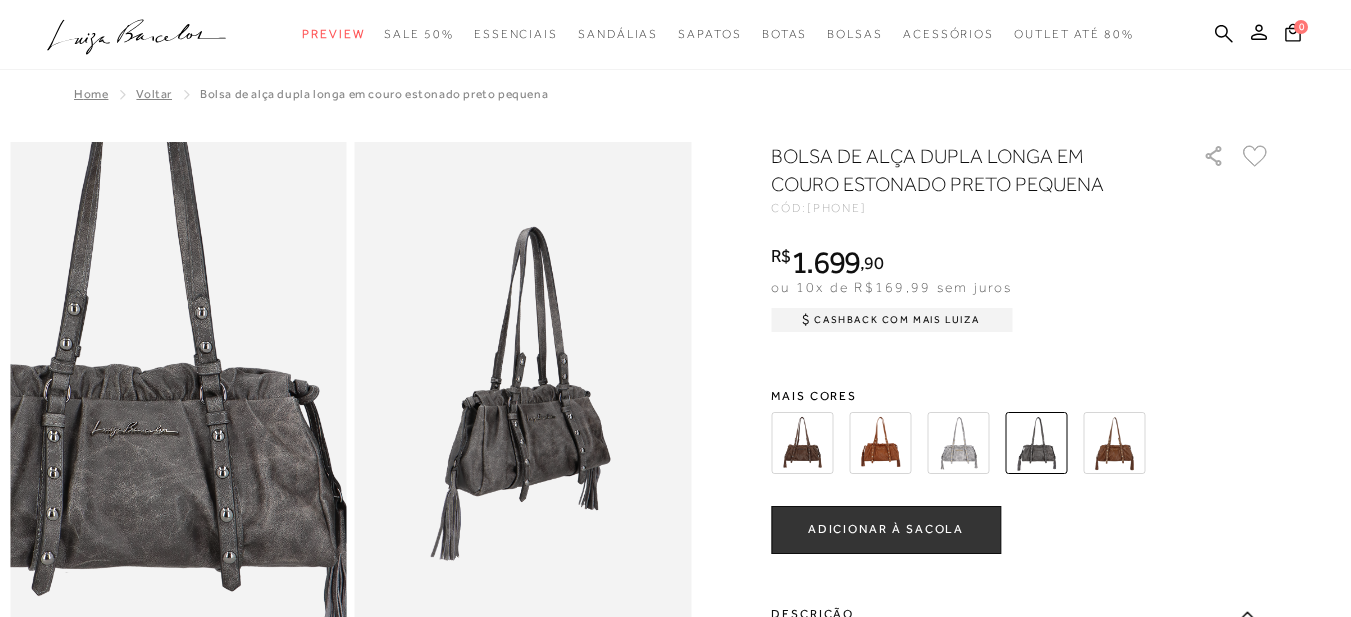 click at bounding box center [124, 364] 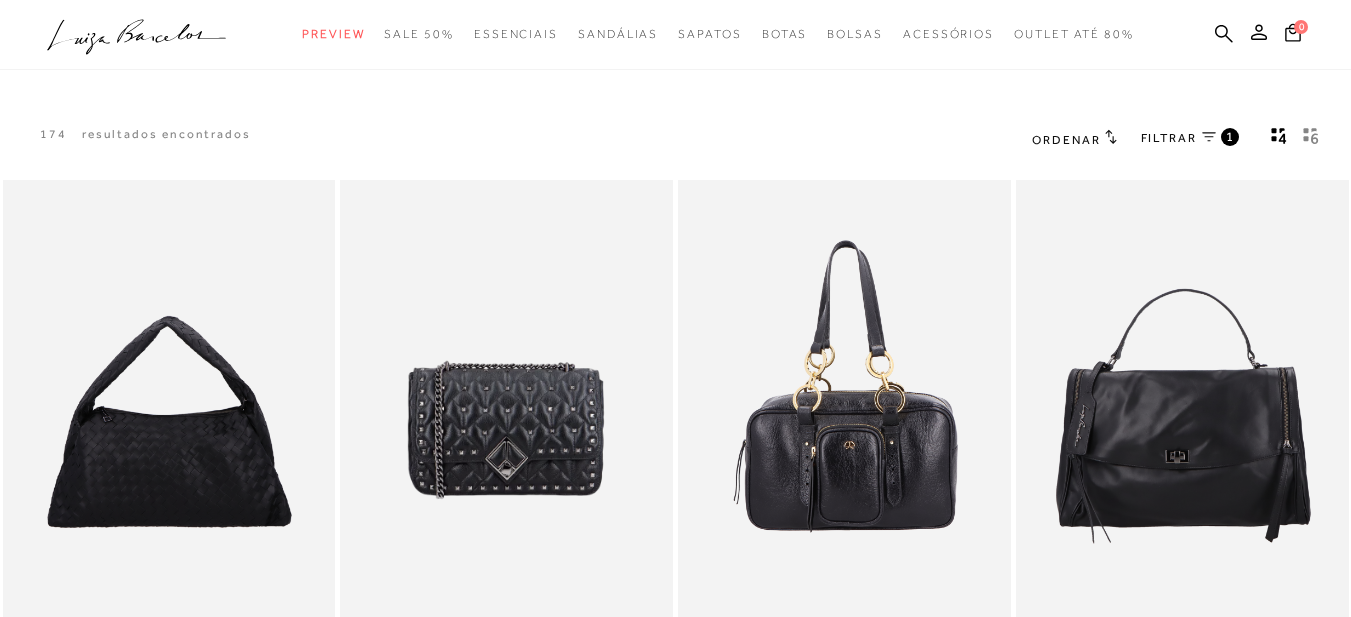 click on ".a{fill-rule:evenodd;}" 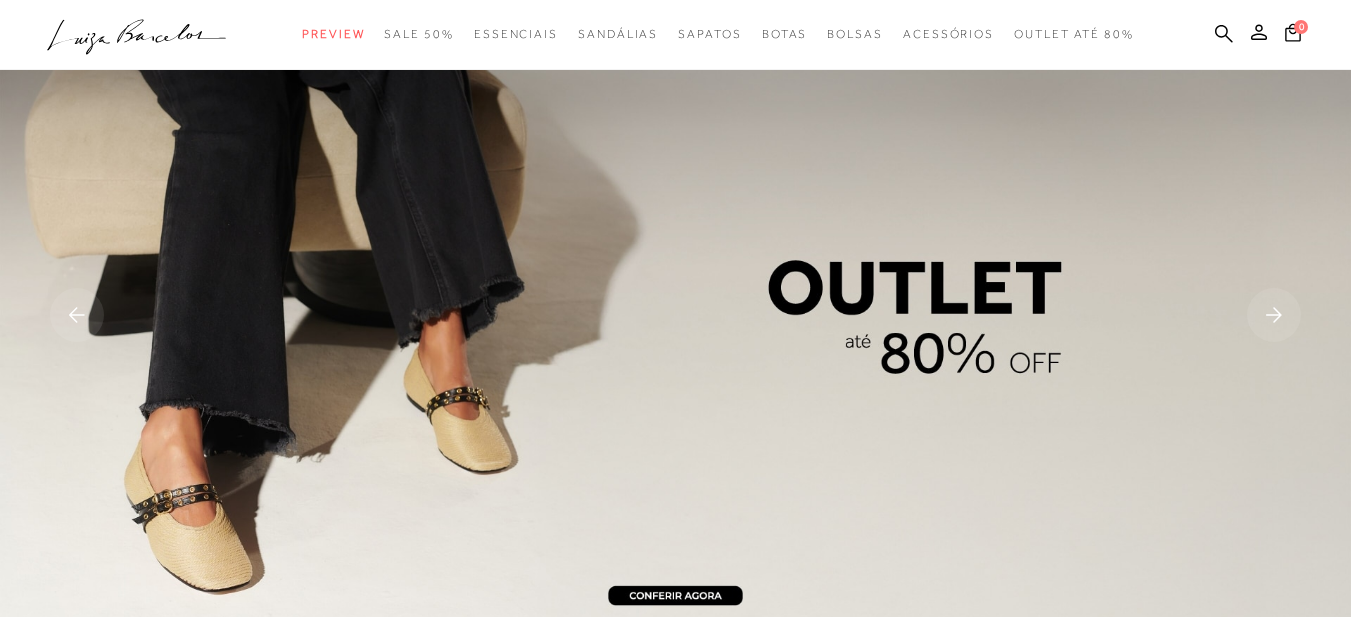 scroll, scrollTop: 0, scrollLeft: 0, axis: both 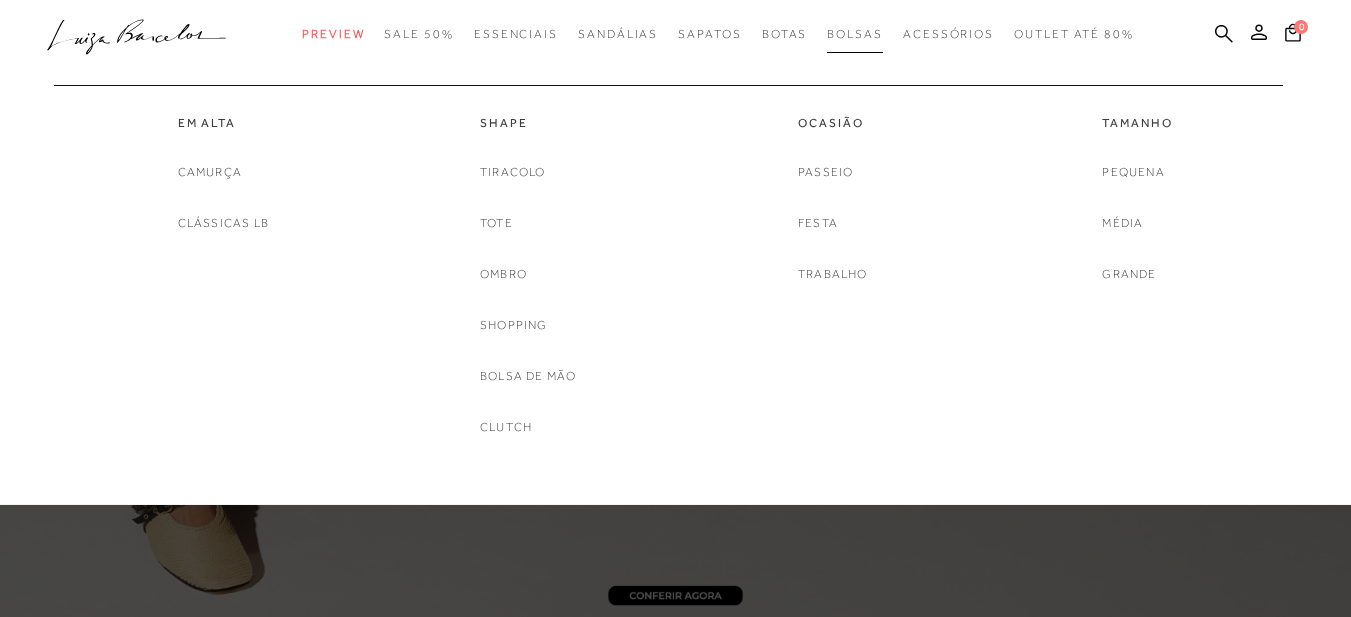 click on "Bolsas" at bounding box center (855, 34) 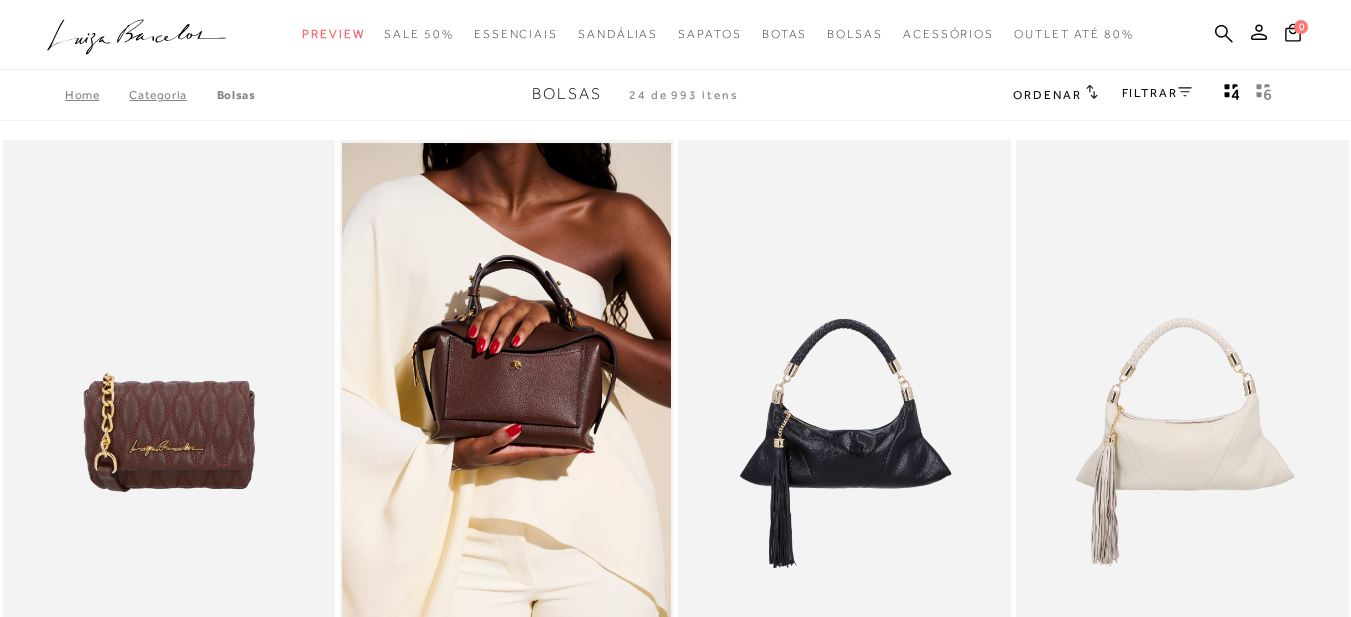 scroll, scrollTop: 0, scrollLeft: 0, axis: both 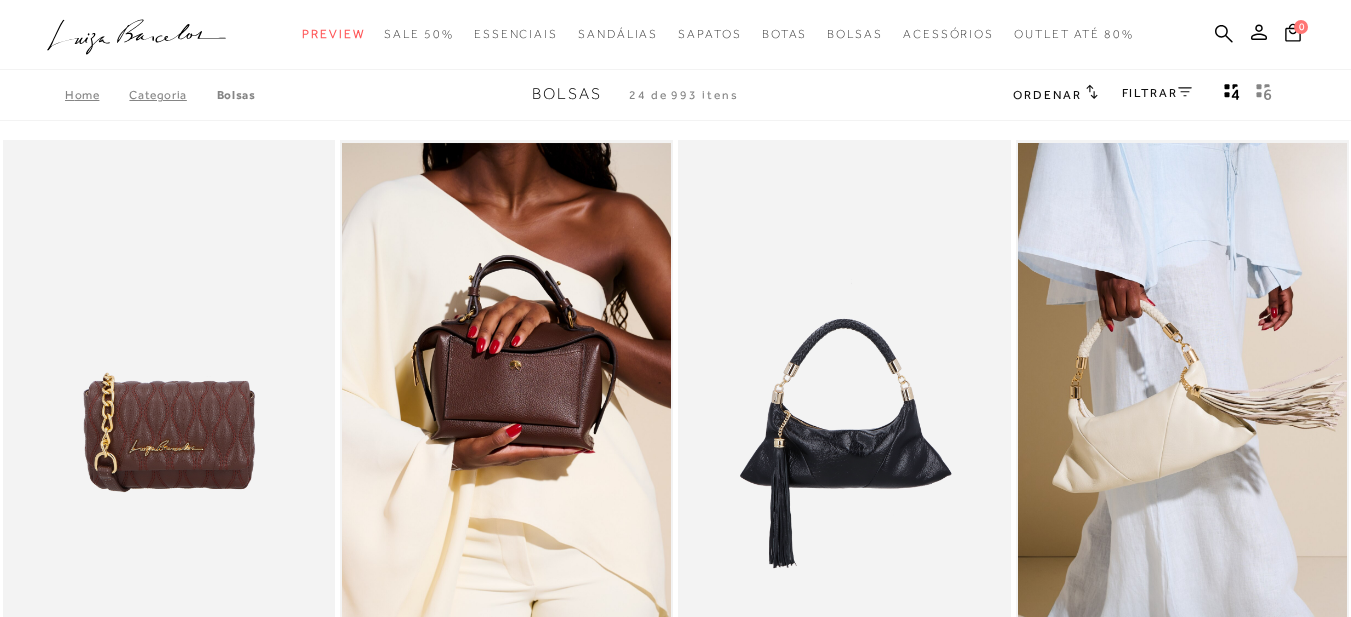 click on "Ordenar" at bounding box center [1047, 95] 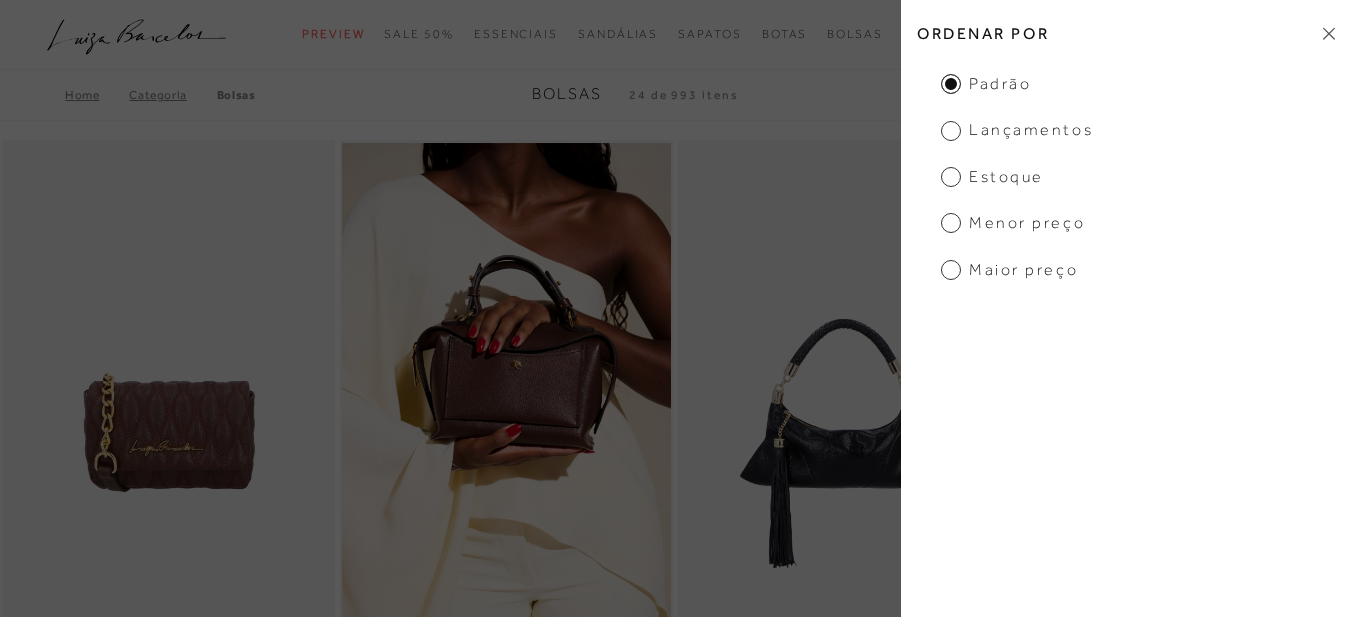 click on "Maior preço" at bounding box center [1009, 270] 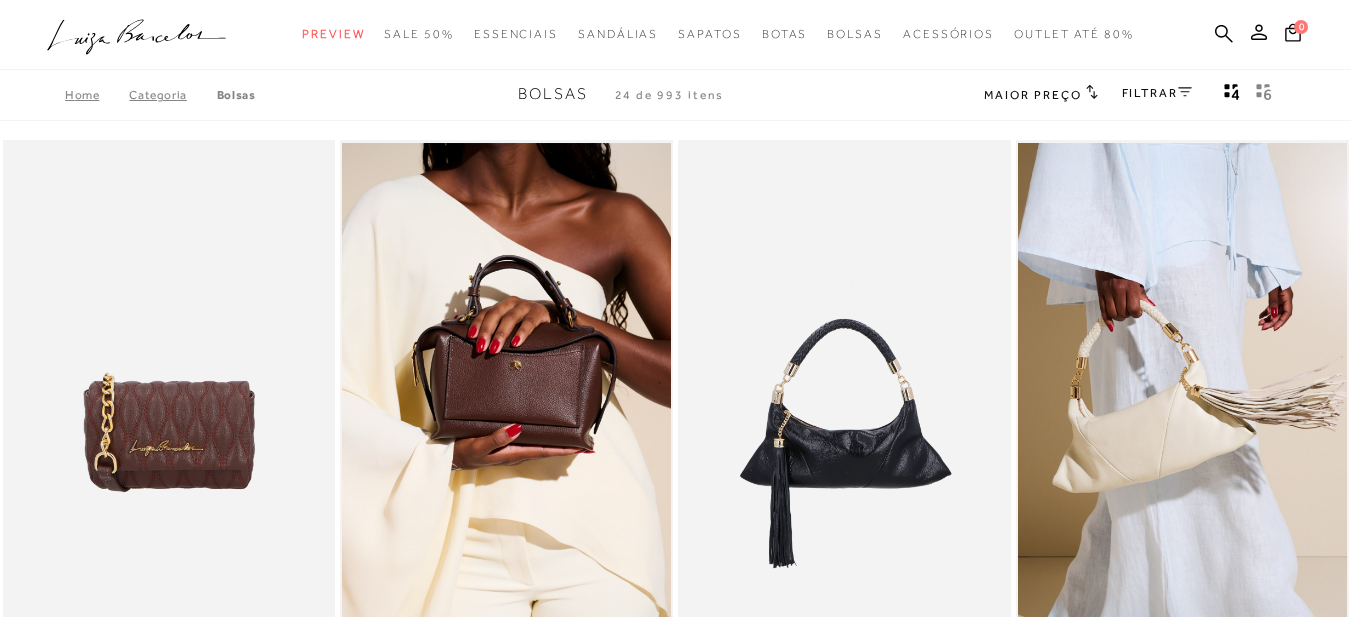 click on "FILTRAR" at bounding box center (1157, 93) 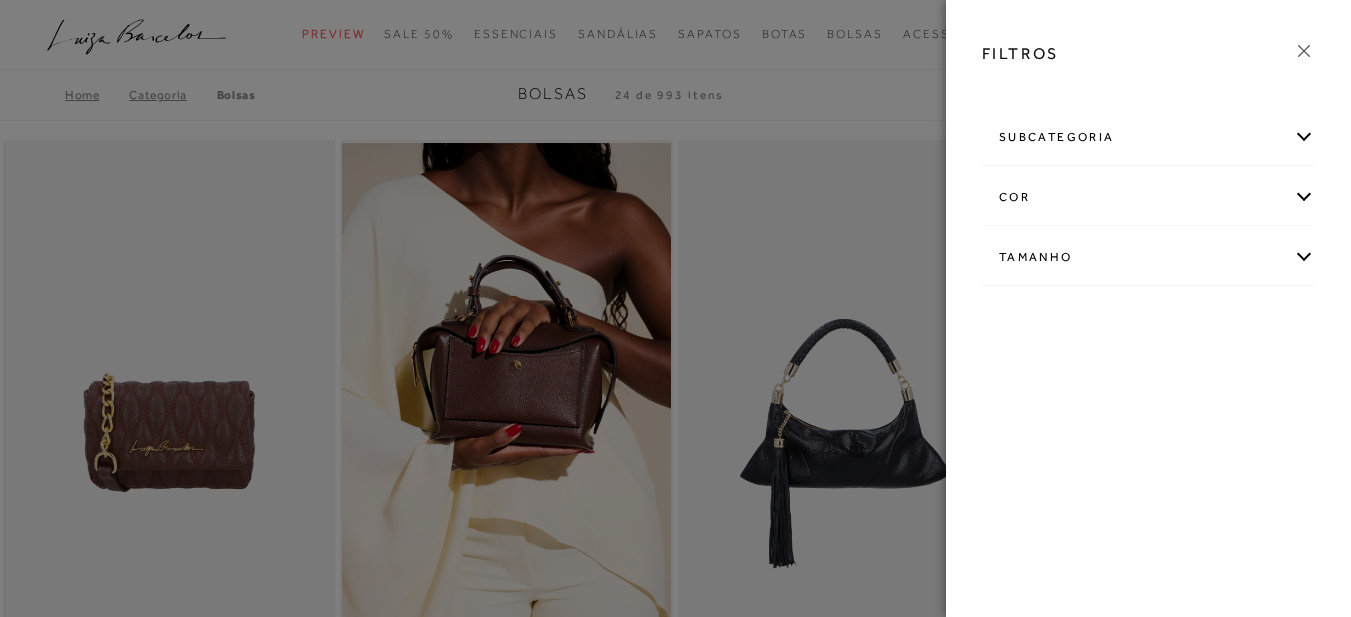 click on "cor" at bounding box center [1148, 197] 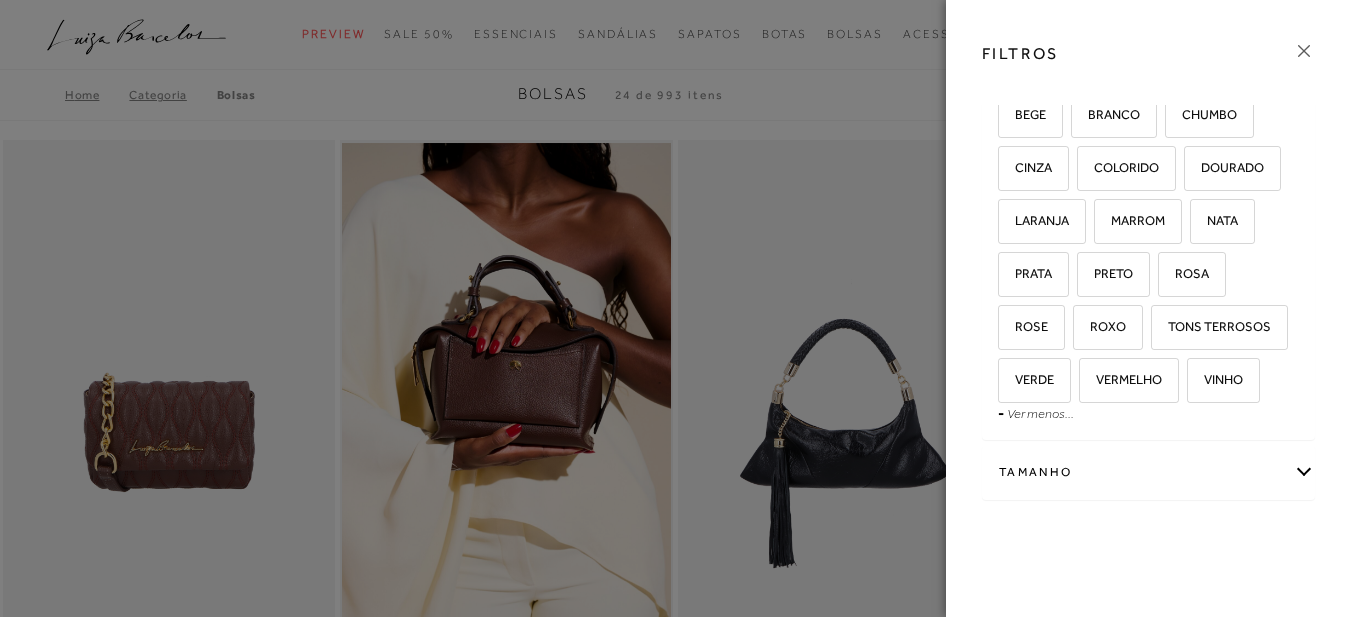 scroll, scrollTop: 266, scrollLeft: 0, axis: vertical 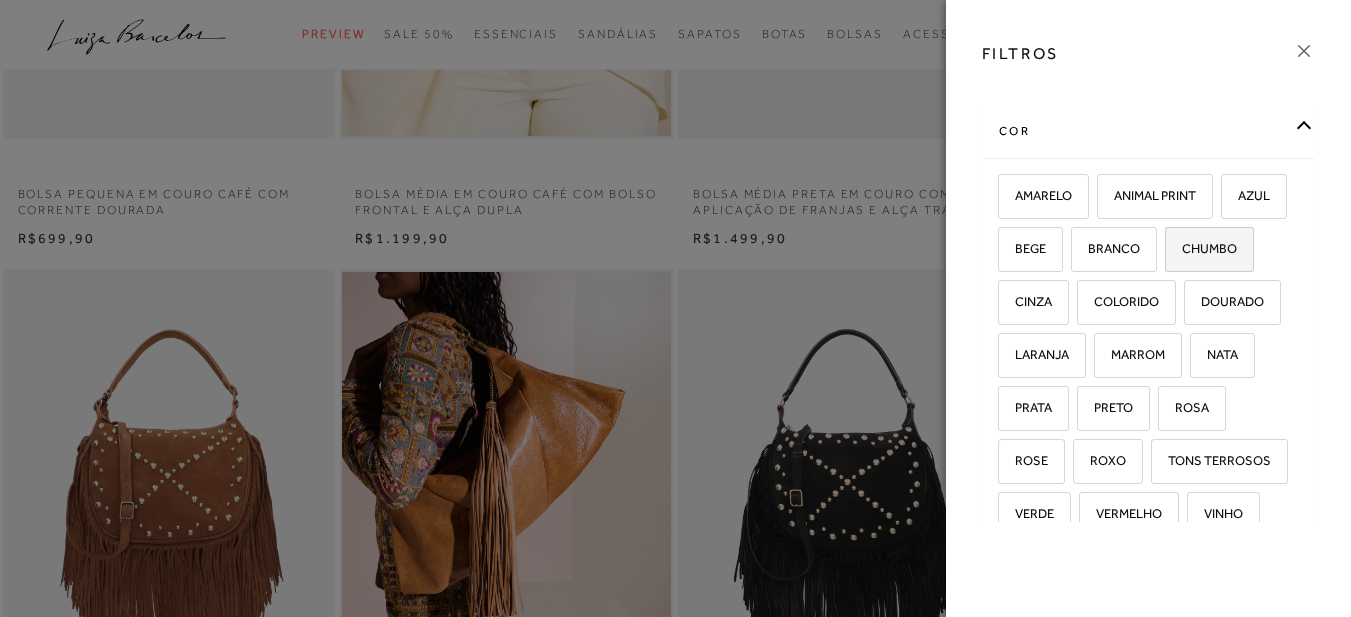 click on "CHUMBO" at bounding box center (1202, 248) 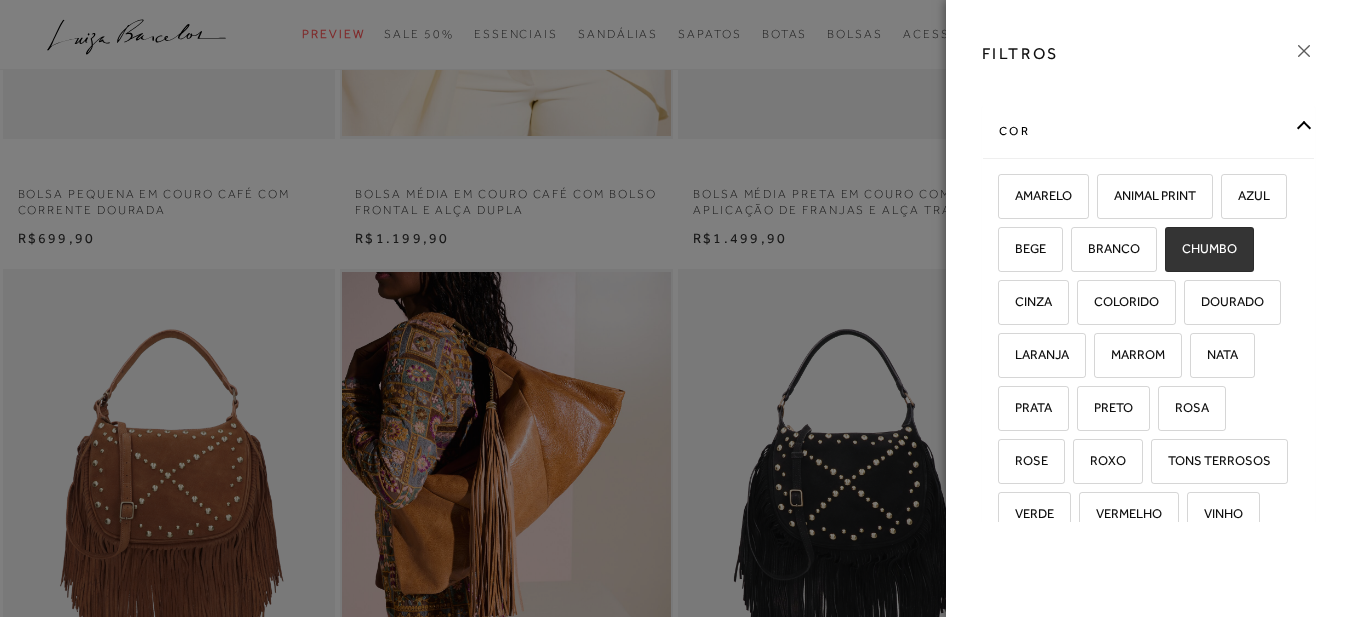 checkbox on "true" 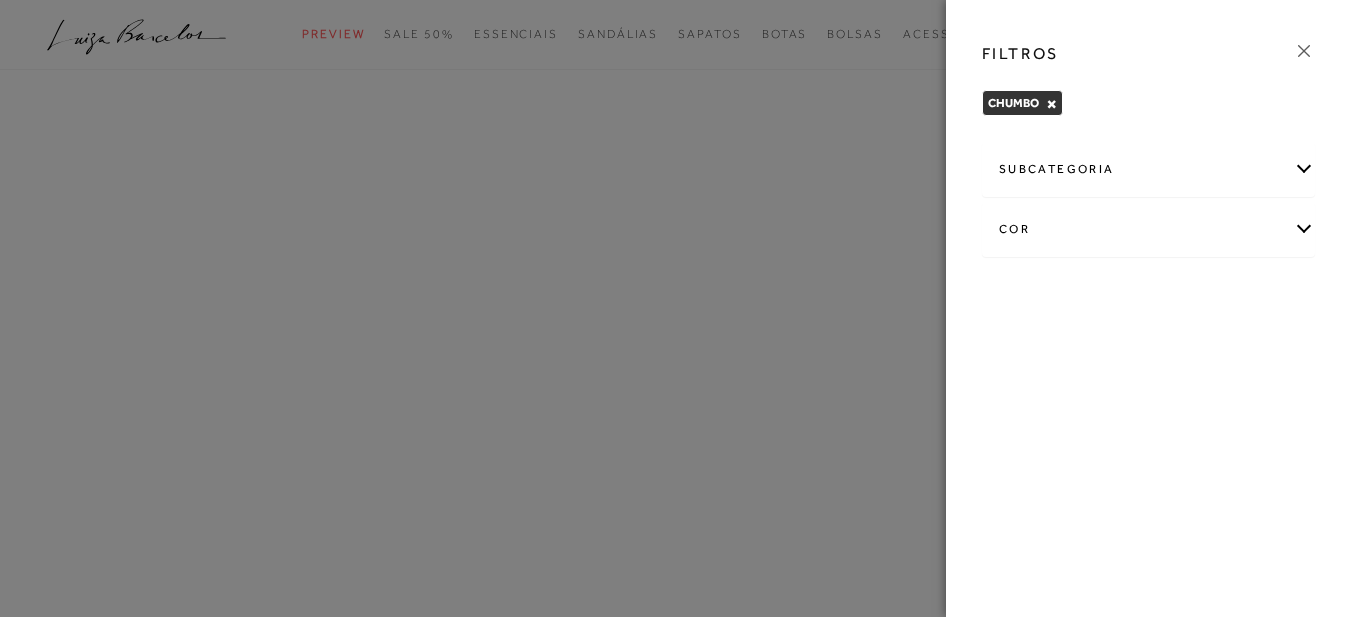 scroll, scrollTop: 0, scrollLeft: 0, axis: both 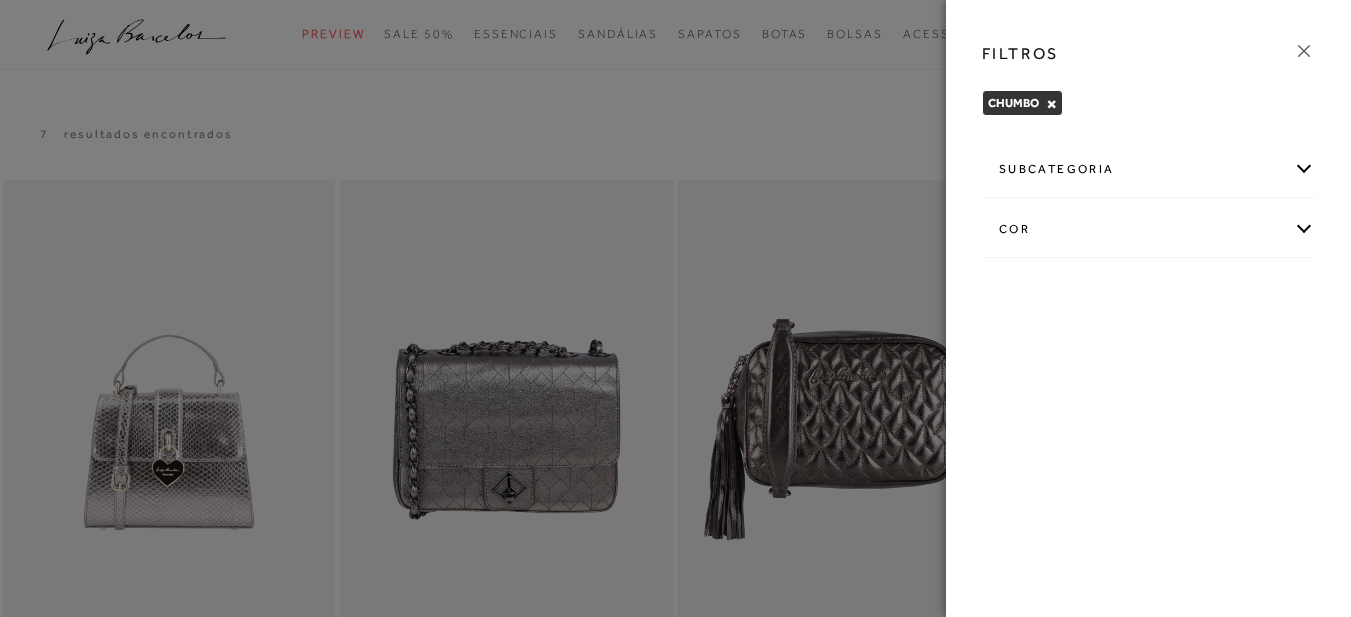 click 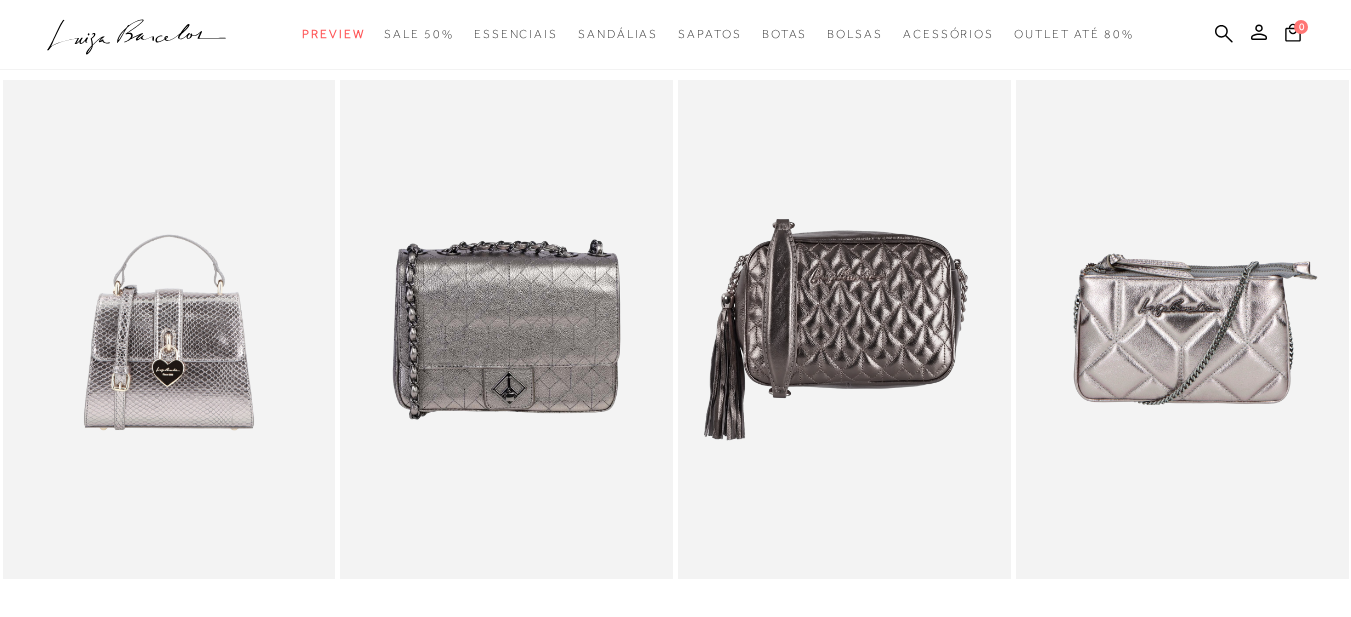 scroll, scrollTop: 0, scrollLeft: 0, axis: both 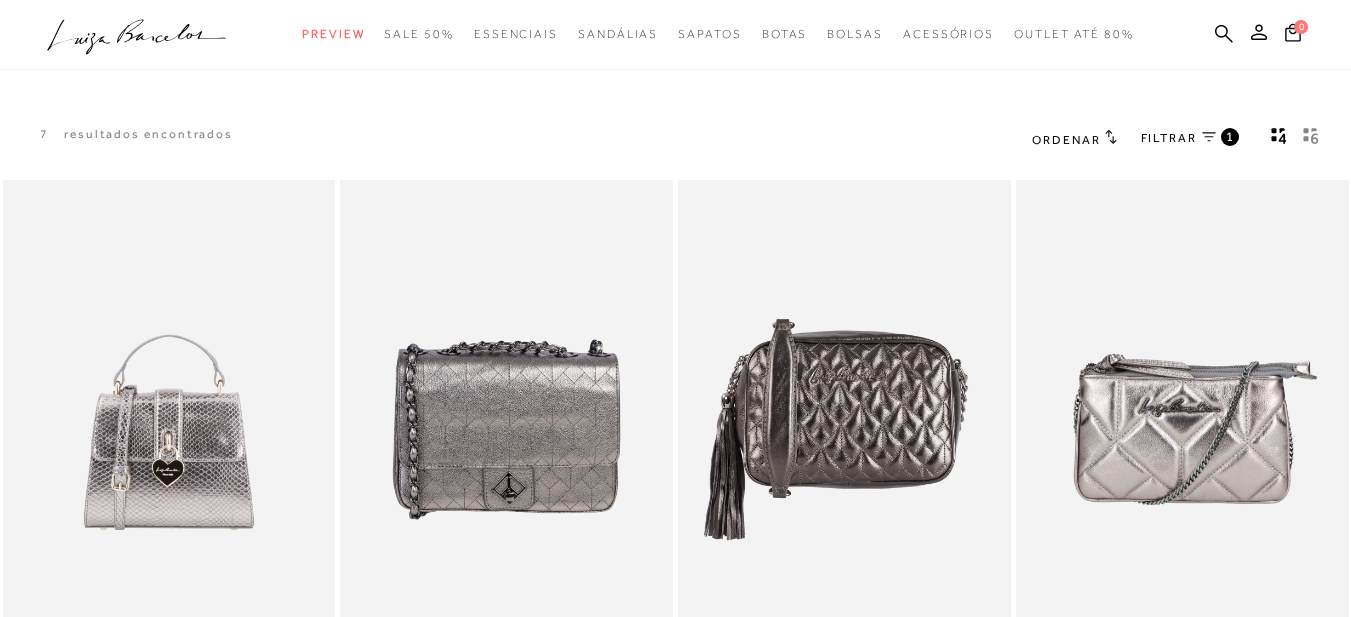 click on "FILTRAR" at bounding box center (1169, 138) 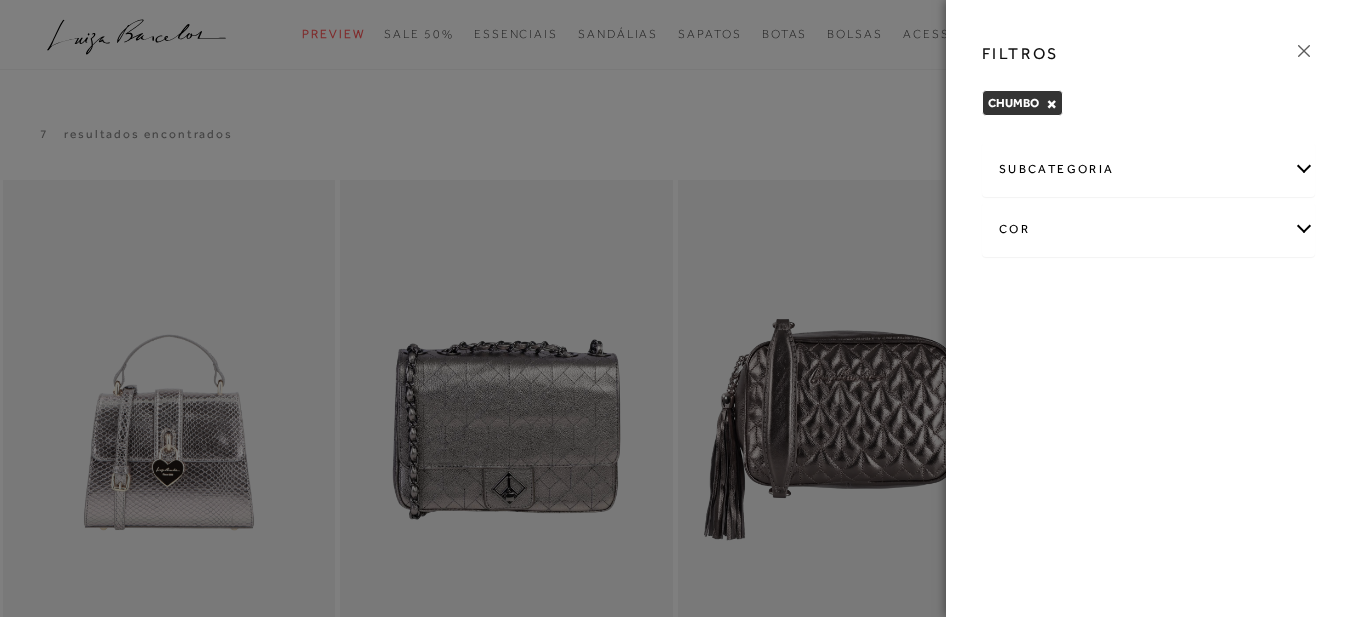 click on "cor" at bounding box center [1148, 229] 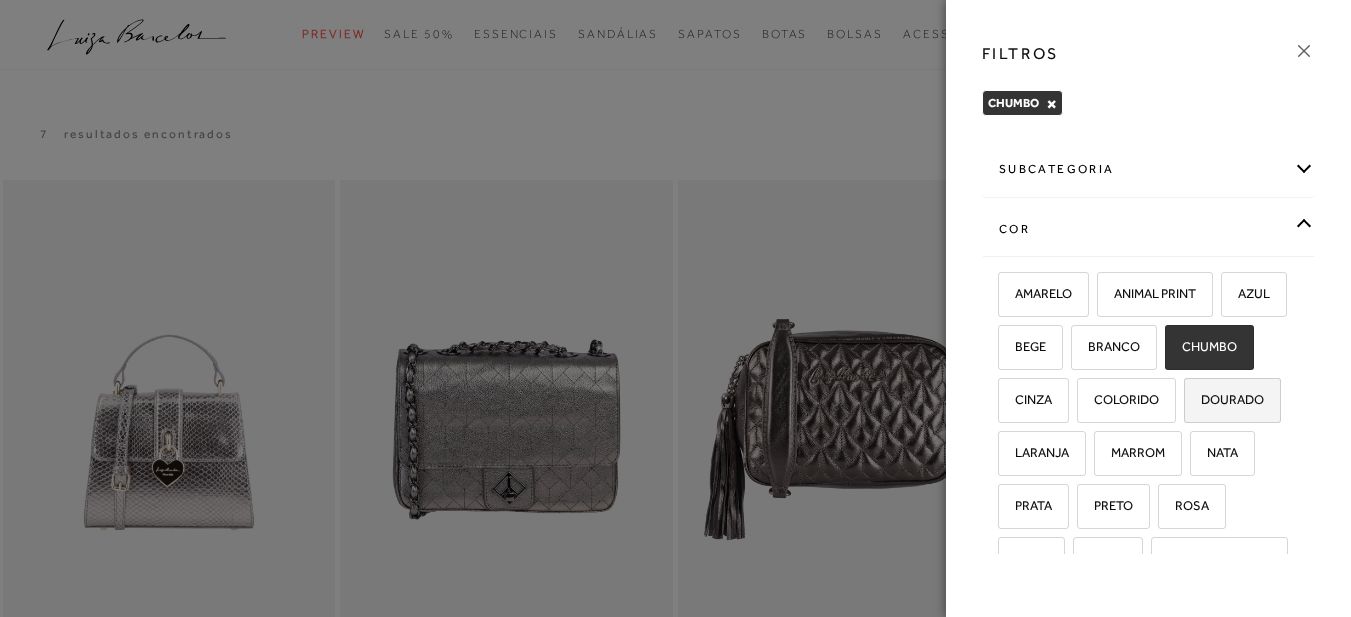 scroll, scrollTop: 200, scrollLeft: 0, axis: vertical 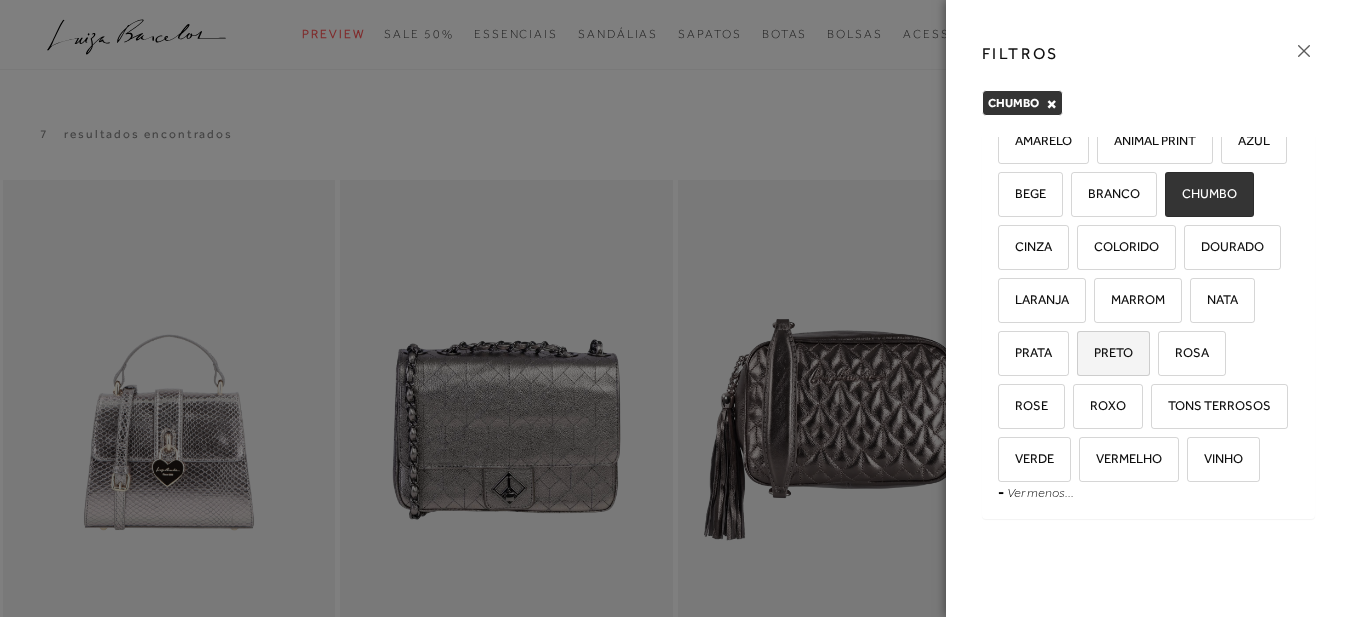 click on "PRETO" at bounding box center [1106, 352] 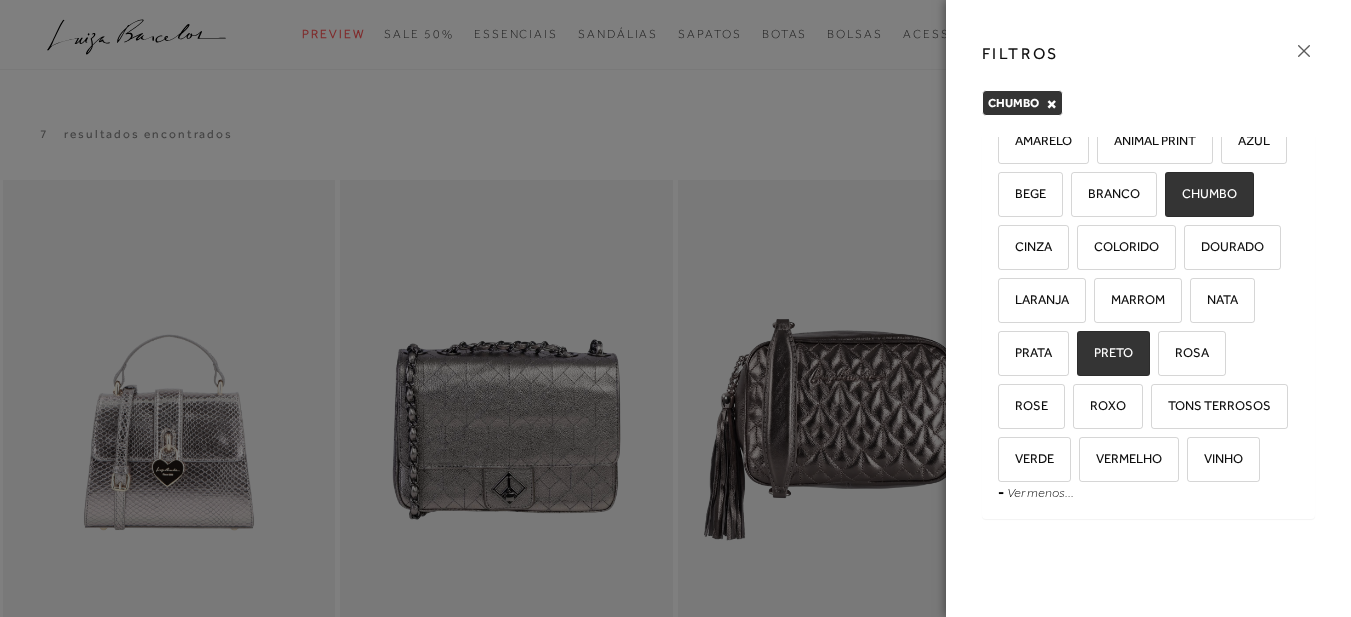 checkbox on "true" 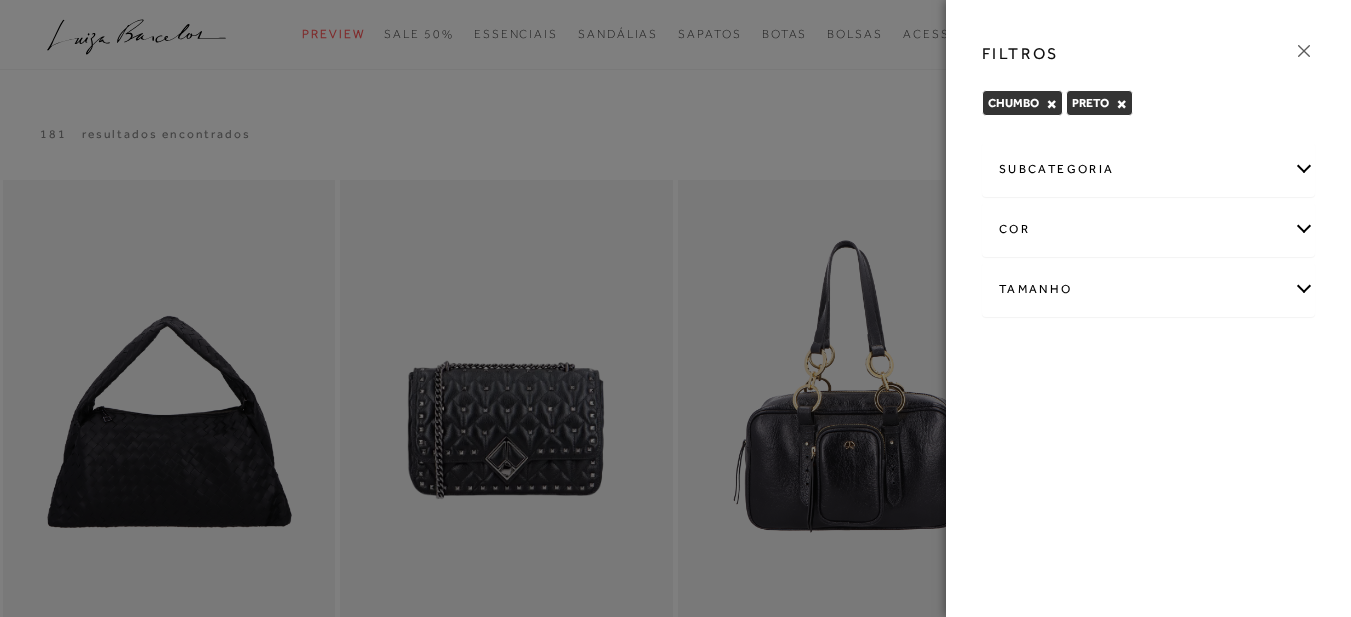click on "cor" at bounding box center [1148, 229] 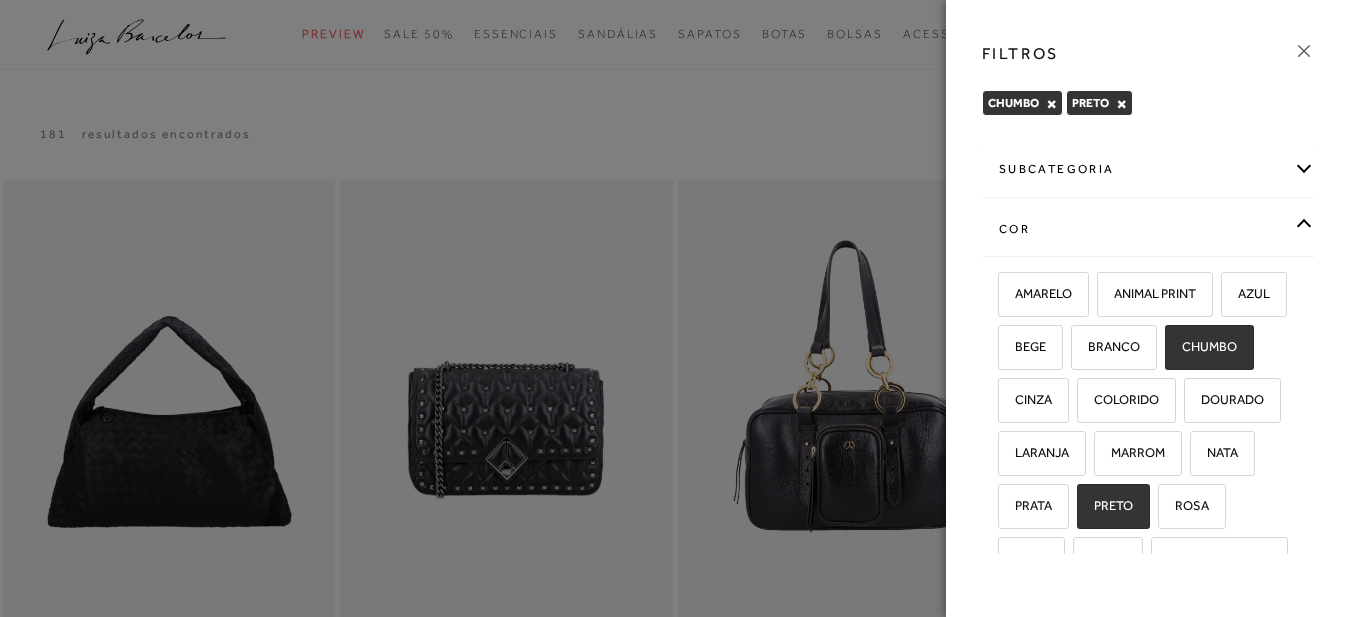 click on "CHUMBO" at bounding box center (1202, 346) 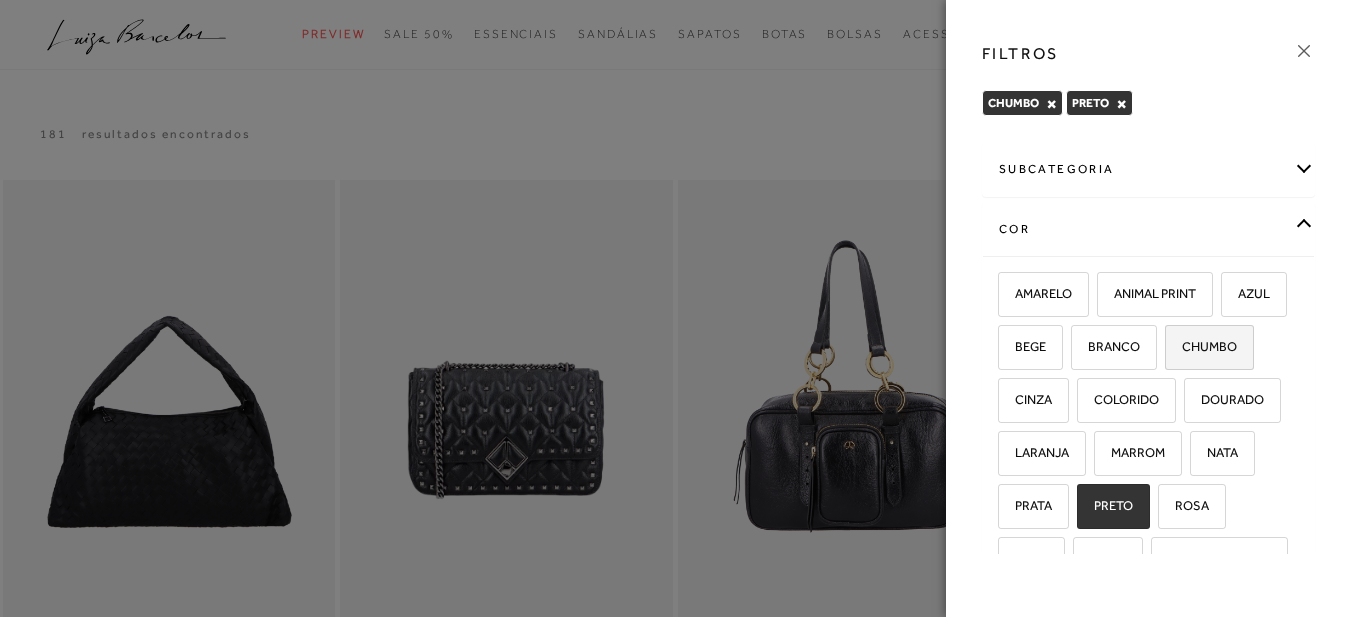 checkbox on "false" 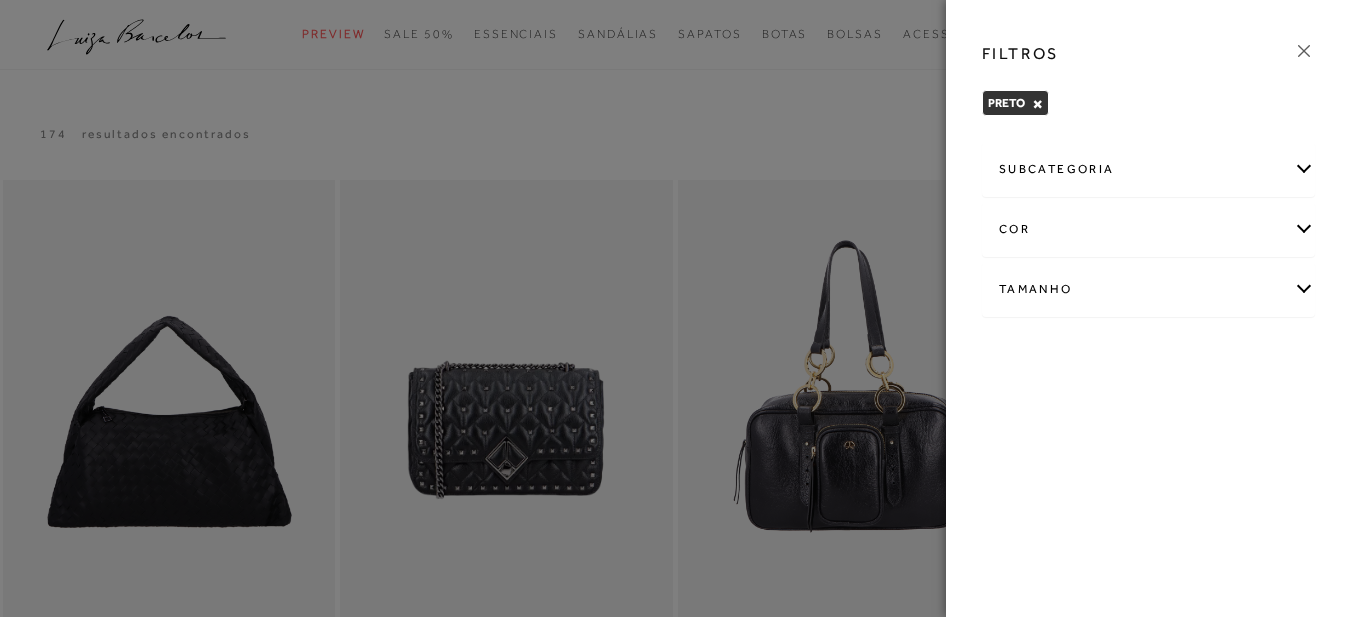 scroll, scrollTop: 0, scrollLeft: 0, axis: both 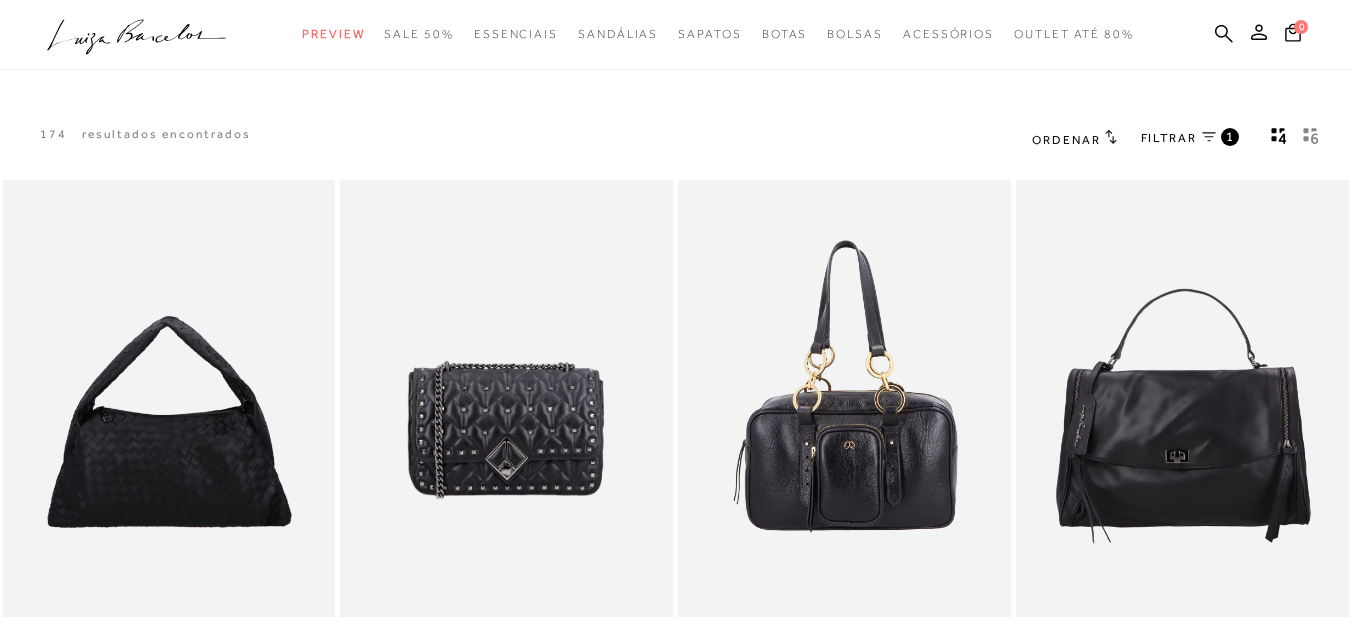 click on "Ordenar" at bounding box center (1066, 140) 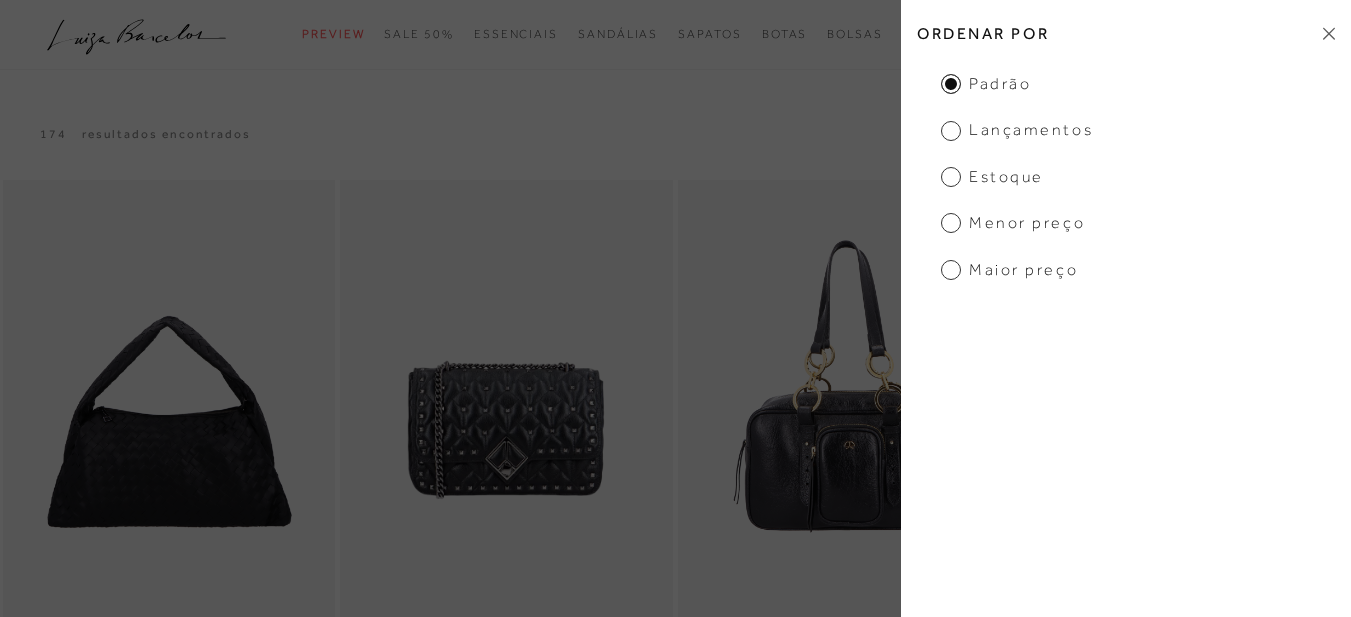 click on "Menor Preço" at bounding box center (1013, 223) 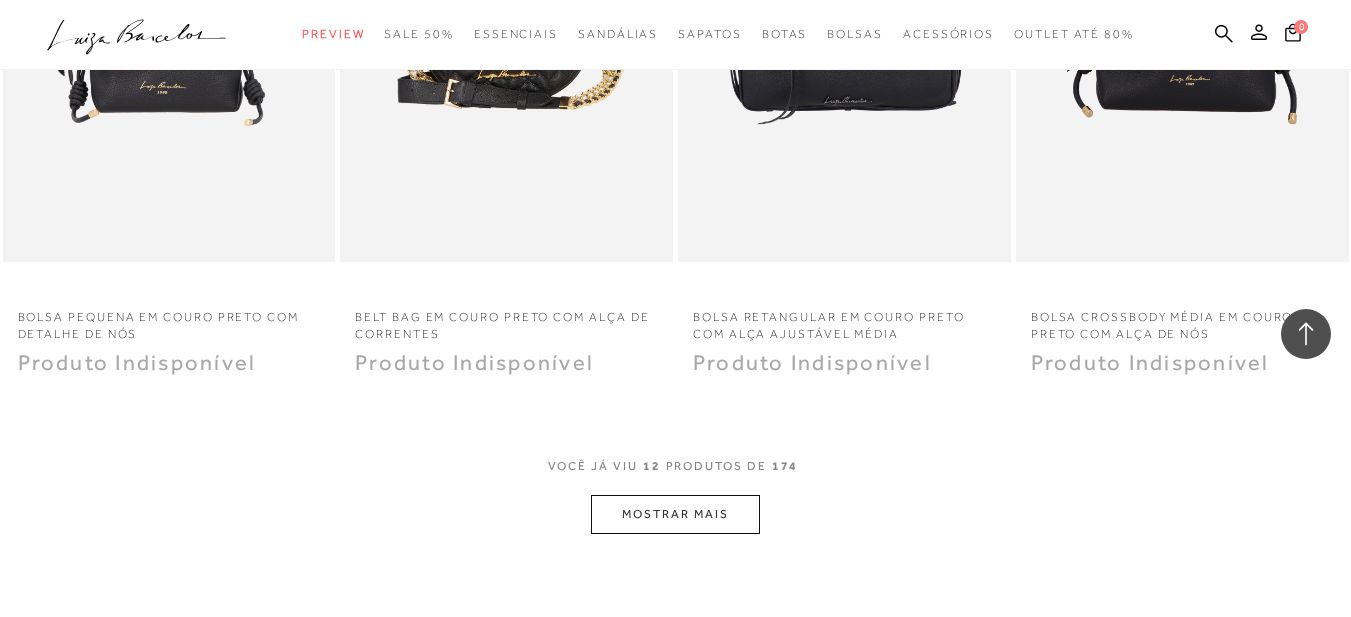 scroll, scrollTop: 1900, scrollLeft: 0, axis: vertical 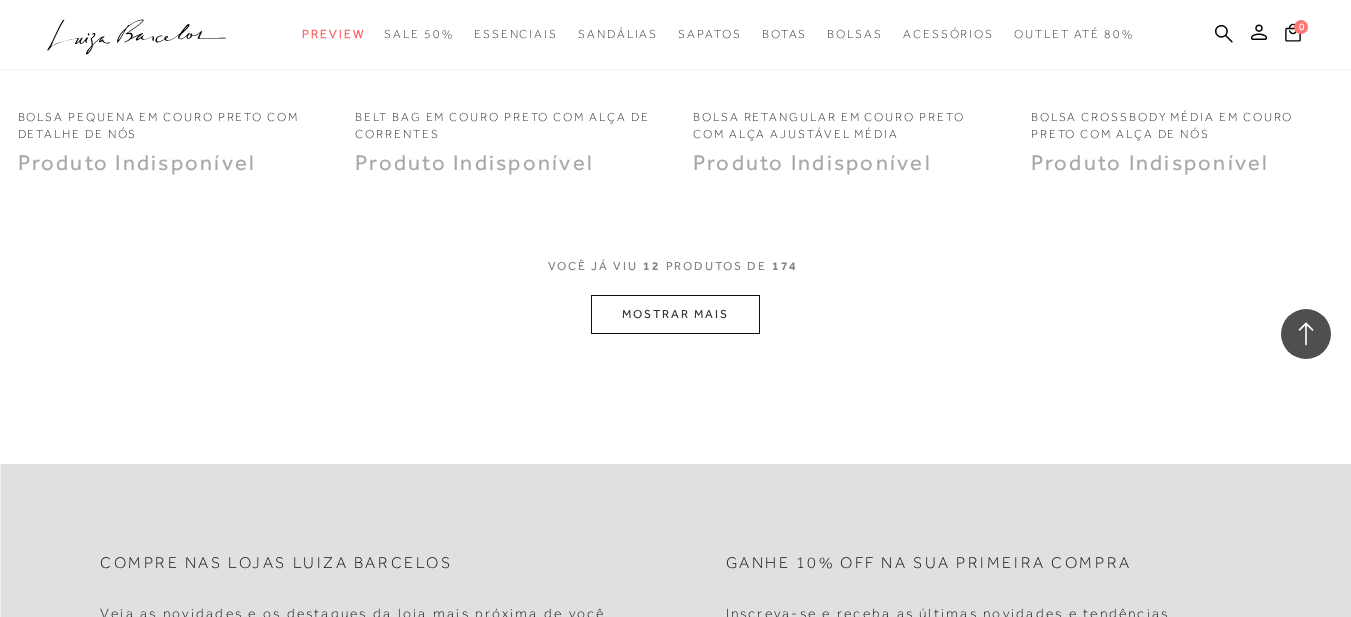 click on "MOSTRAR MAIS" at bounding box center [675, 314] 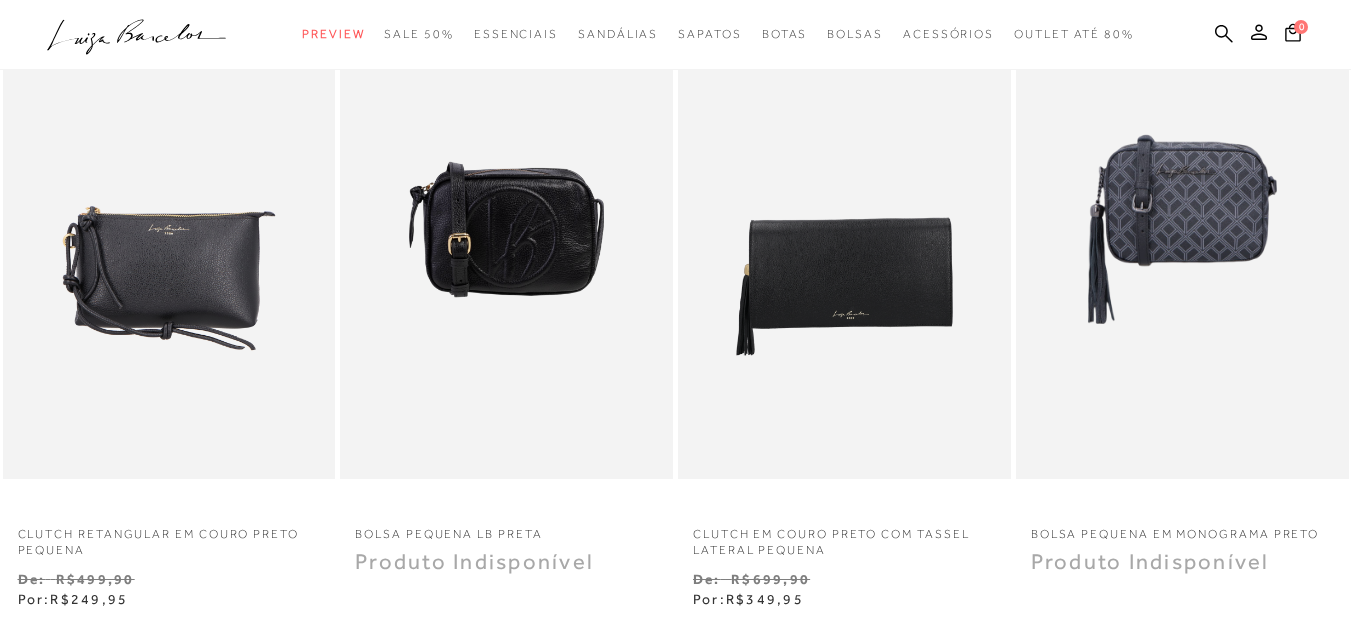 scroll, scrollTop: 0, scrollLeft: 0, axis: both 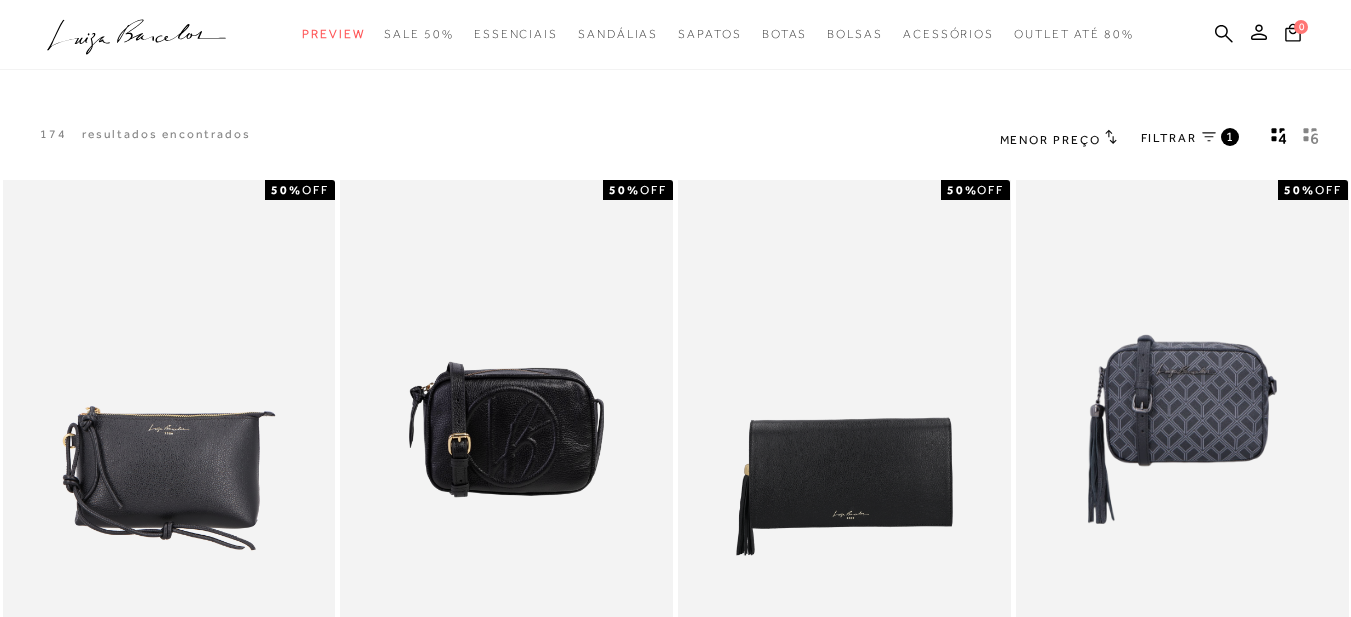 click on "Menor Preço" at bounding box center (1050, 140) 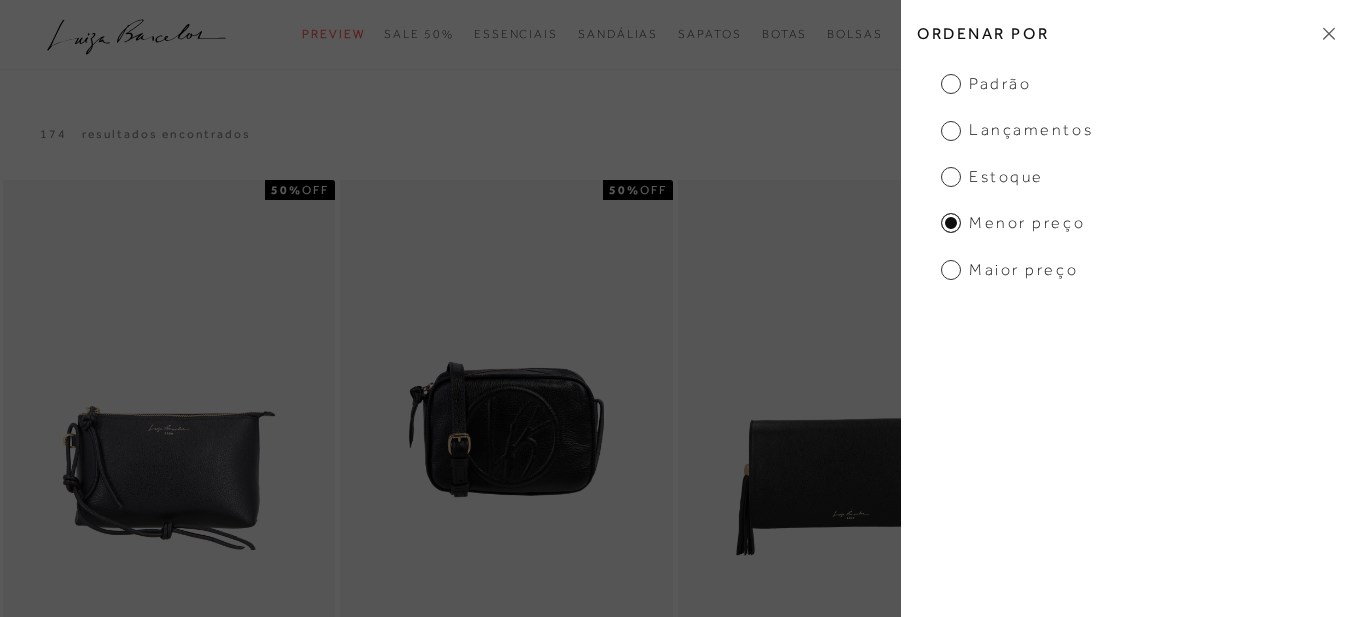 click on "Maior Preço" at bounding box center (1009, 270) 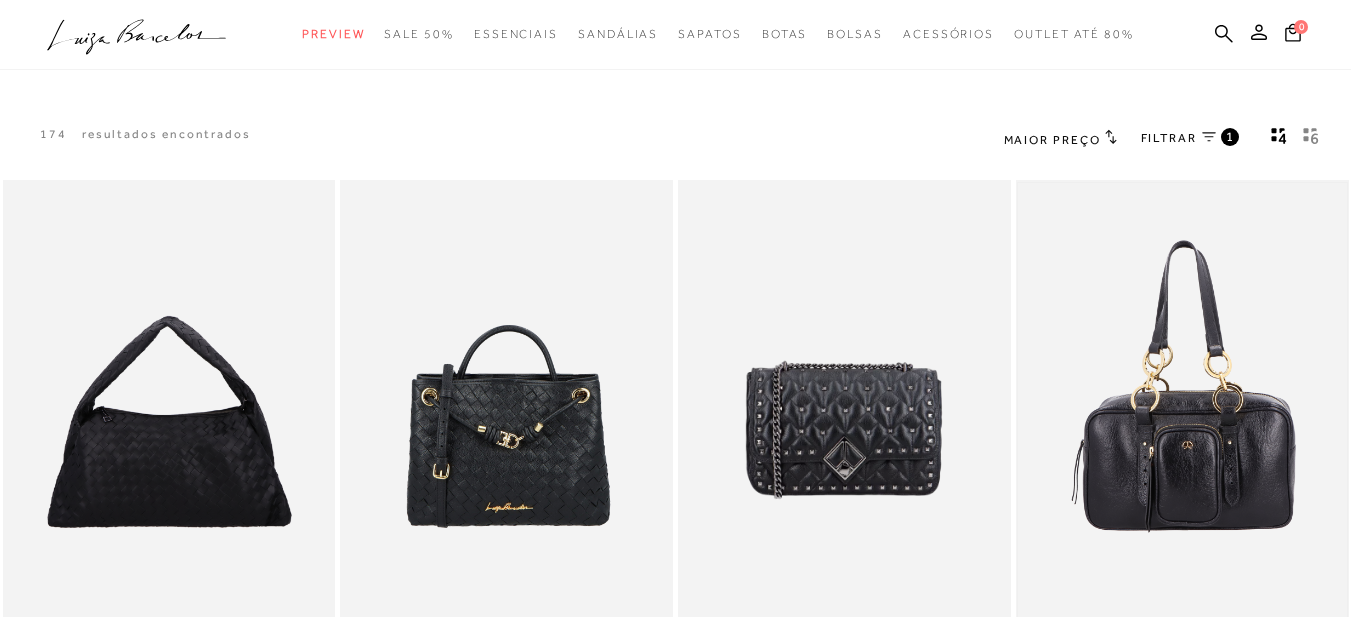 scroll, scrollTop: 0, scrollLeft: 0, axis: both 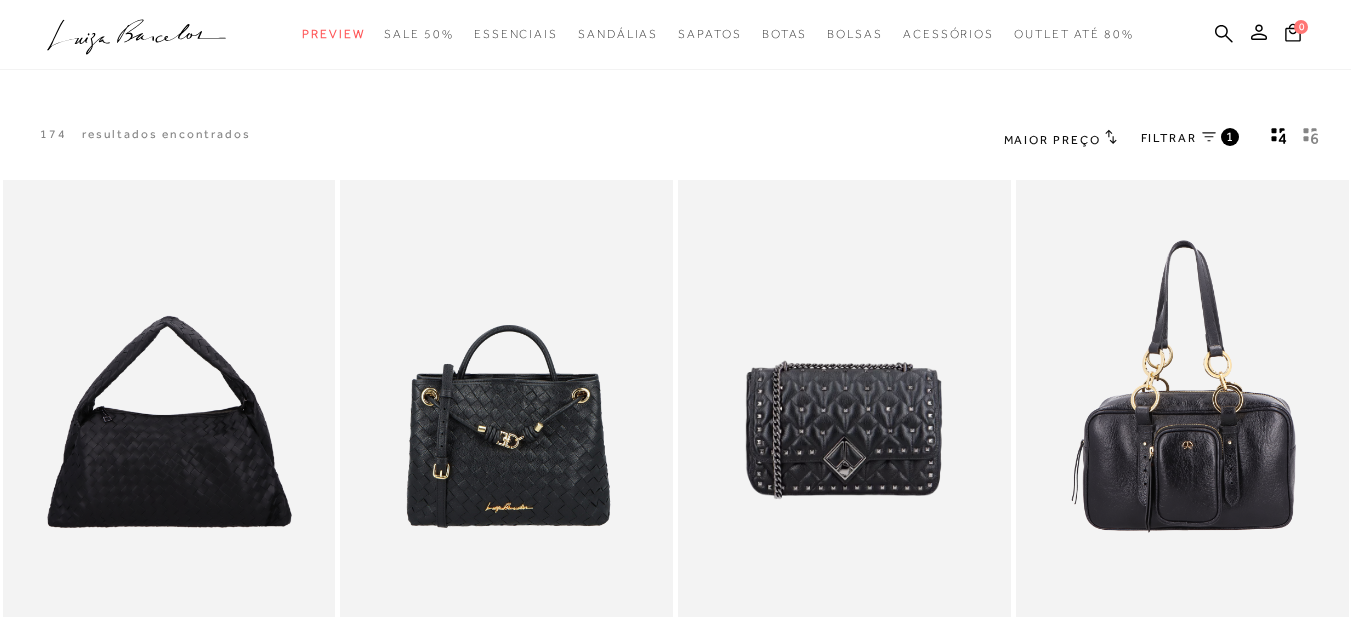 click on "174
resultados encontrados
Maior Preço
1" at bounding box center [675, 139] 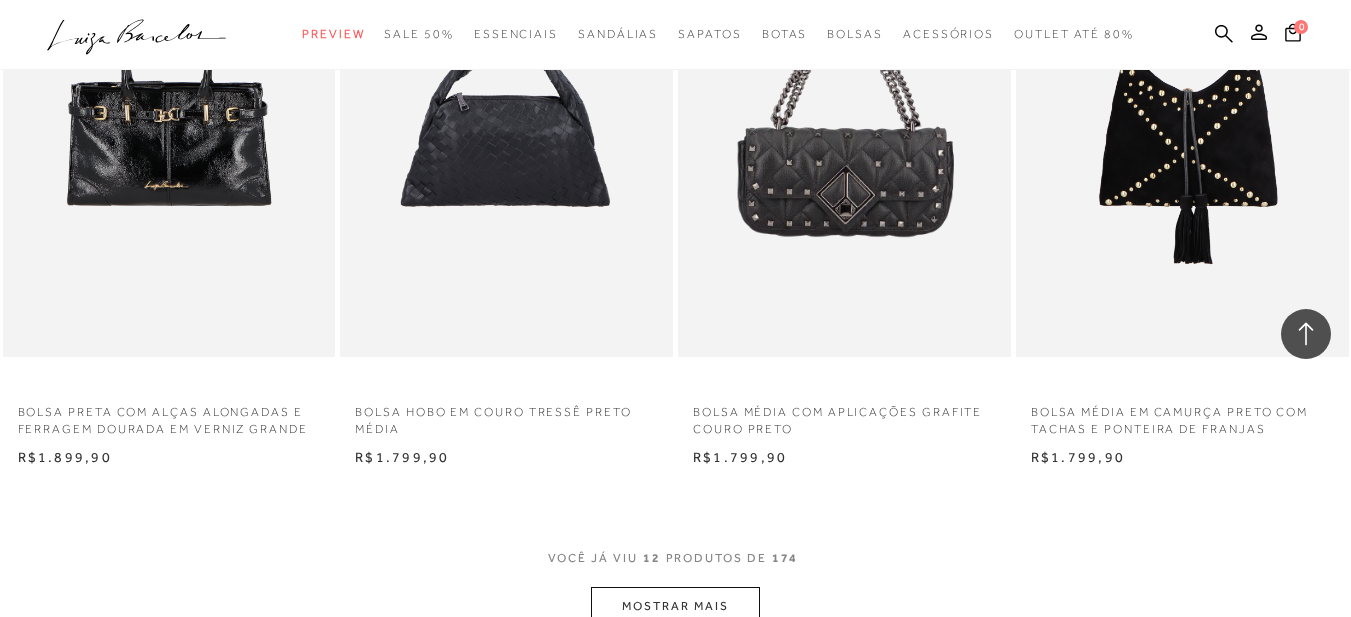 scroll, scrollTop: 1700, scrollLeft: 0, axis: vertical 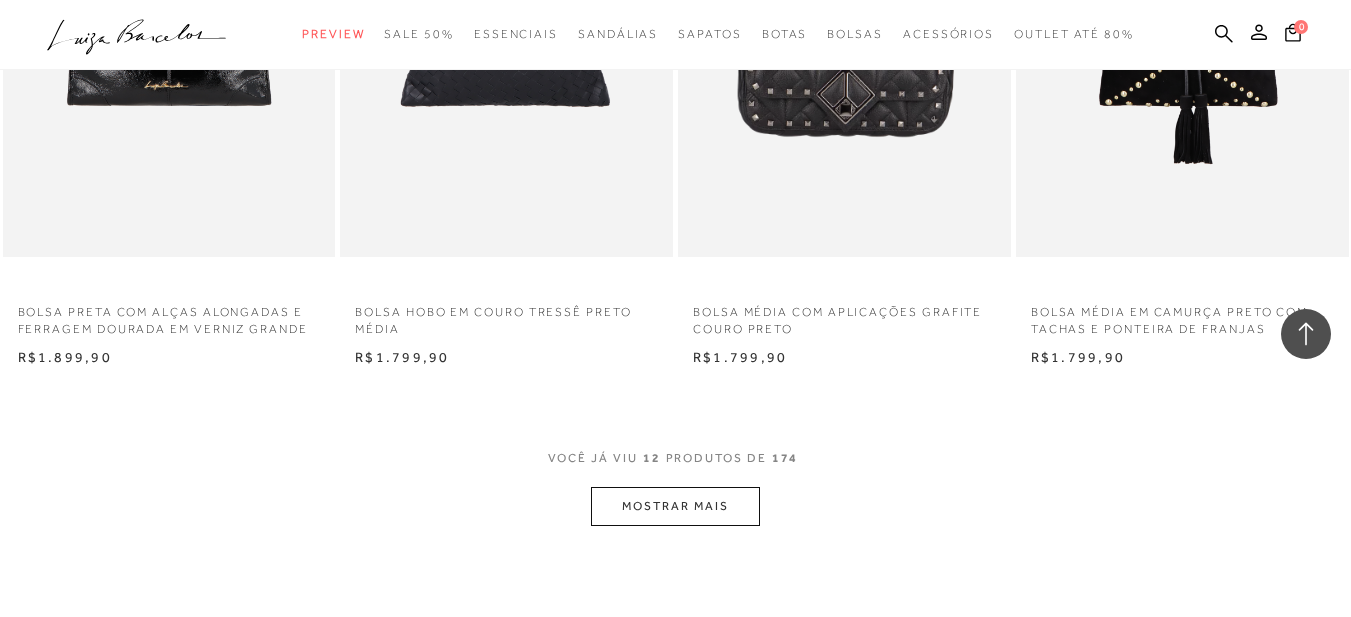 click on "MOSTRAR MAIS" at bounding box center (675, 506) 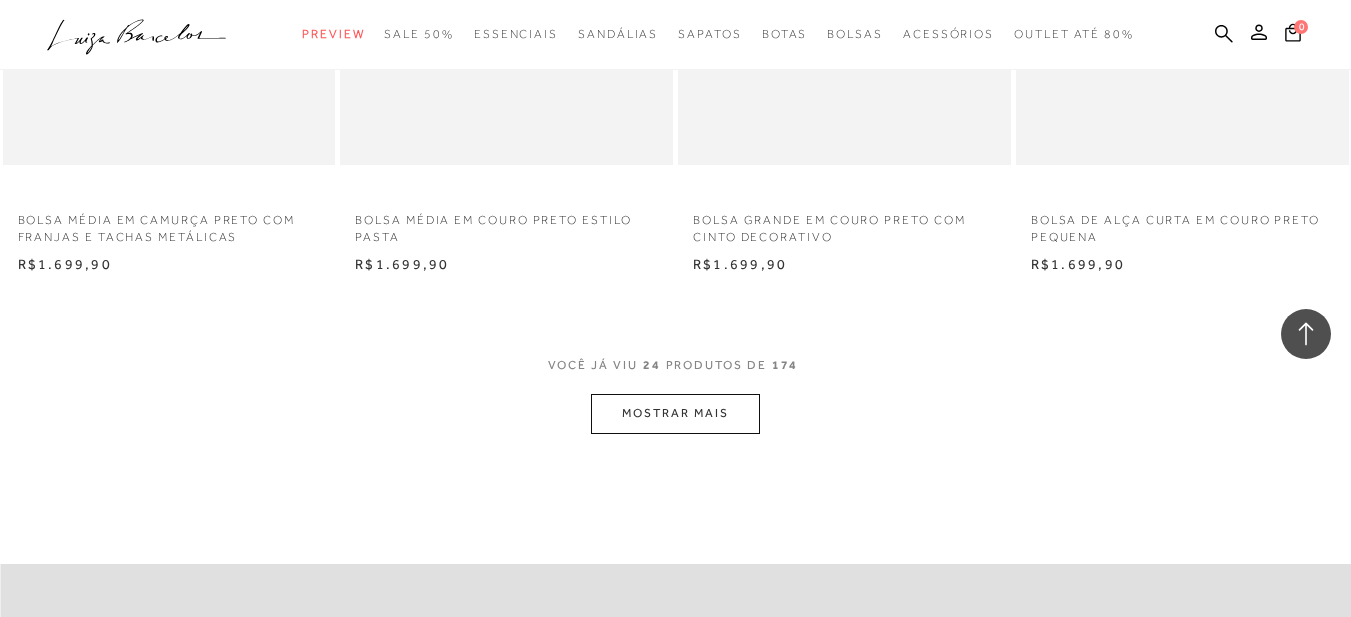 scroll, scrollTop: 3800, scrollLeft: 0, axis: vertical 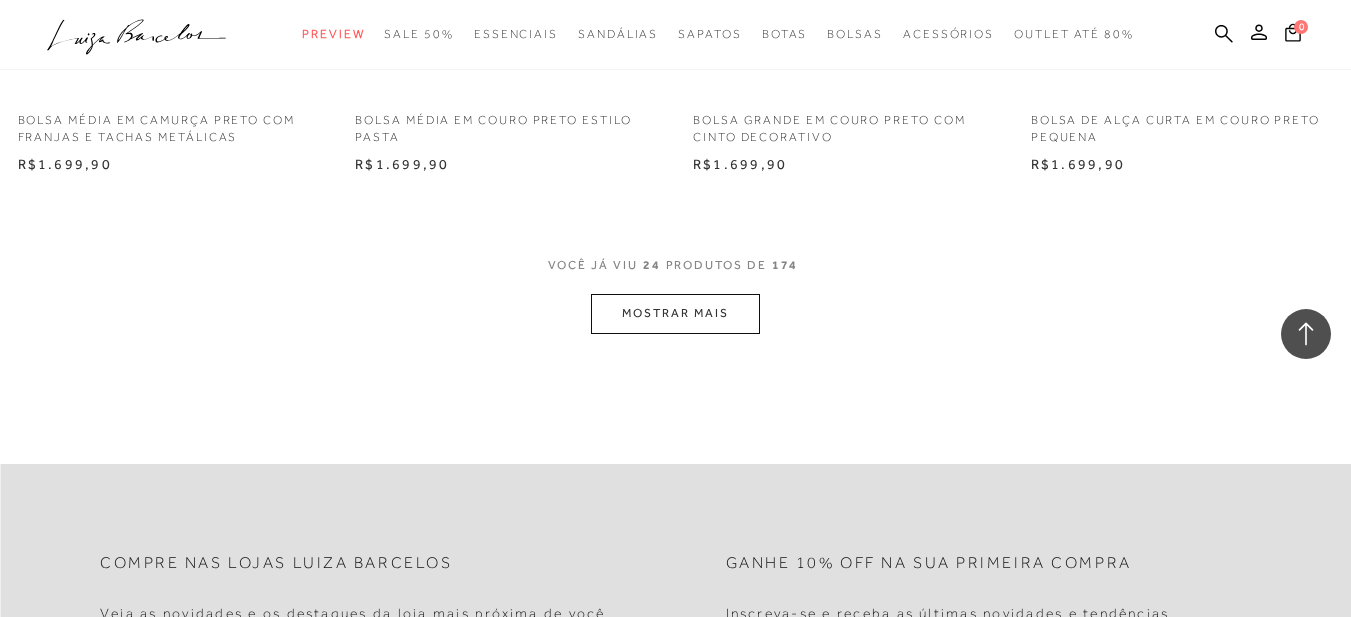click on "MOSTRAR MAIS" at bounding box center [675, 313] 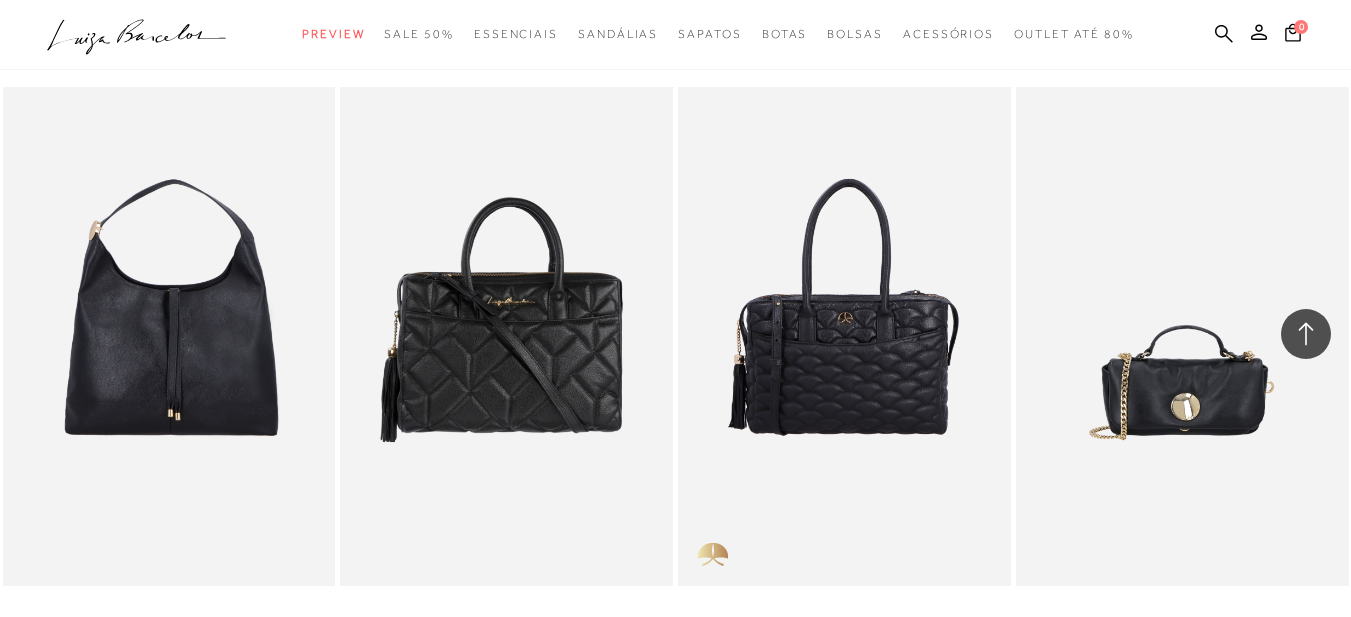 scroll, scrollTop: 5600, scrollLeft: 0, axis: vertical 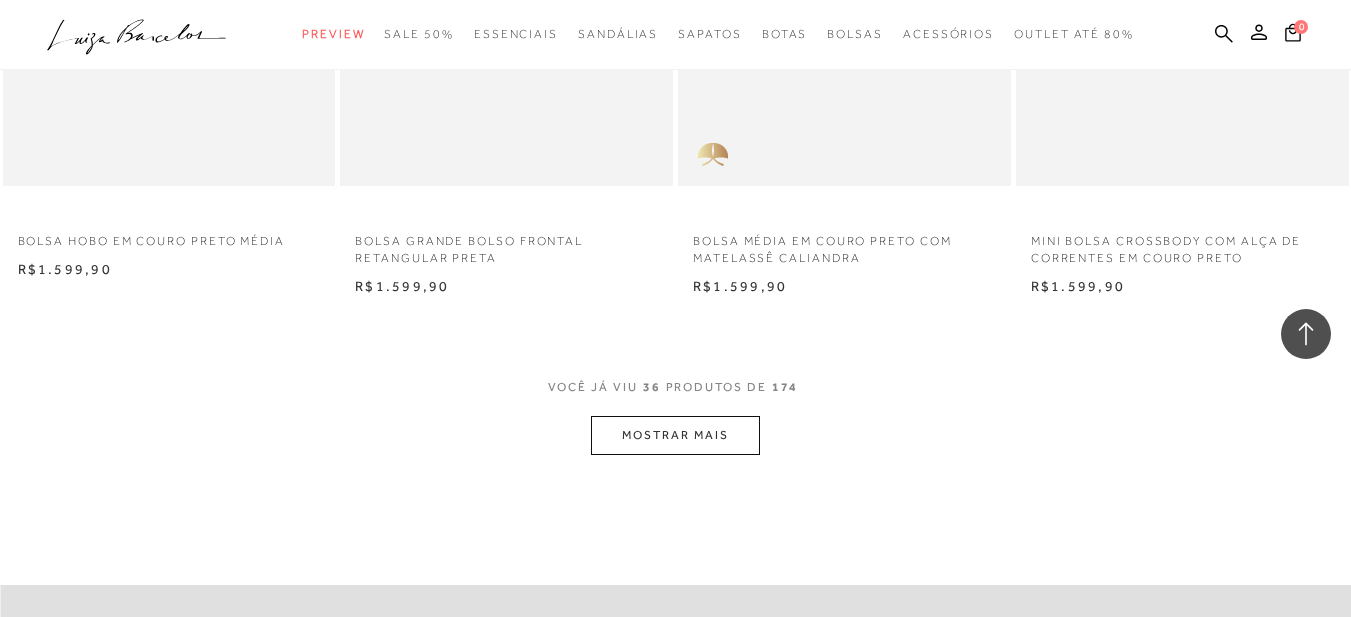 click on "MOSTRAR MAIS" at bounding box center (675, 435) 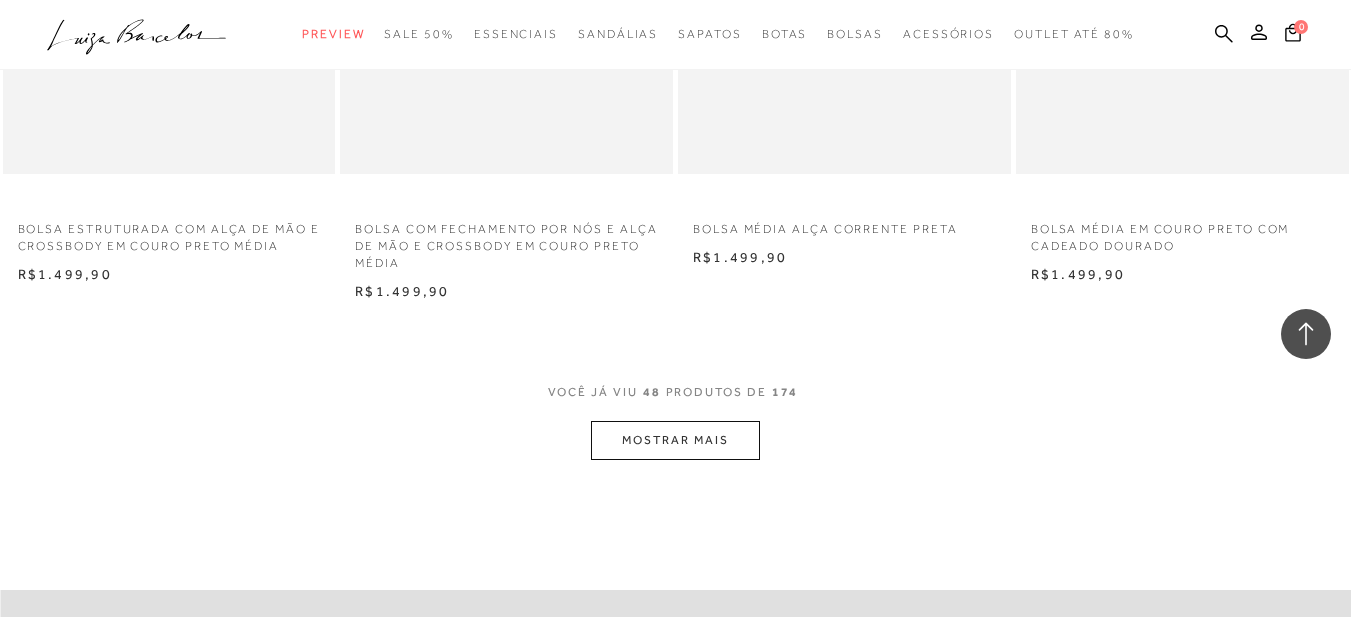 scroll, scrollTop: 7600, scrollLeft: 0, axis: vertical 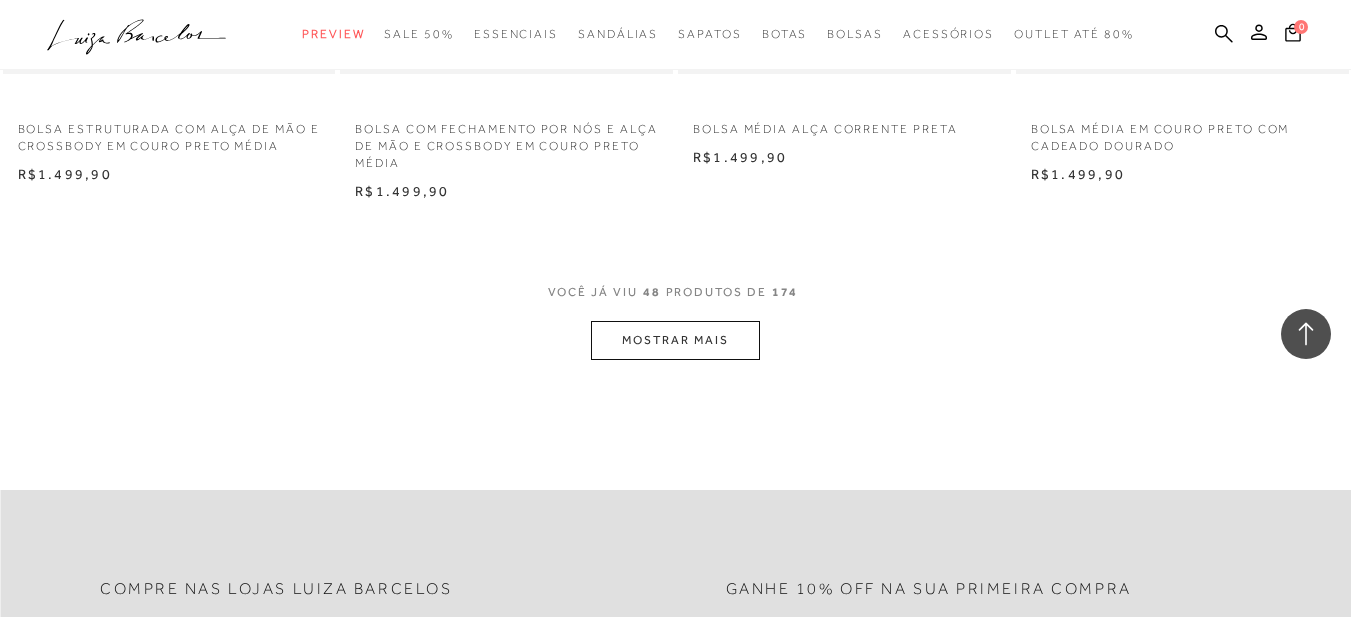 click on "MOSTRAR MAIS" at bounding box center [675, 340] 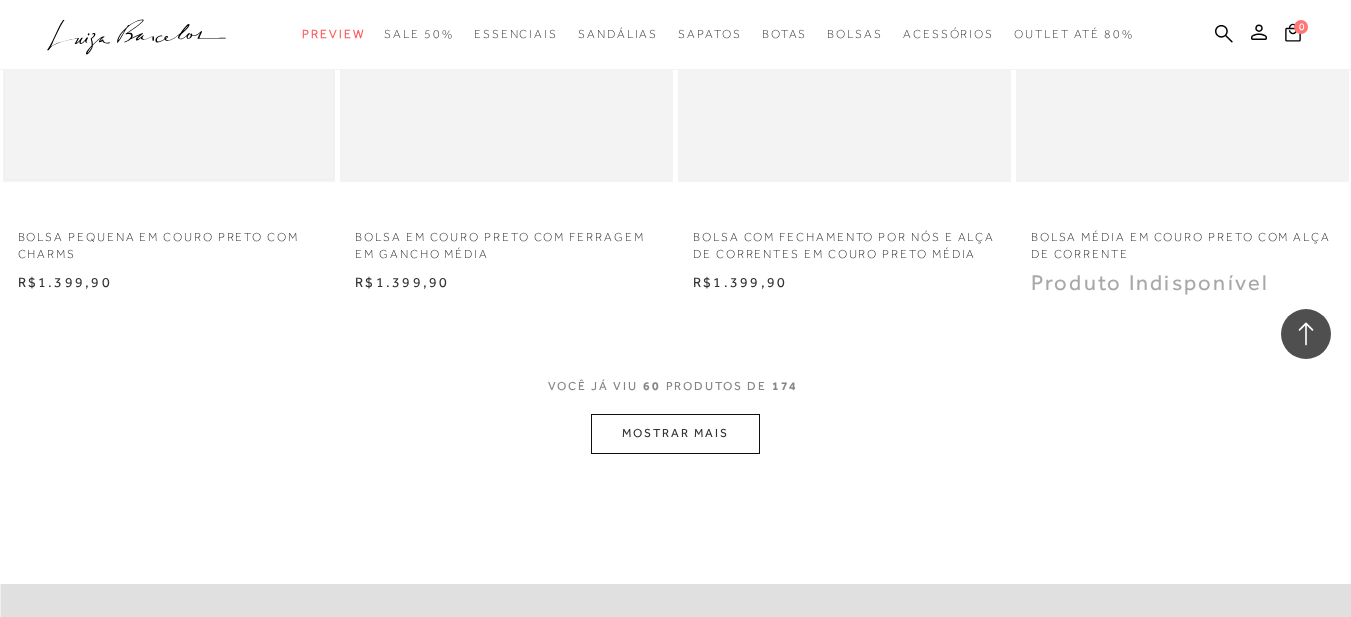 scroll, scrollTop: 9500, scrollLeft: 0, axis: vertical 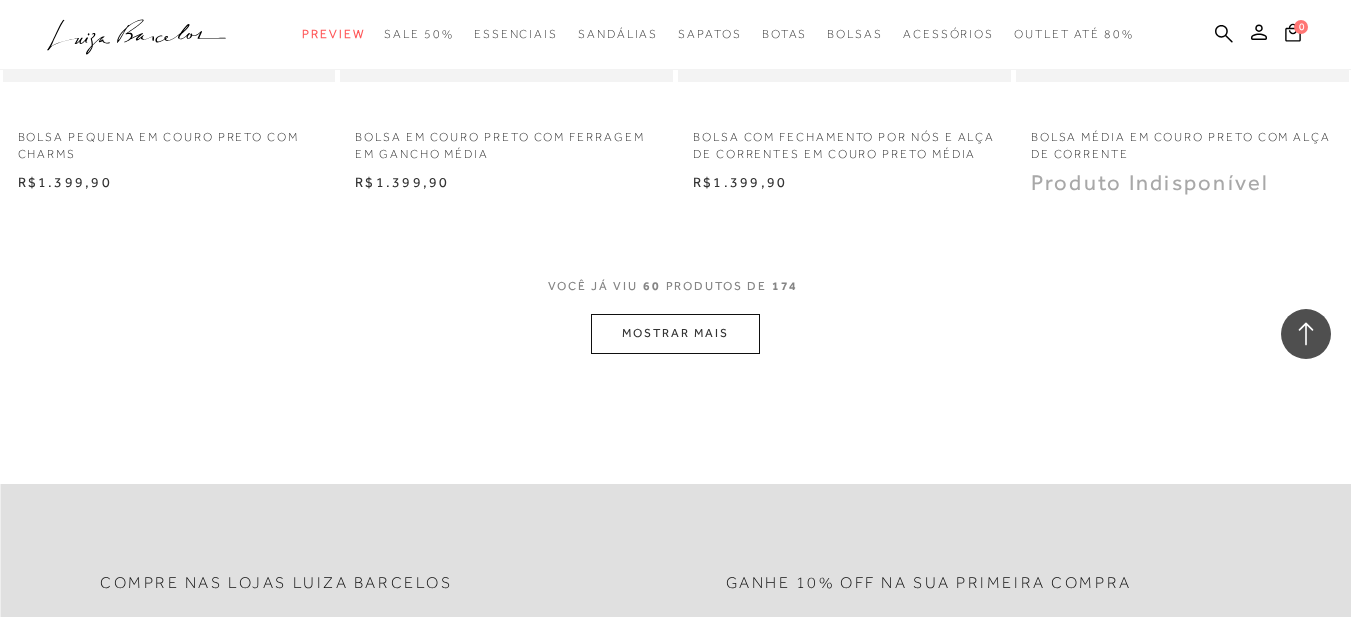 click on "MOSTRAR MAIS" at bounding box center (675, 333) 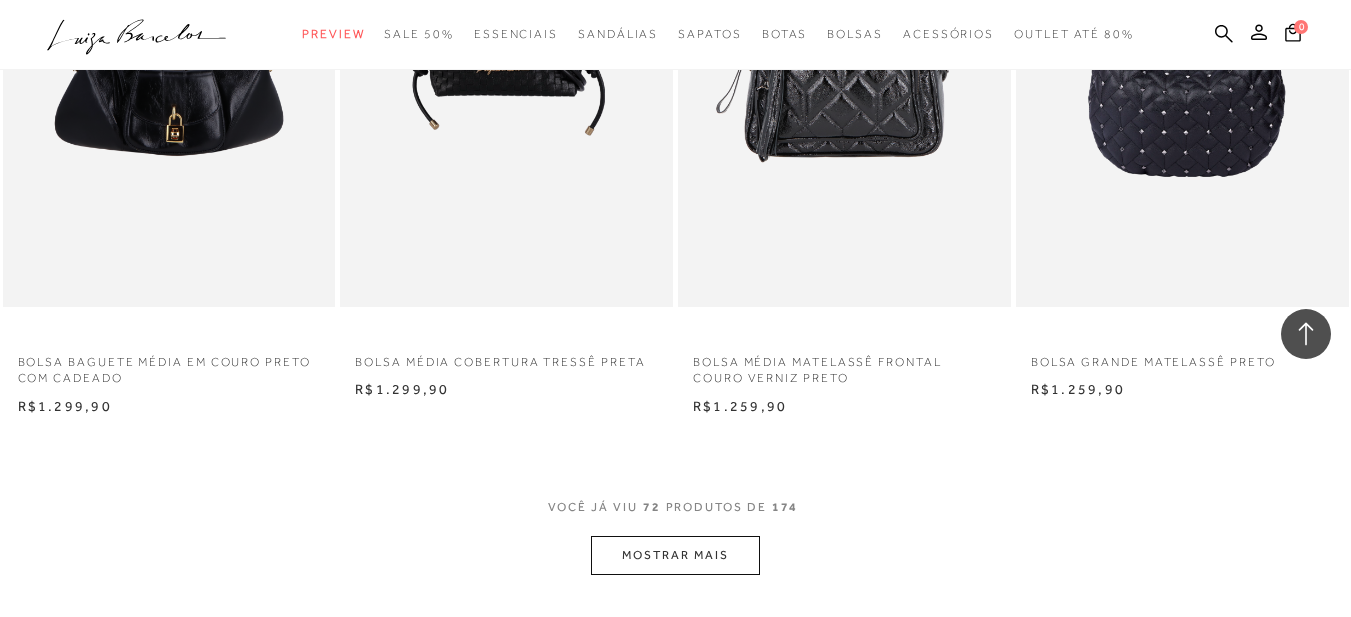scroll, scrollTop: 11600, scrollLeft: 0, axis: vertical 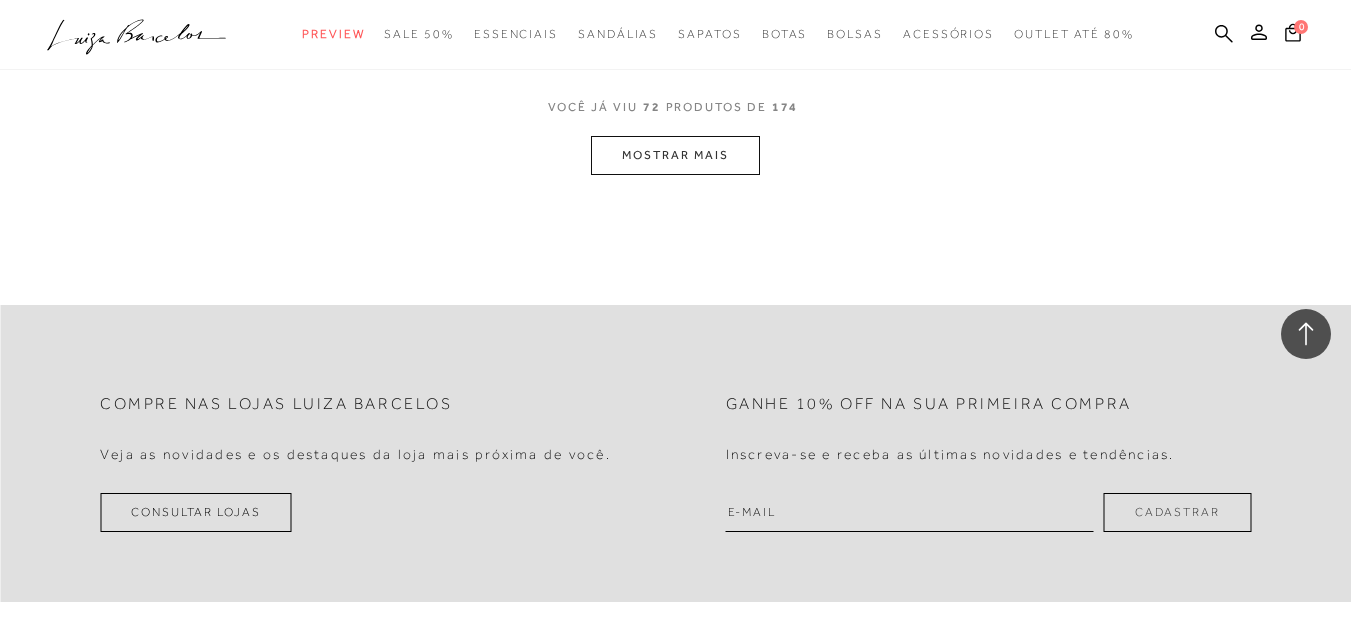 click on "MOSTRAR MAIS" at bounding box center [675, 155] 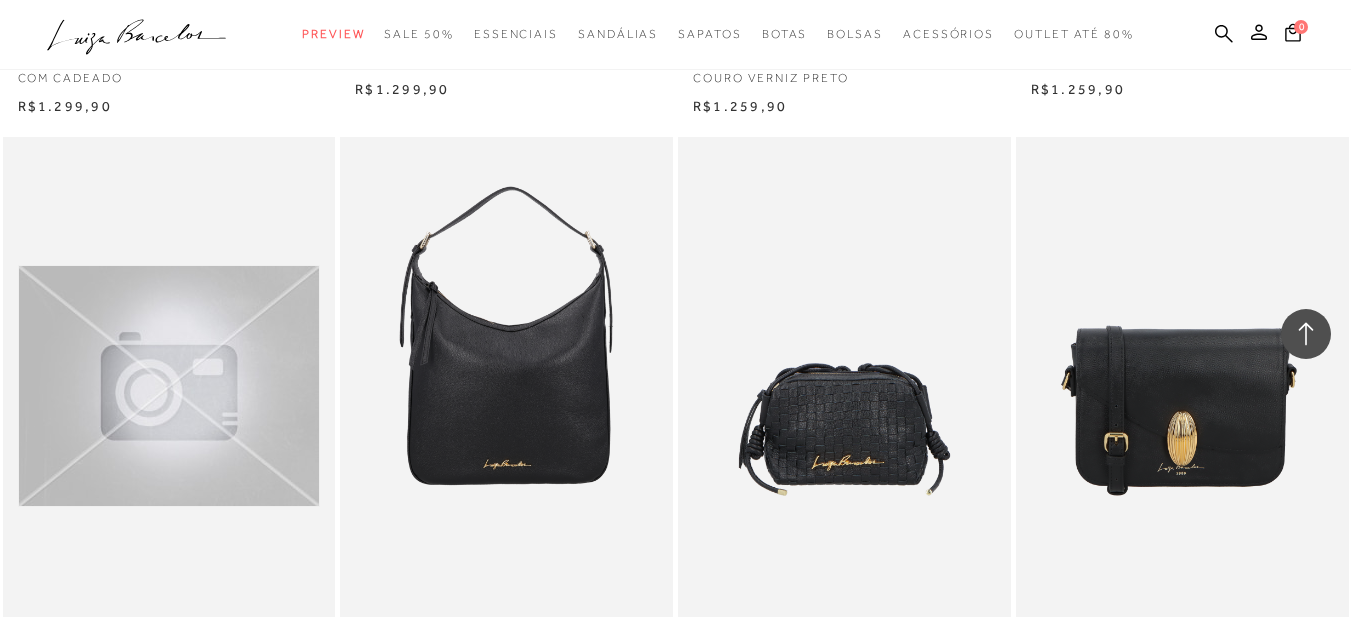 scroll, scrollTop: 11700, scrollLeft: 0, axis: vertical 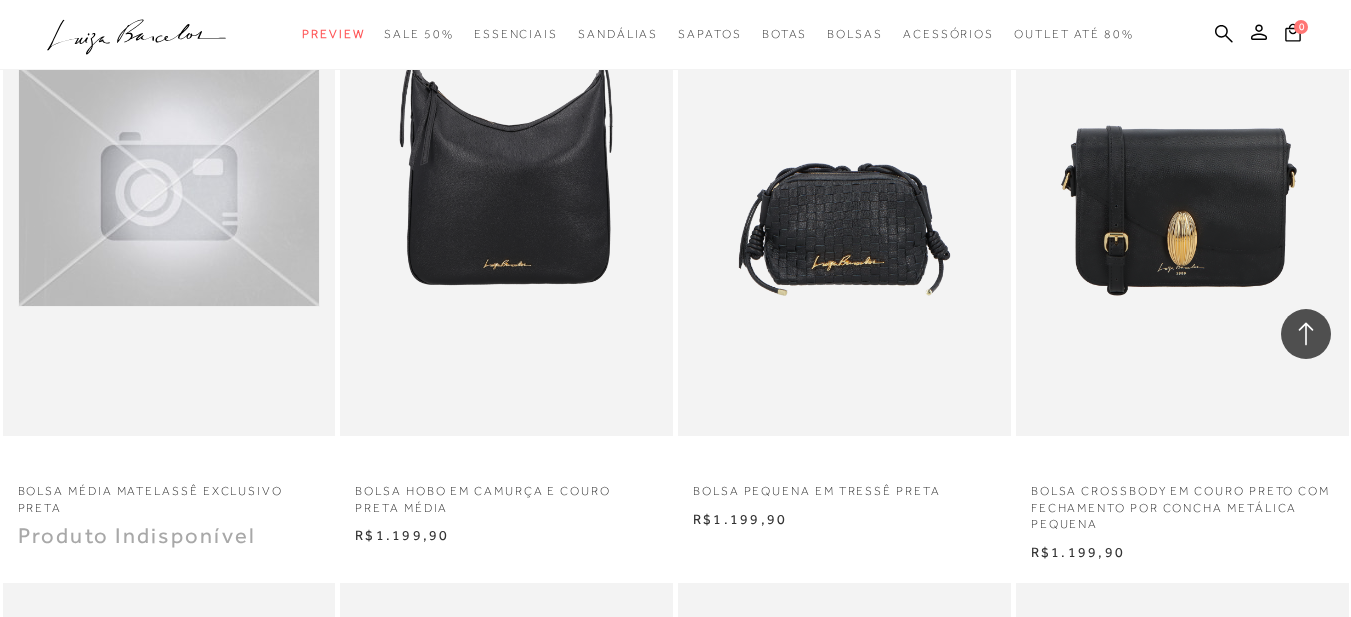 click at bounding box center [169, 186] 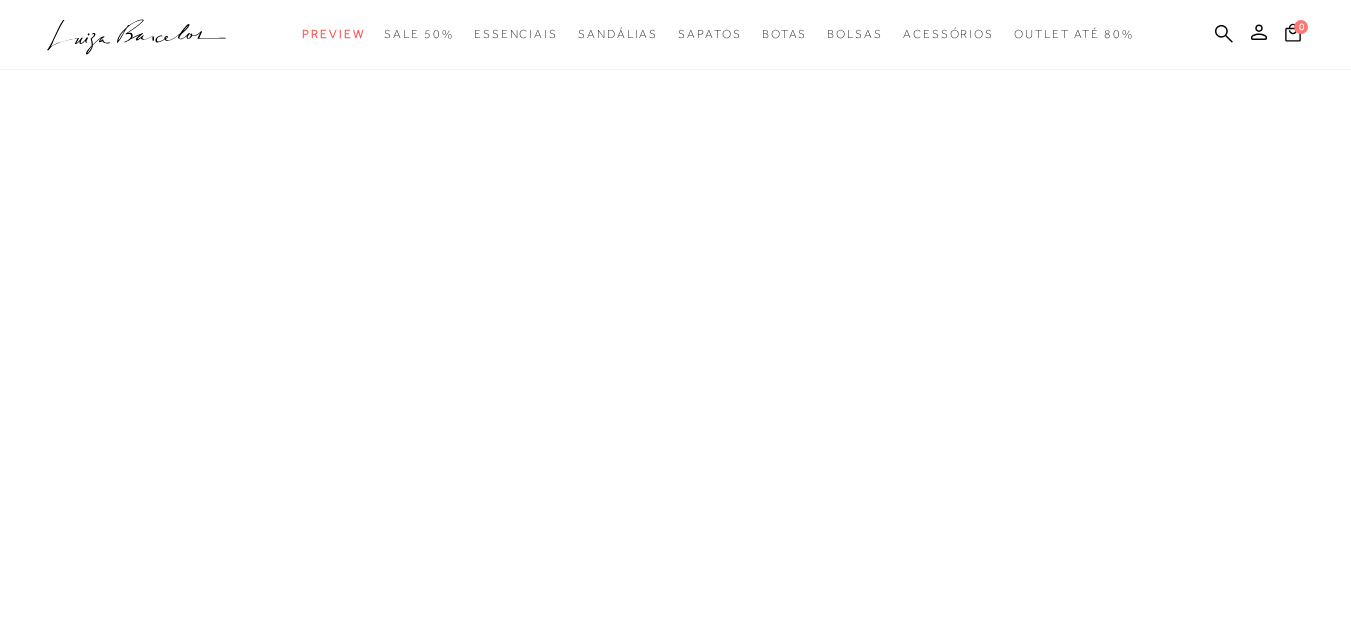 scroll, scrollTop: 0, scrollLeft: 0, axis: both 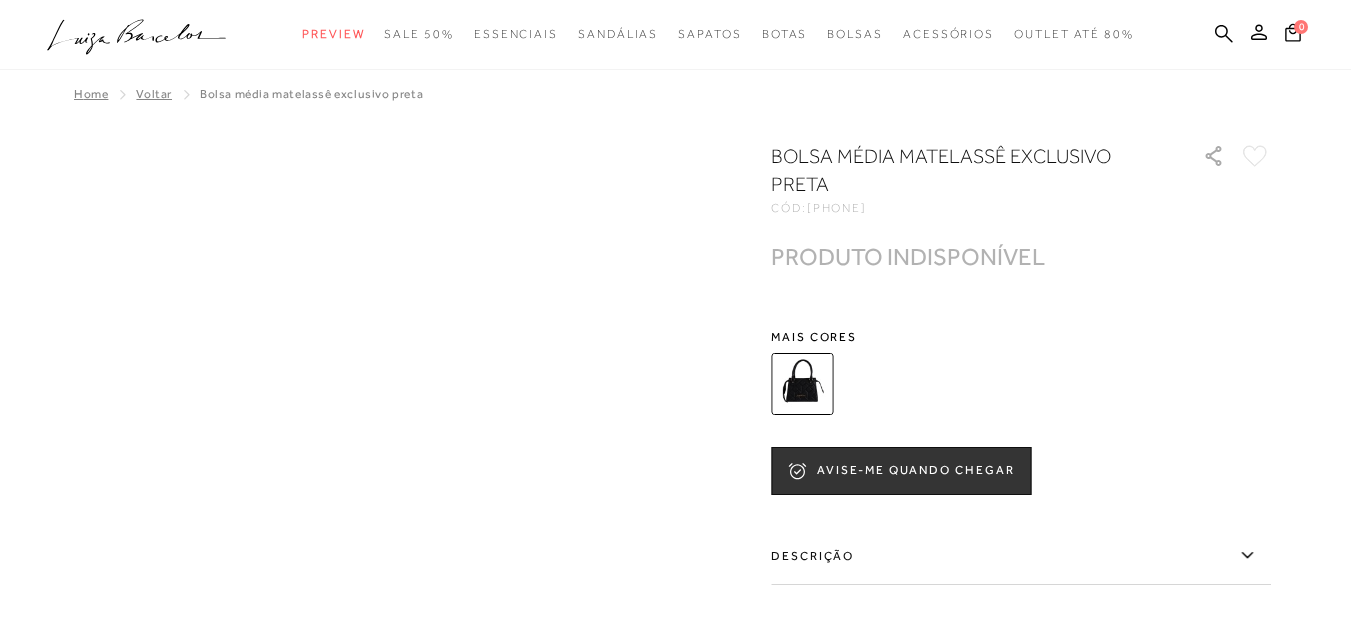click at bounding box center (802, 384) 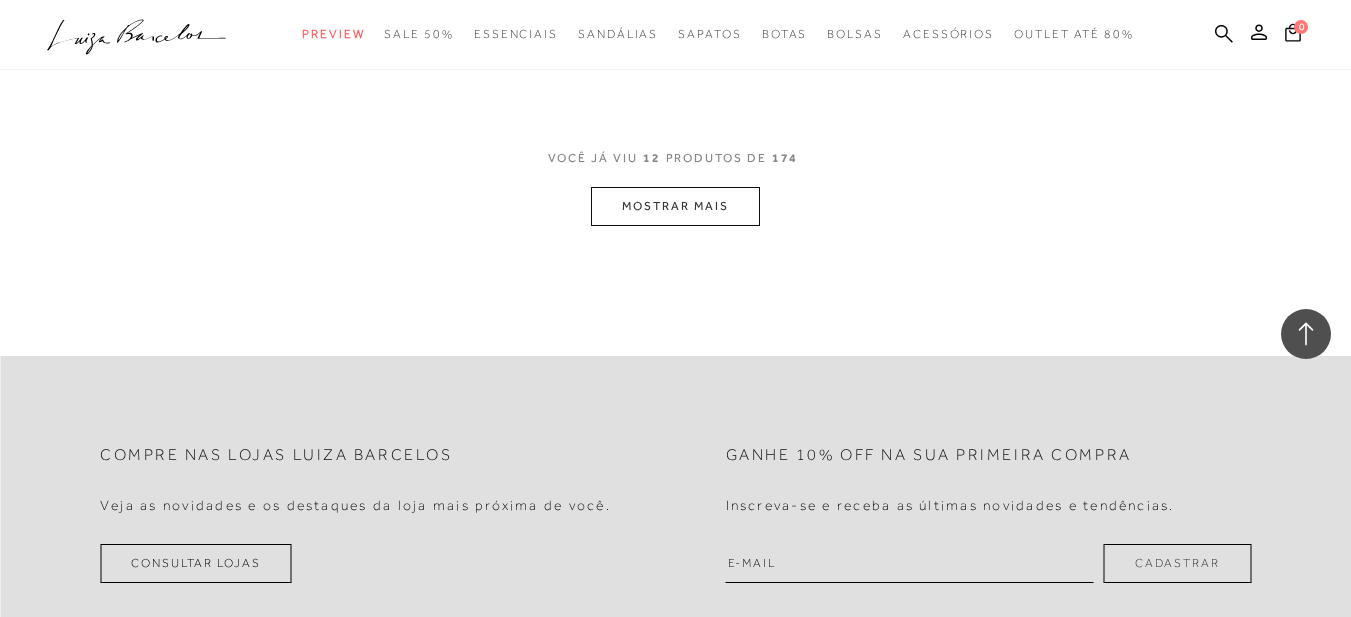 scroll, scrollTop: 2100, scrollLeft: 0, axis: vertical 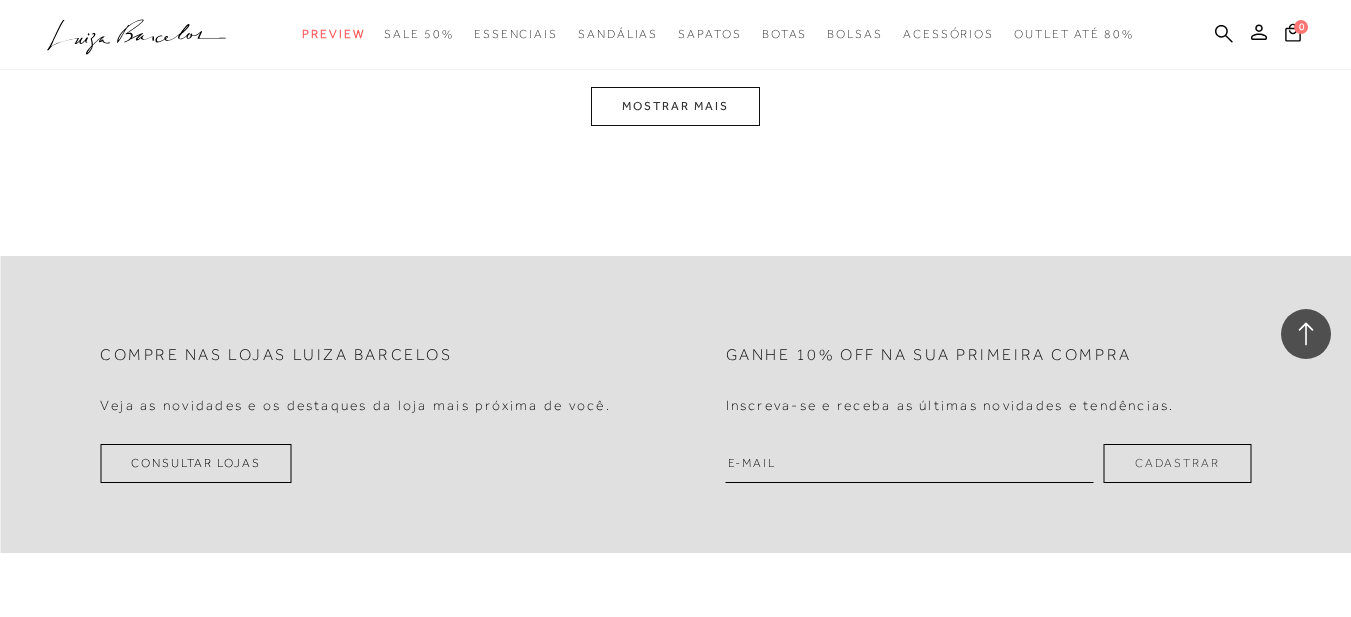 click on "MOSTRAR MAIS" at bounding box center [675, 106] 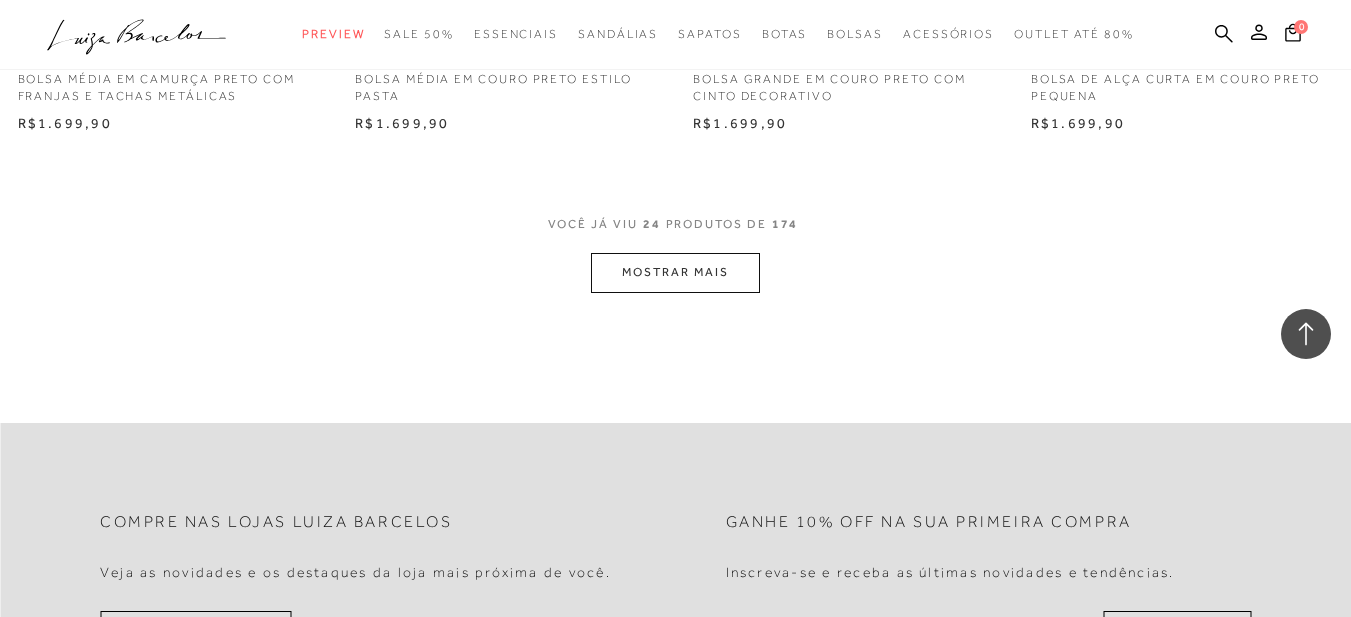 scroll, scrollTop: 4007, scrollLeft: 0, axis: vertical 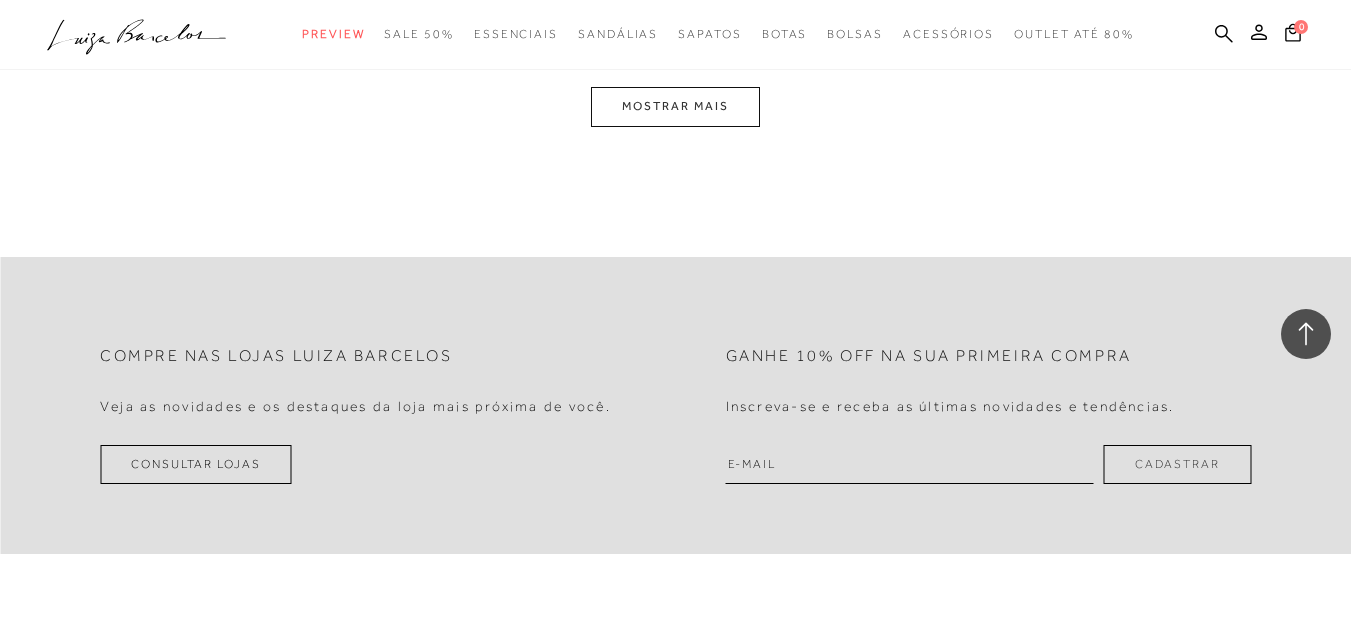 click on ".a{fill-rule:evenodd;}" 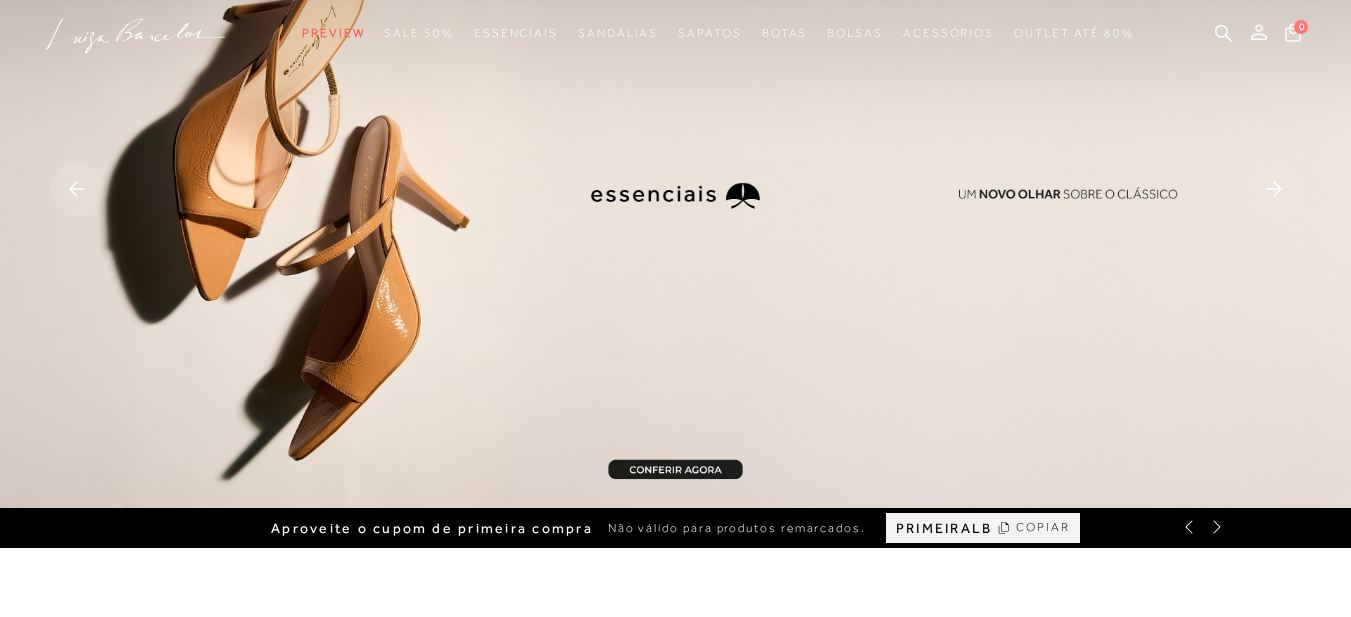 scroll, scrollTop: 0, scrollLeft: 0, axis: both 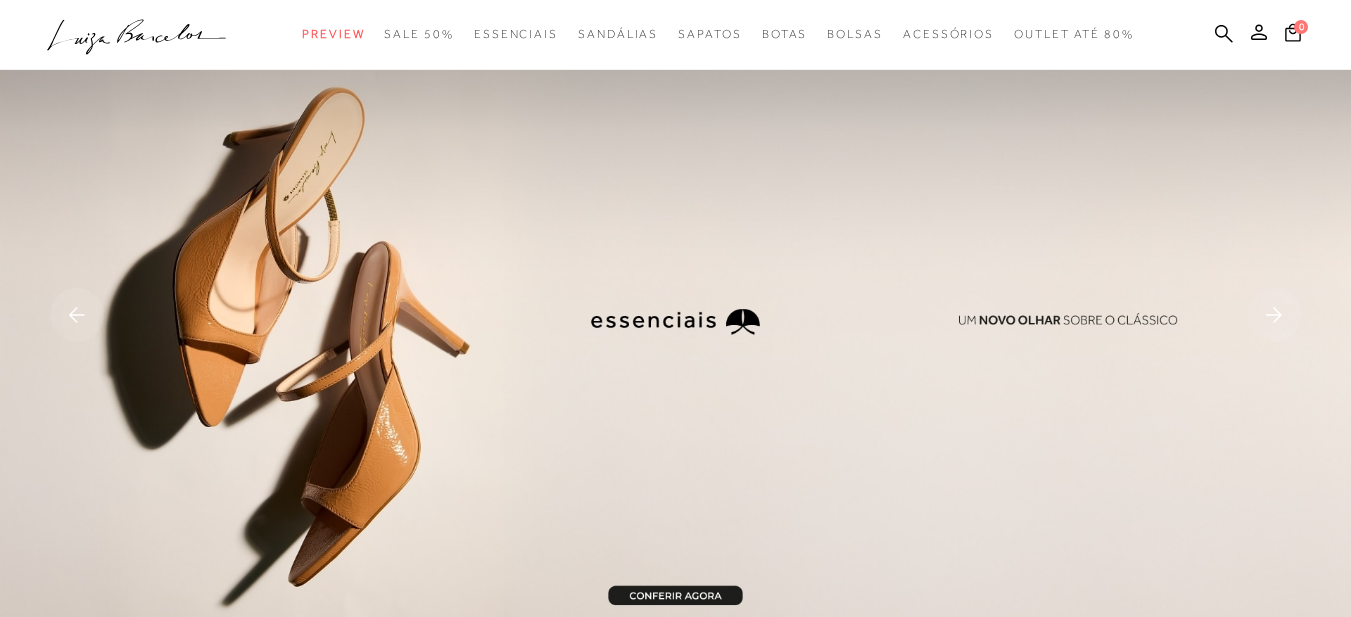 click on ".a{fill-rule:evenodd;}" 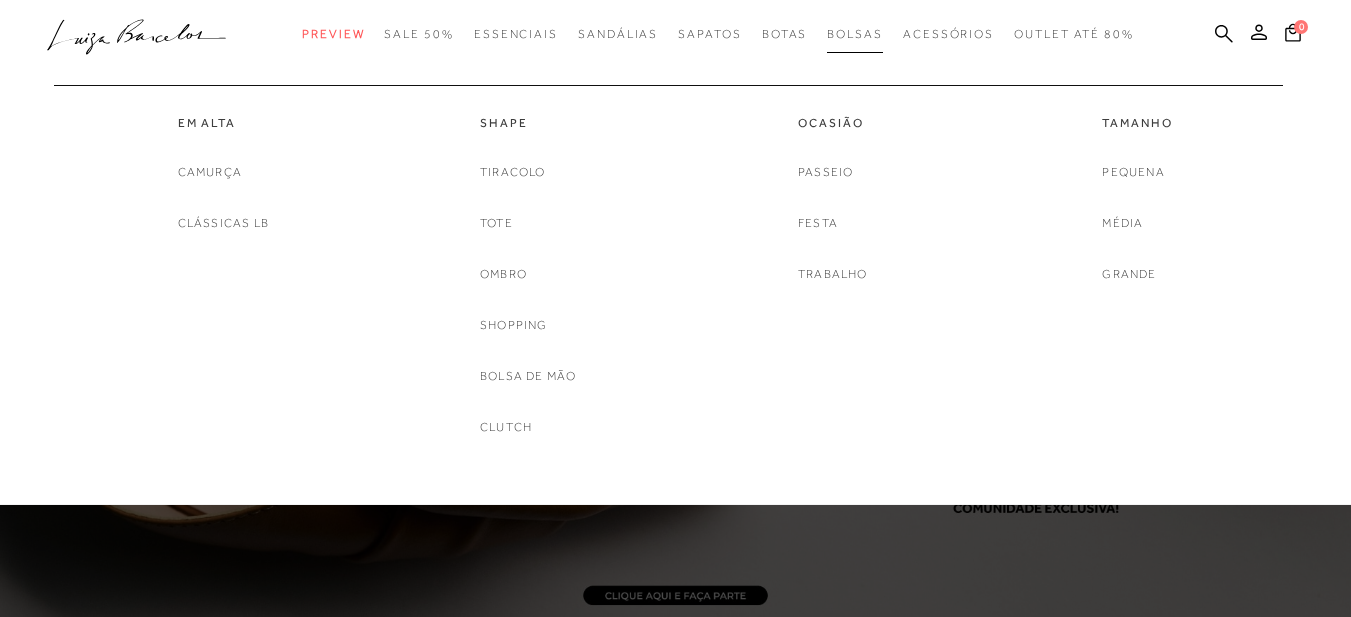 click on "Bolsas" at bounding box center [855, 34] 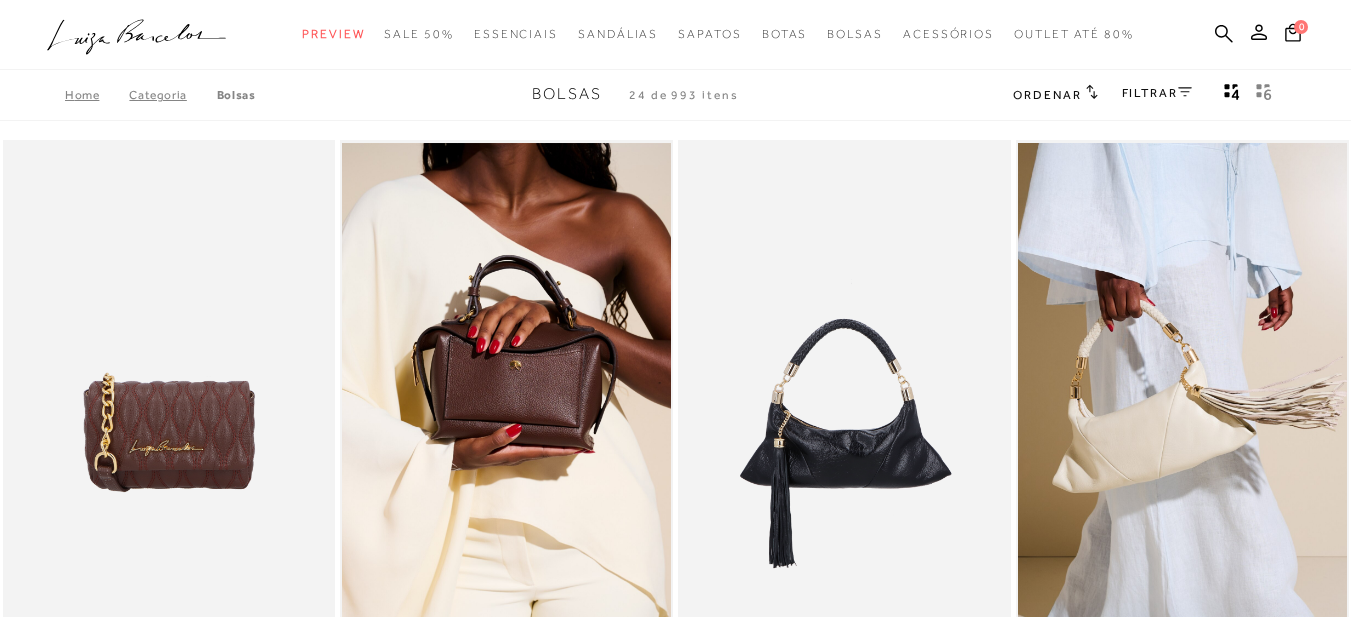 scroll, scrollTop: 0, scrollLeft: 0, axis: both 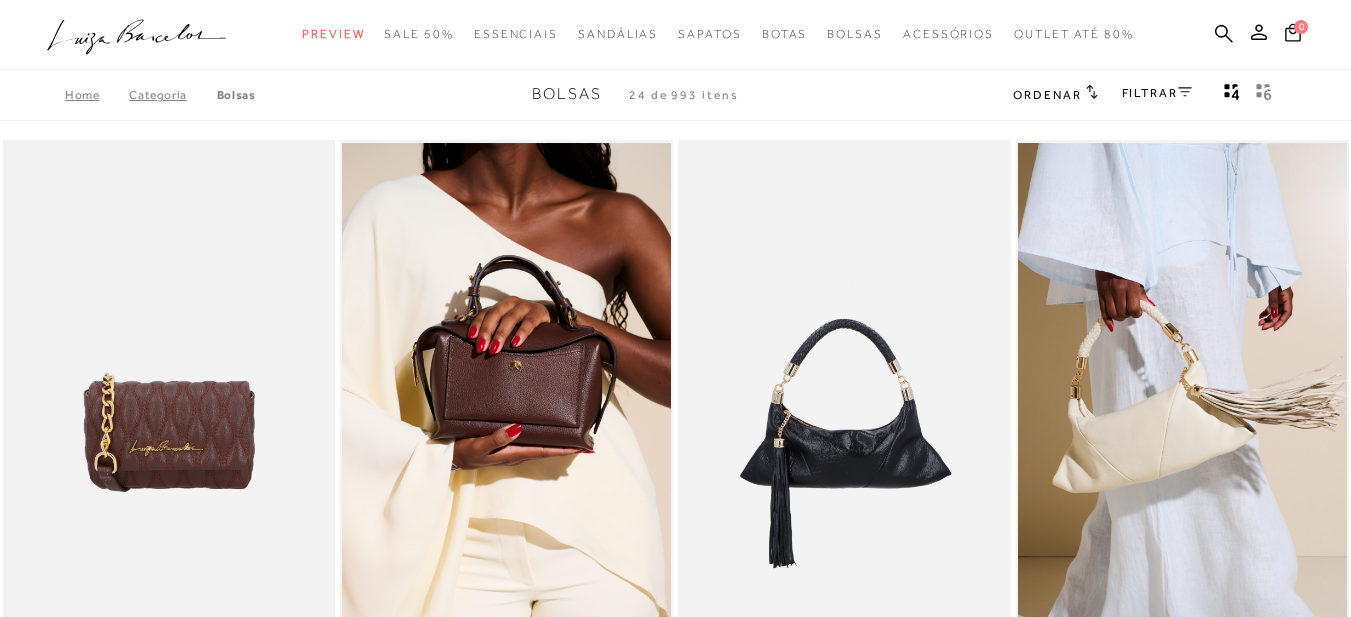 click on "Ordenar" at bounding box center (1047, 95) 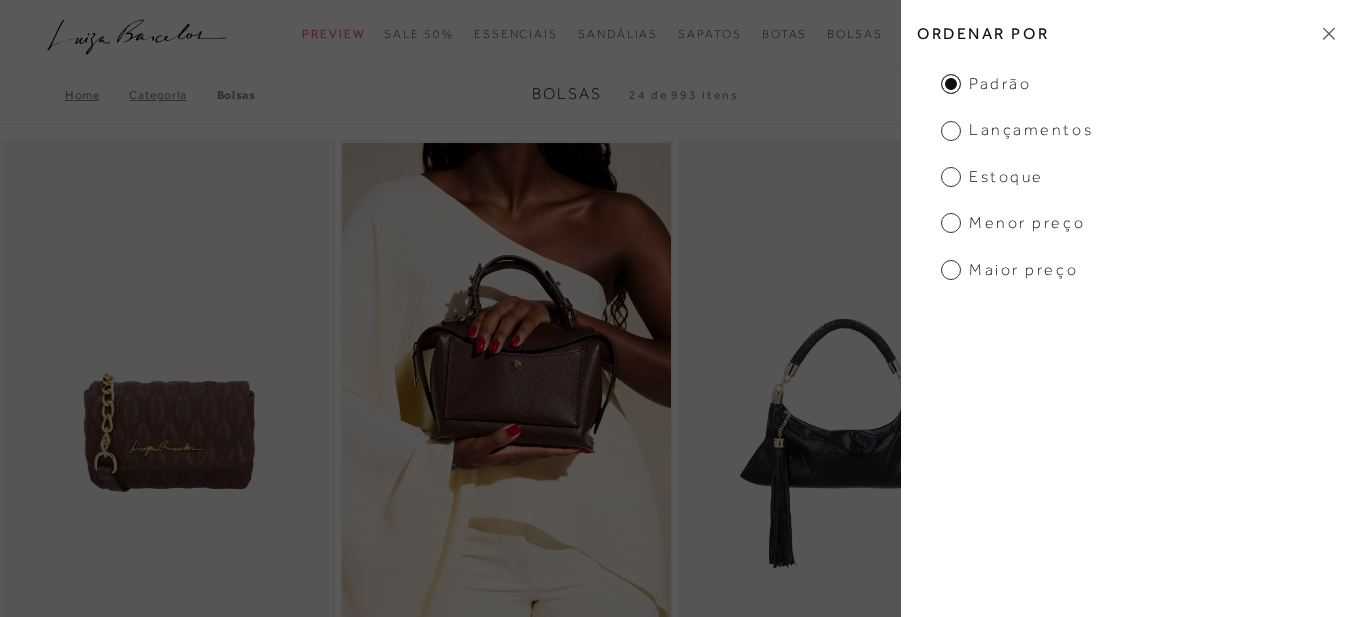 click on "Maior preço" at bounding box center (1009, 270) 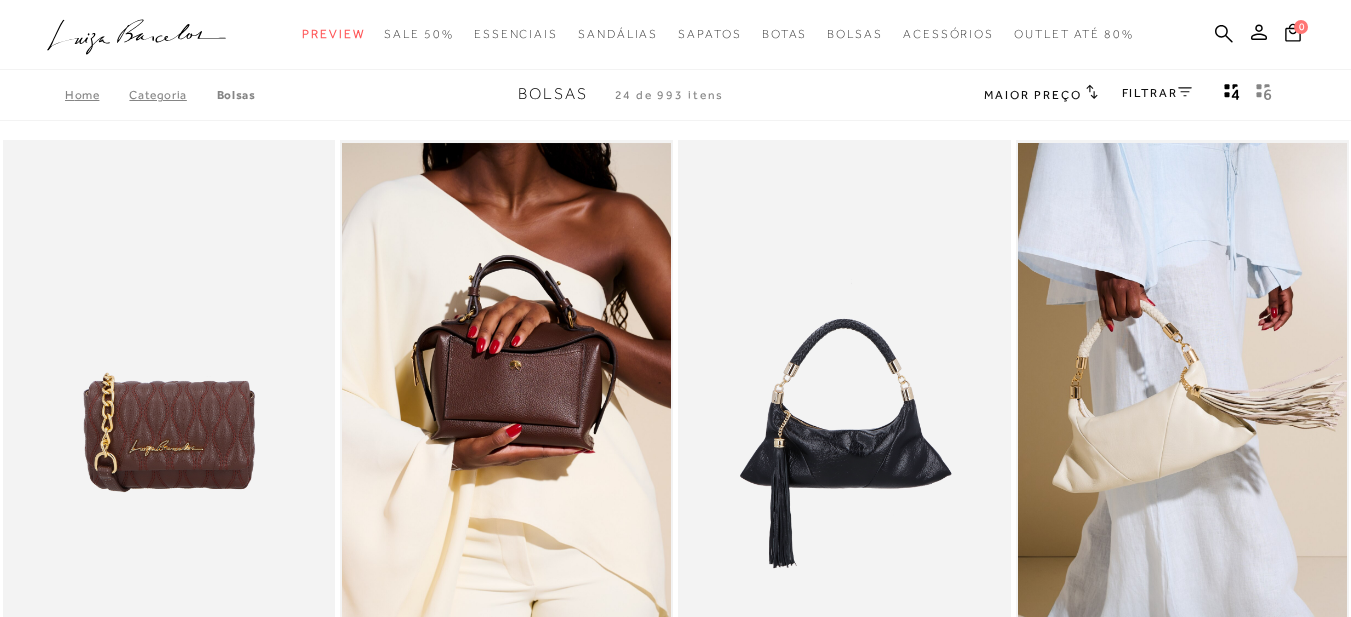 click on "Home
Categoria
Bolsas
Bolsas
24 de 993 itens
Maior preço
Ordenar por
Padrão
Lançamentos
Estoque" at bounding box center (675, 95) 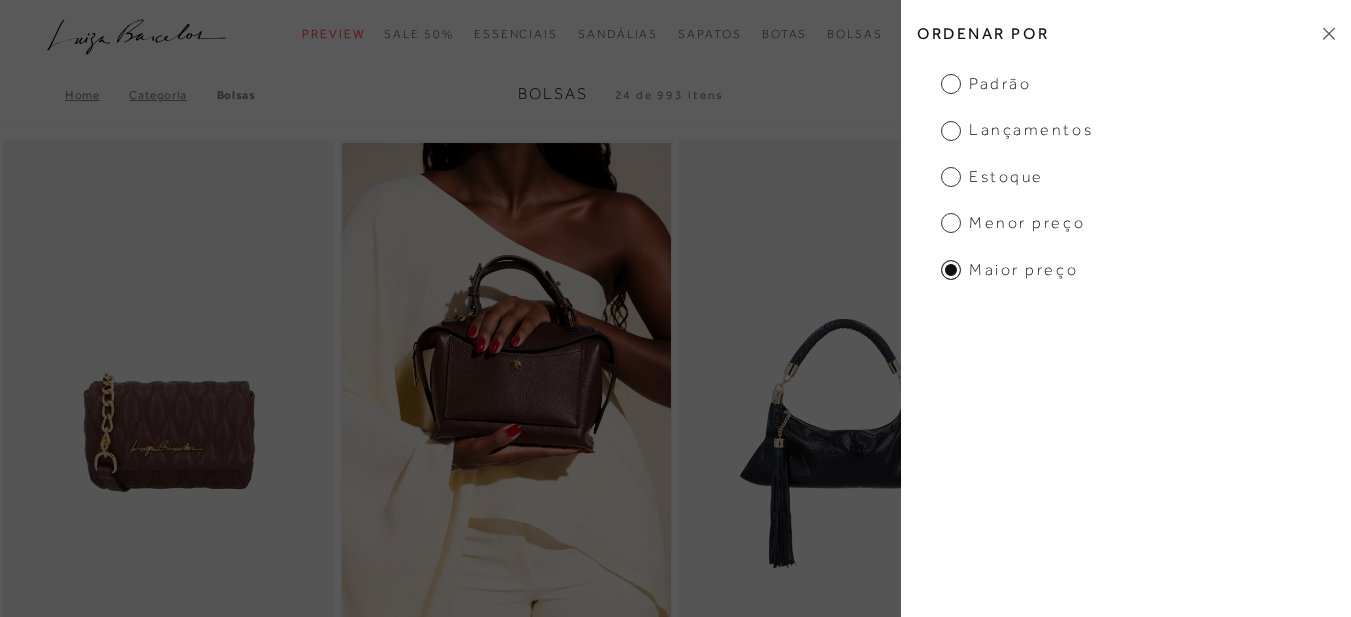 click on "Menor preço" at bounding box center (1013, 223) 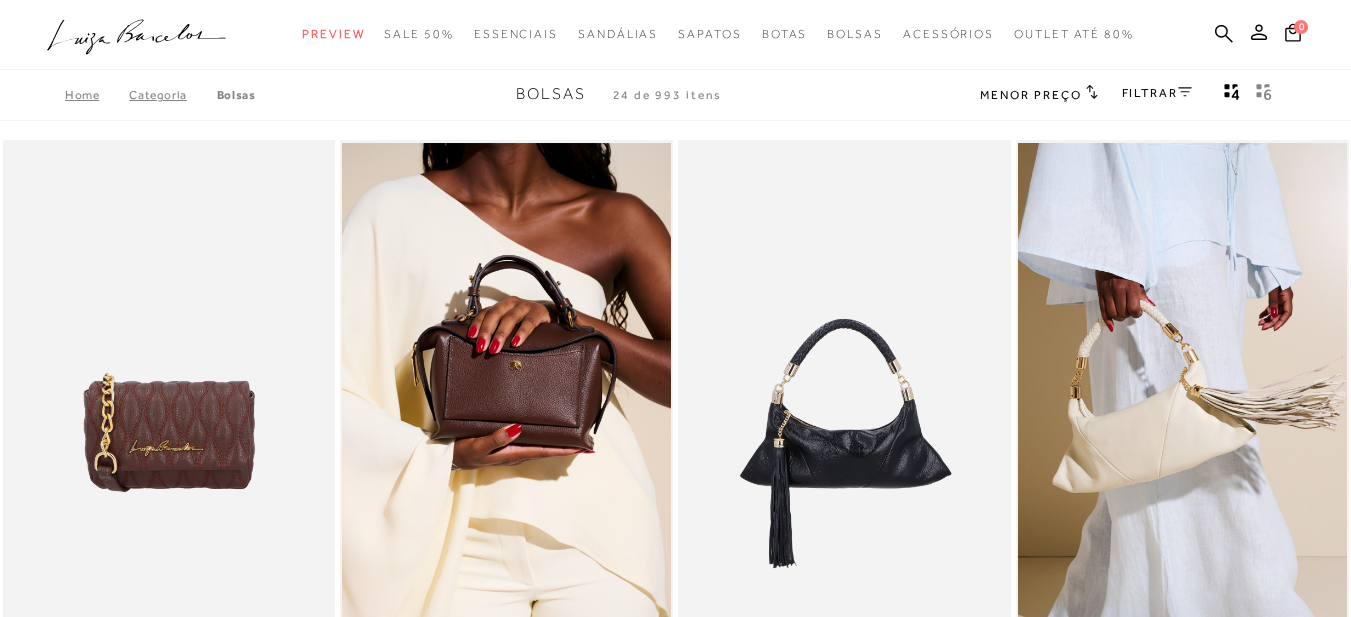 click on "Home
Categoria
Bolsas
Bolsas
24 de 993 itens
Menor preço
Ordenar por
Padrão
Lançamentos
Estoque" at bounding box center [675, 95] 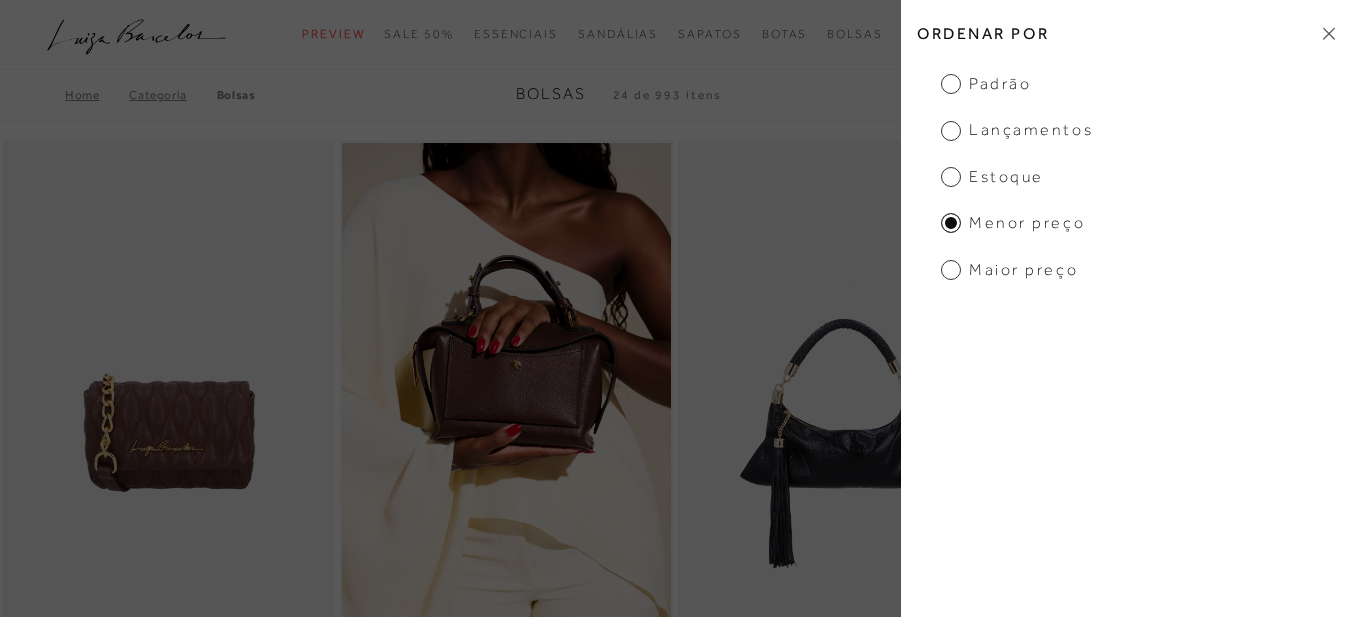 click on "Maior preço" at bounding box center [1009, 270] 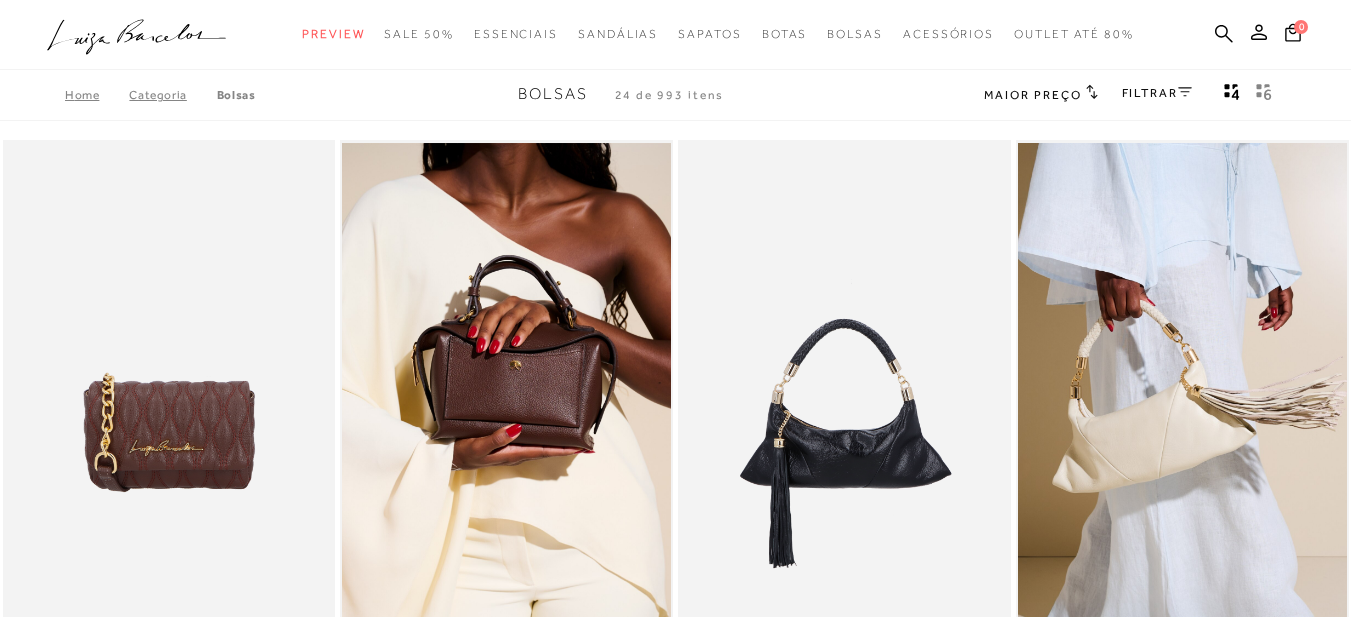 click on "Home
Categoria
Bolsas
Bolsas
24 de 993 itens
Maior preço
Ordenar por
Padrão
Lançamentos
Estoque" at bounding box center [675, 95] 